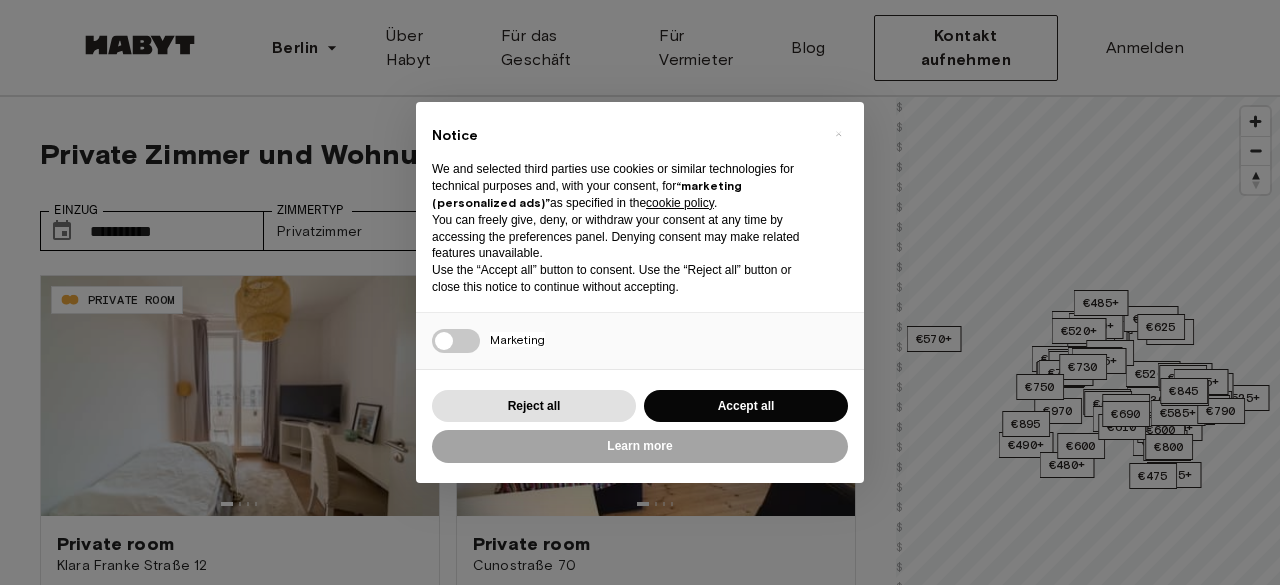 scroll, scrollTop: 0, scrollLeft: 0, axis: both 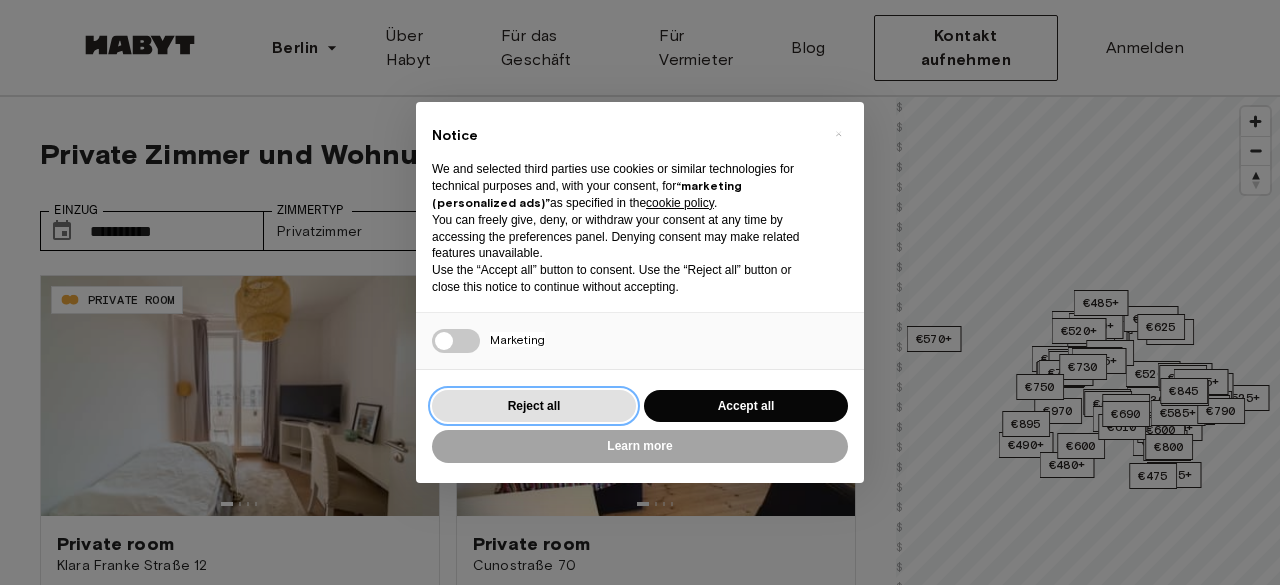 click on "Reject all" at bounding box center [534, 406] 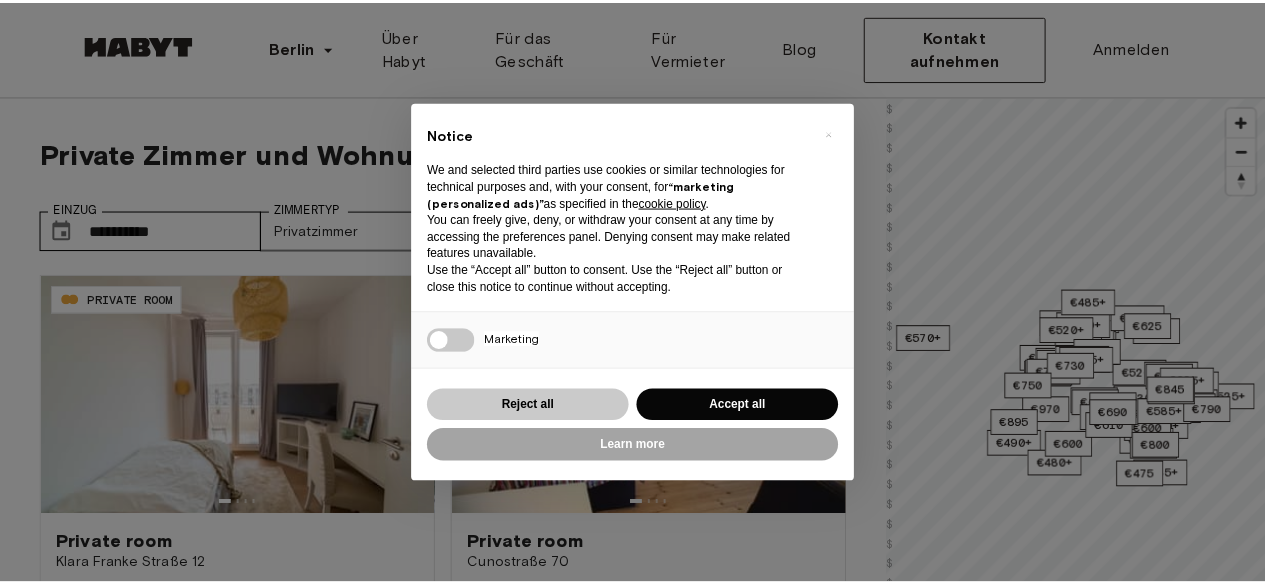 scroll, scrollTop: 300, scrollLeft: 0, axis: vertical 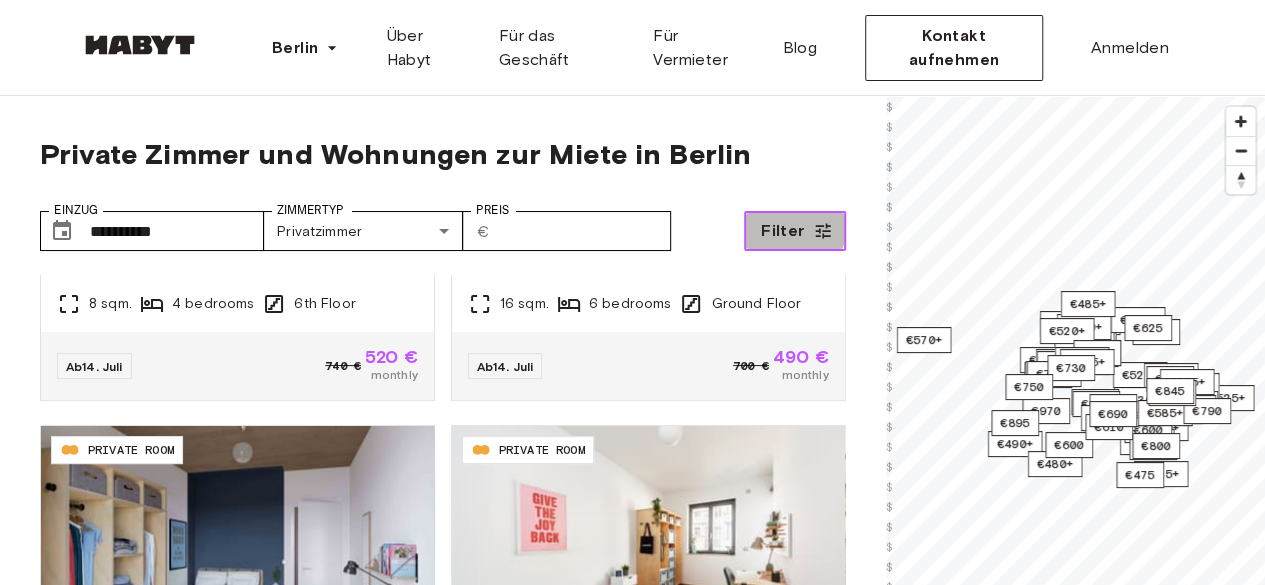 click on "Filter" at bounding box center (782, 231) 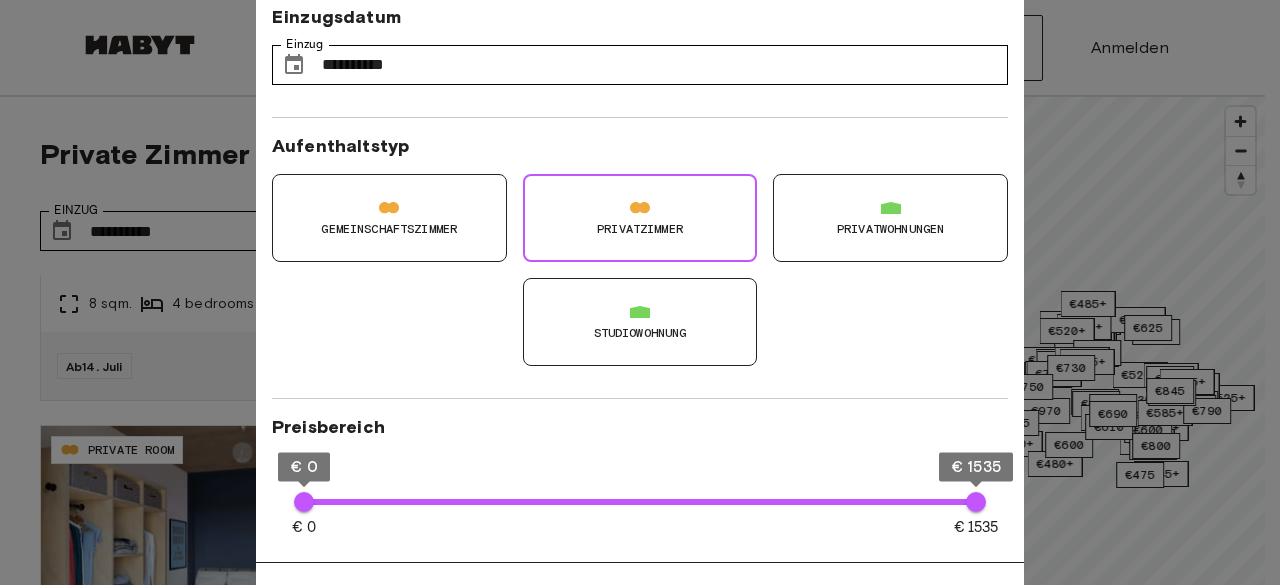 type on "**" 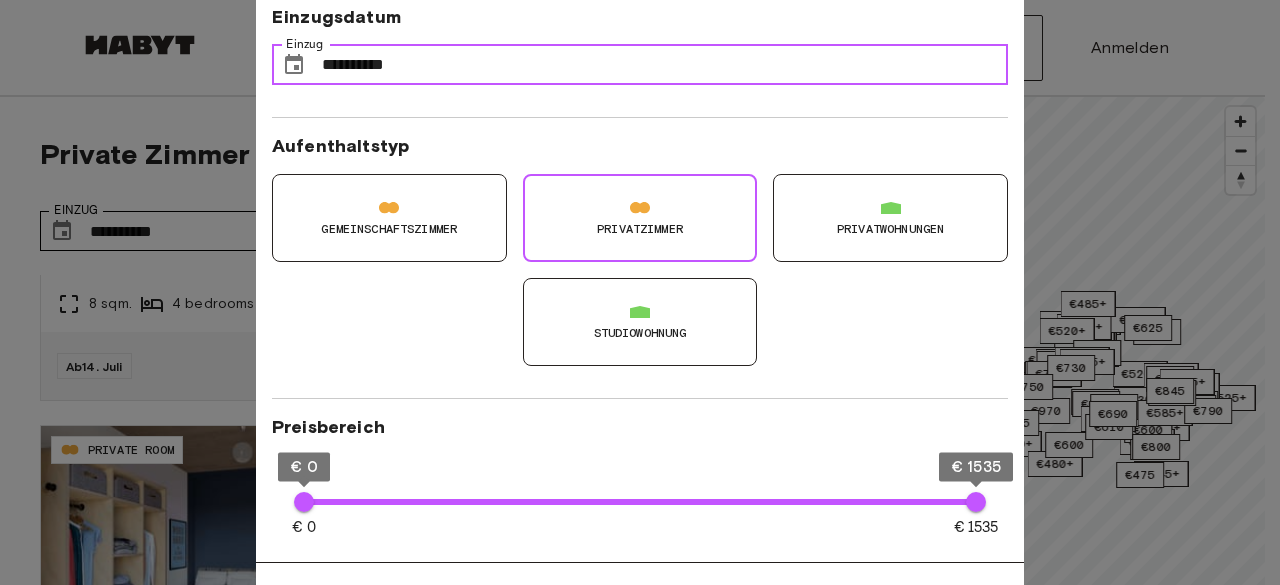 click on "**********" at bounding box center (665, 65) 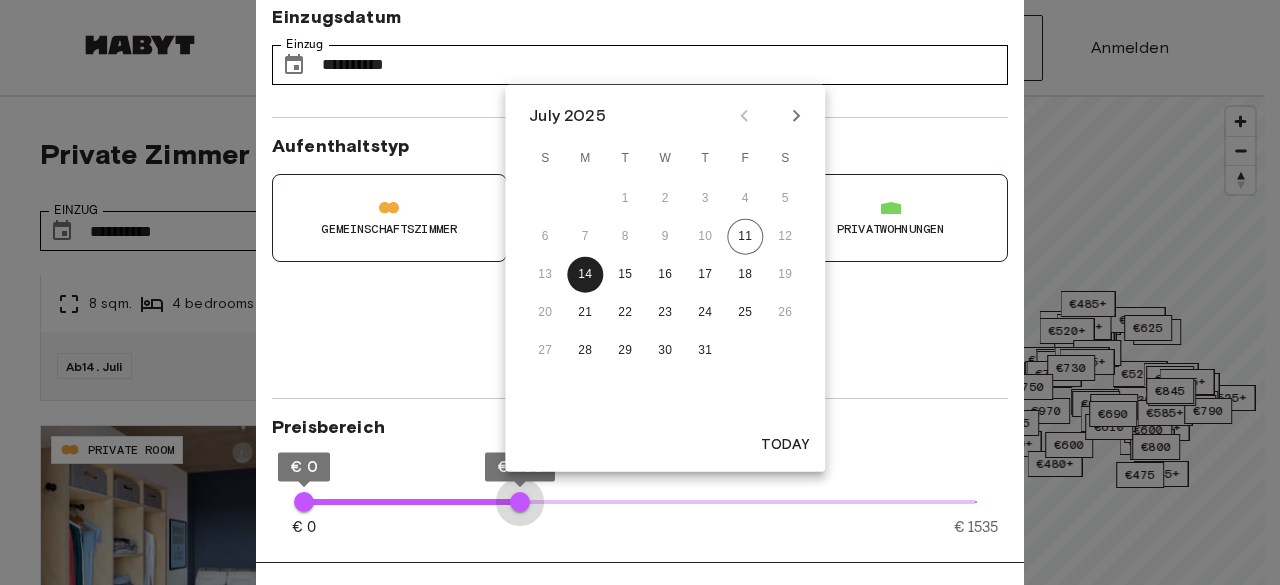 type on "***" 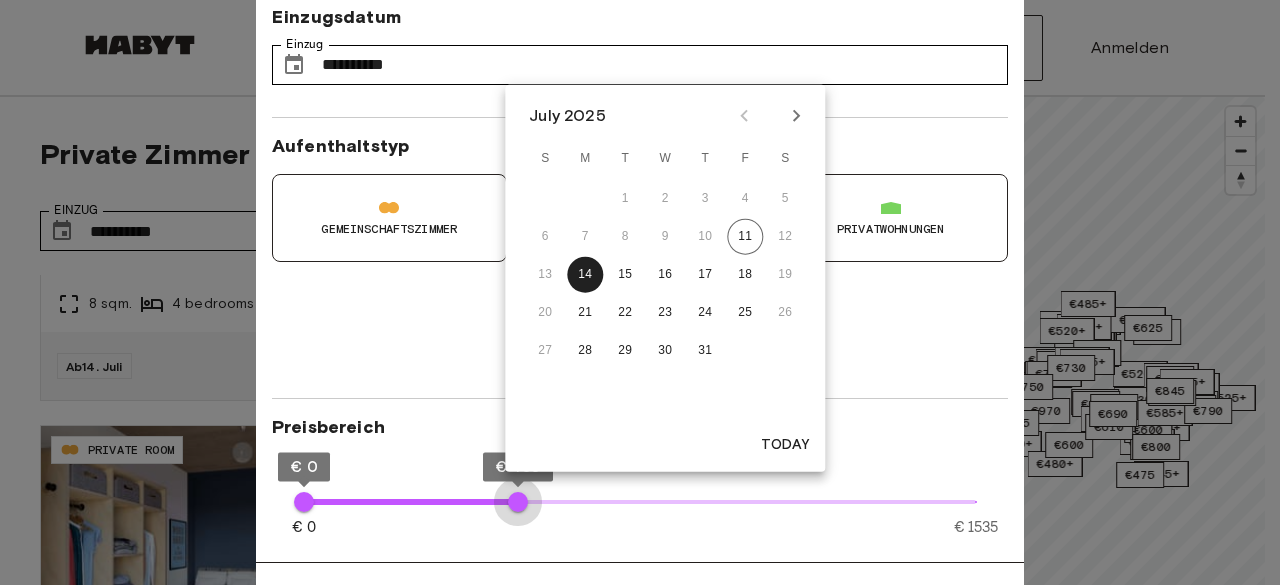 drag, startPoint x: 976, startPoint y: 503, endPoint x: 518, endPoint y: 515, distance: 458.15717 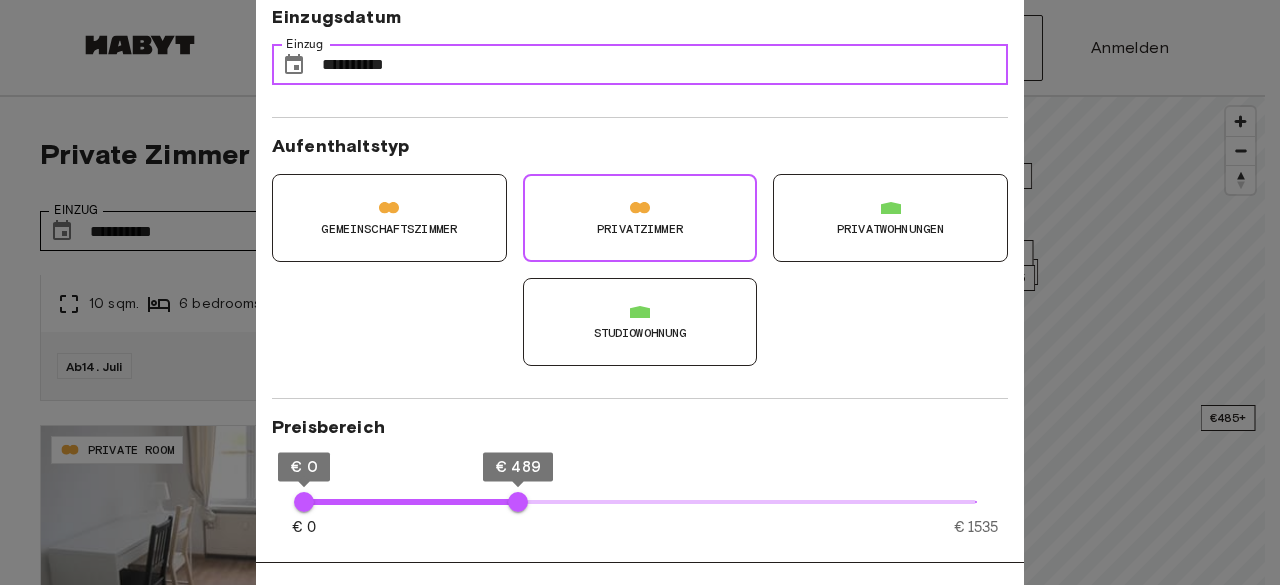 type on "**" 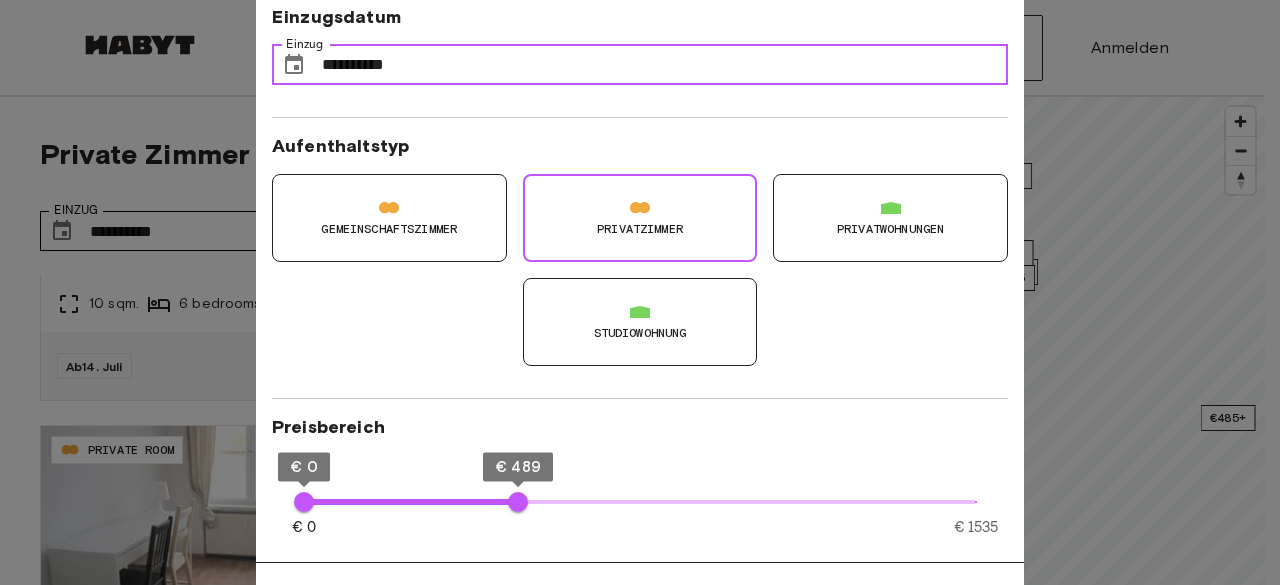 click on "**********" at bounding box center [665, 65] 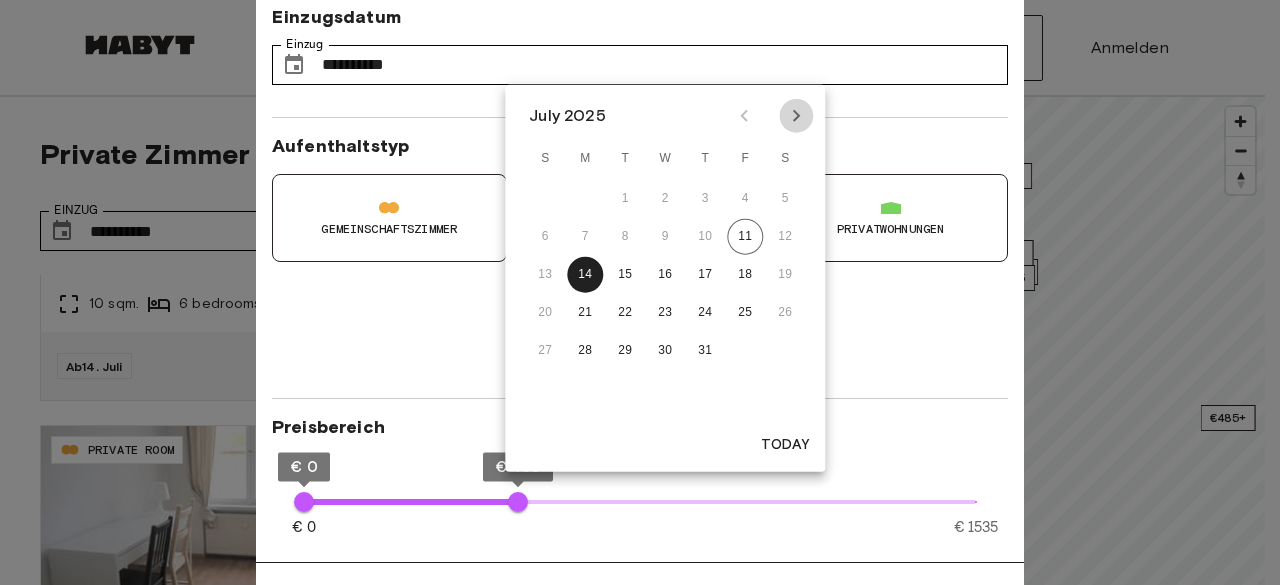 click 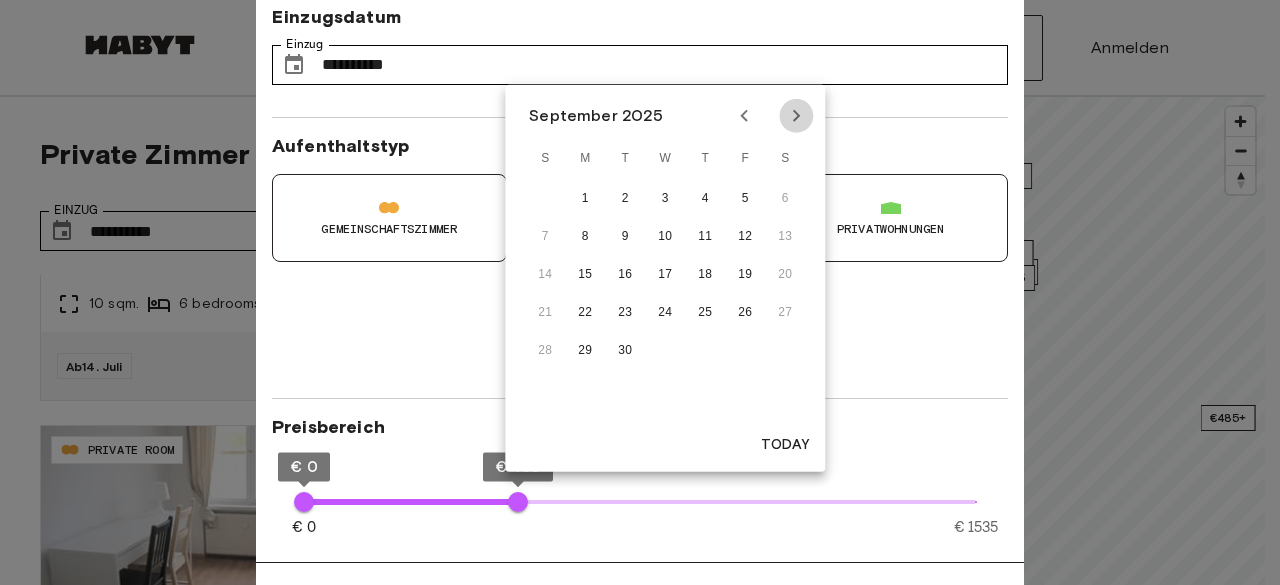 click 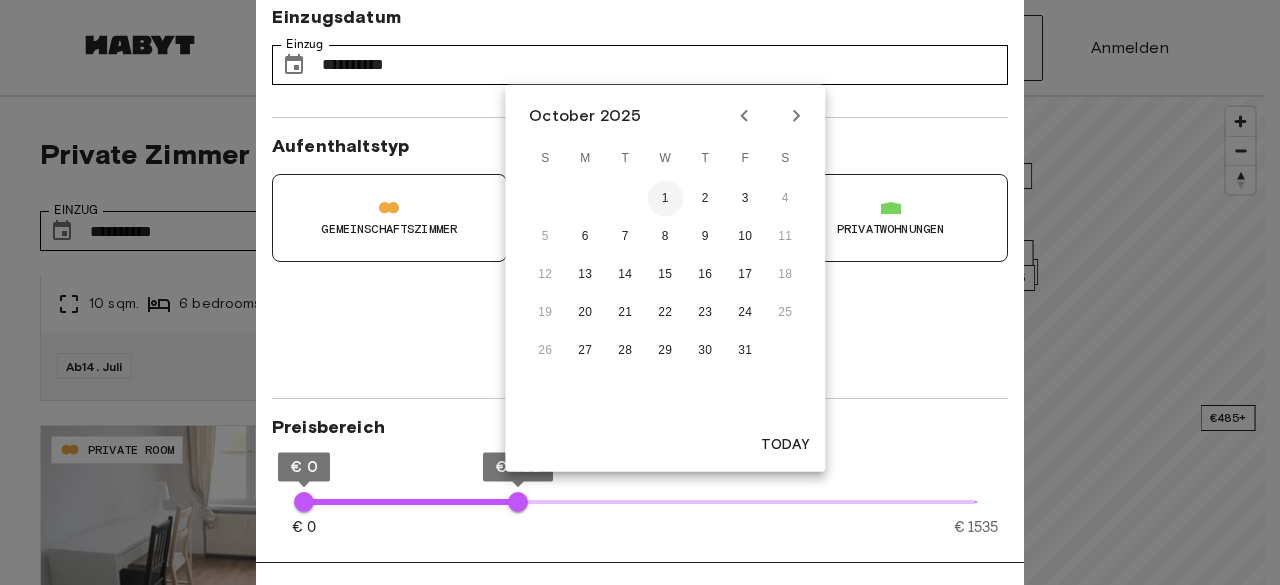 click on "1" at bounding box center (665, 199) 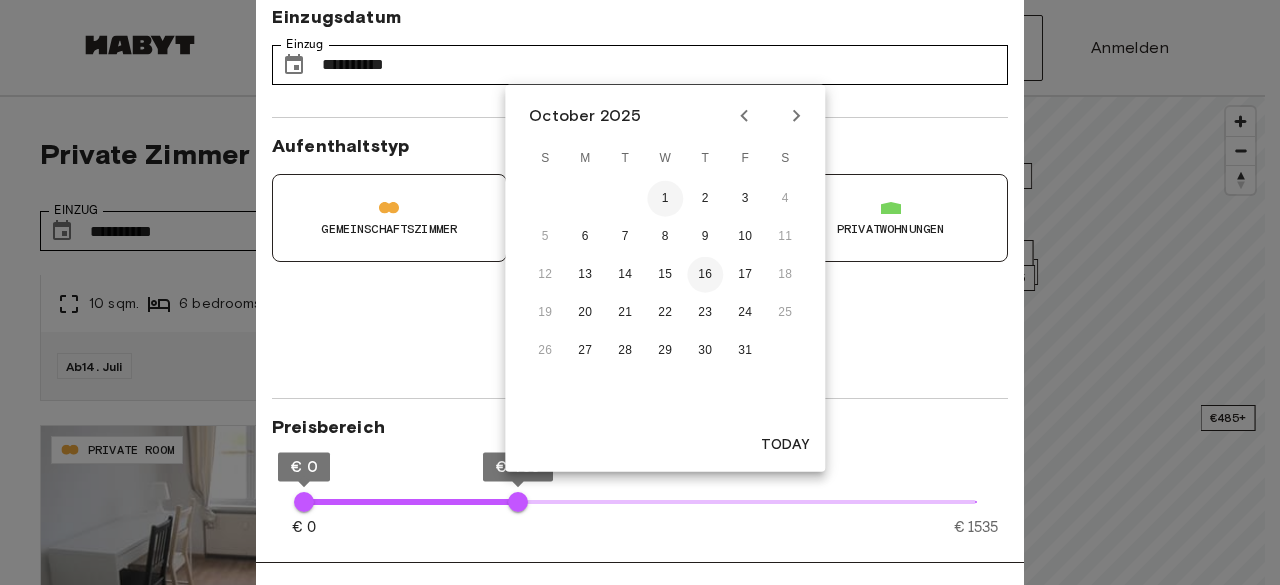 type on "**********" 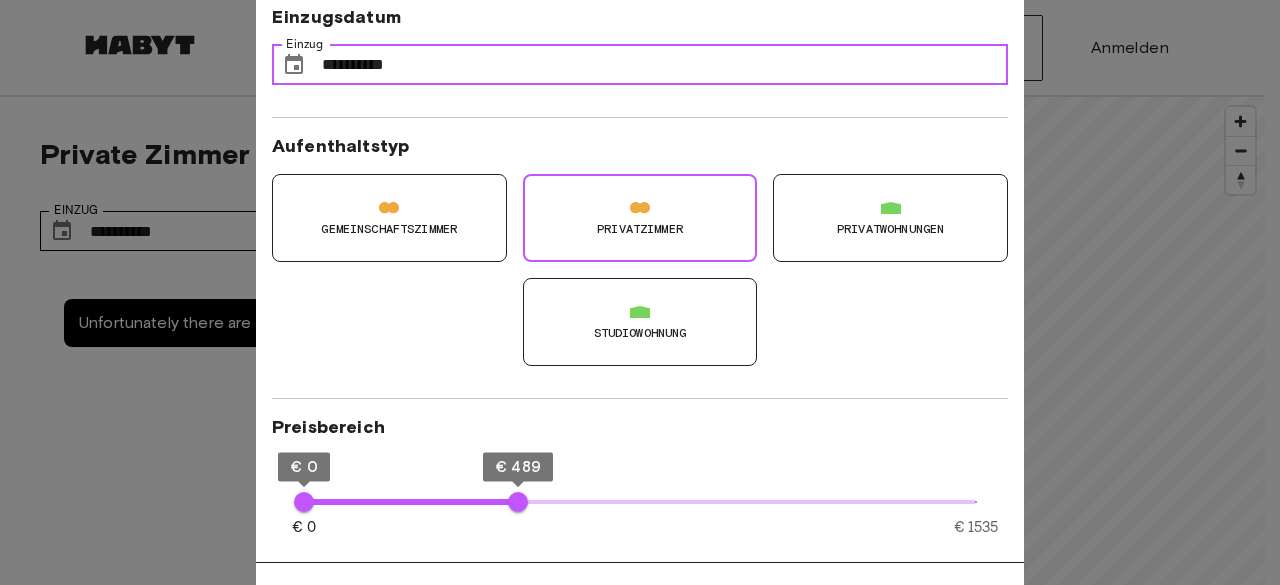 scroll, scrollTop: 0, scrollLeft: 0, axis: both 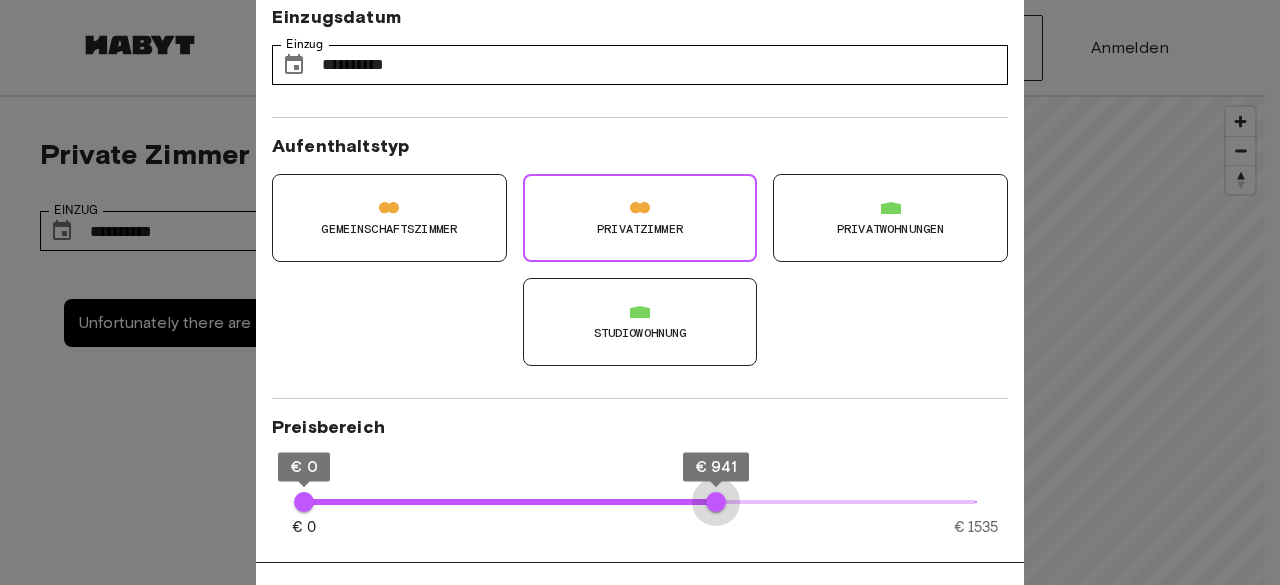 type on "***" 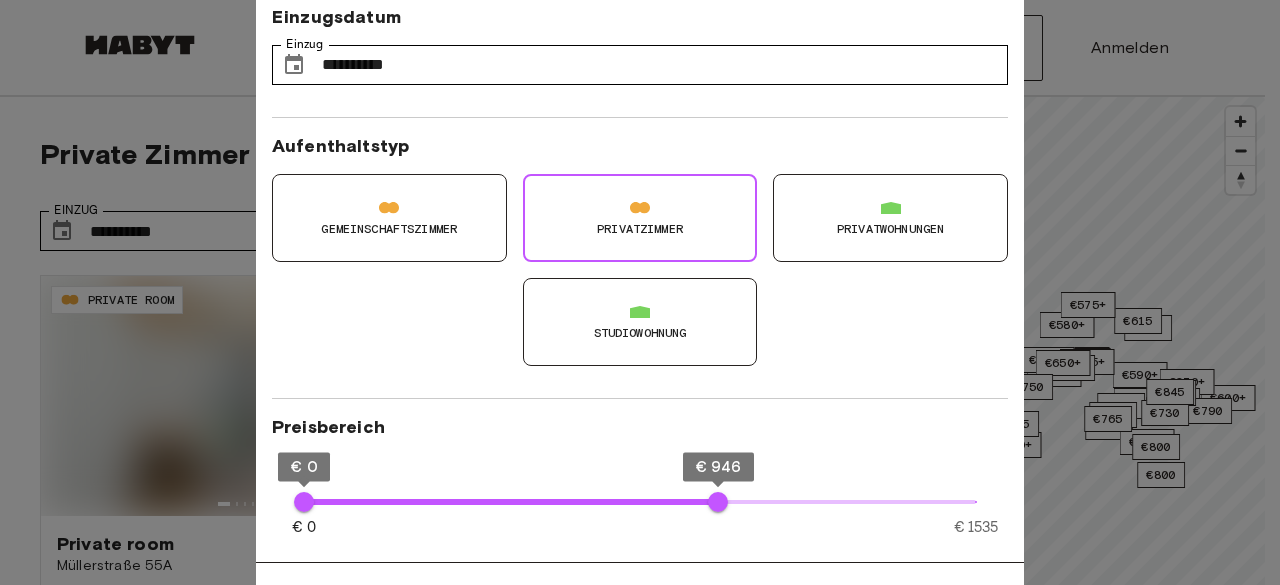type on "**" 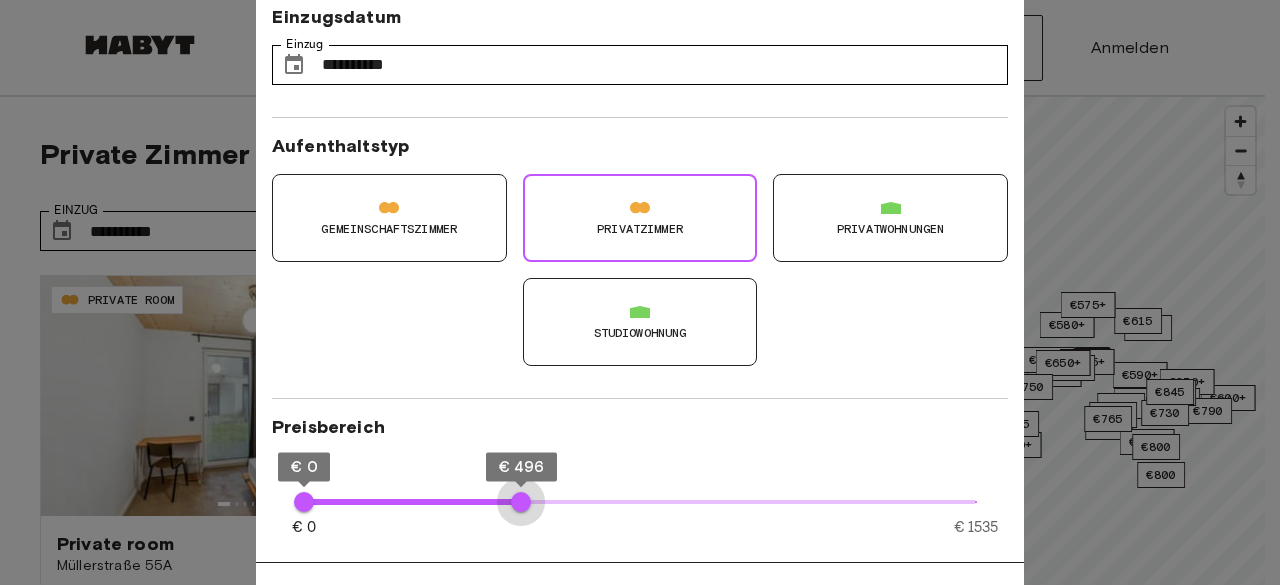 type on "***" 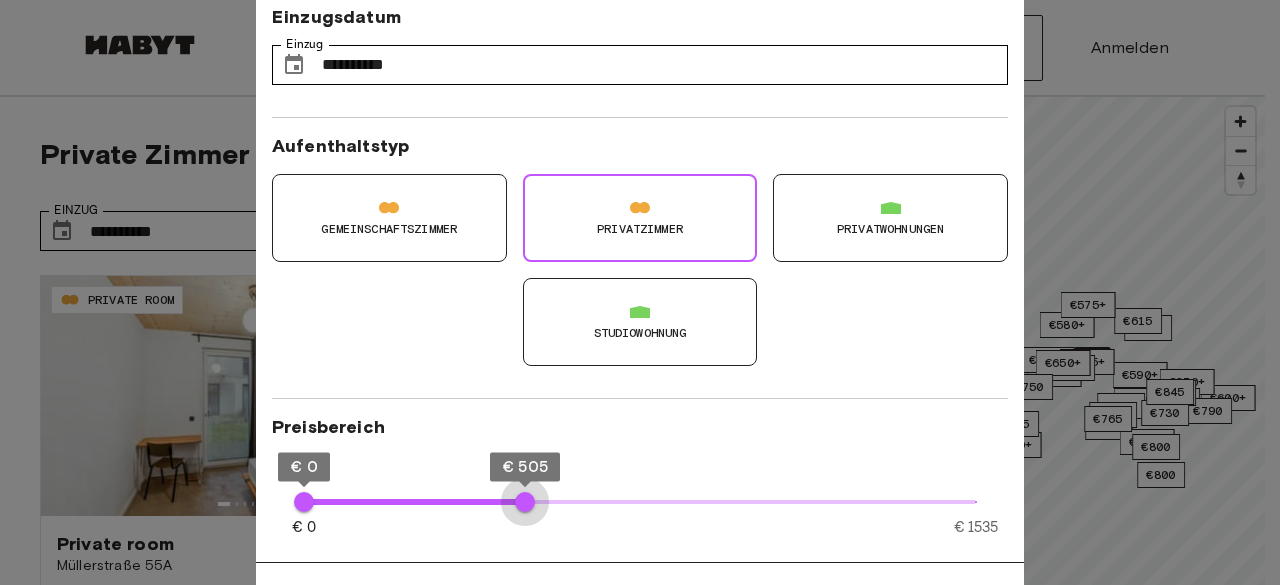 drag, startPoint x: 724, startPoint y: 503, endPoint x: 525, endPoint y: 499, distance: 199.04019 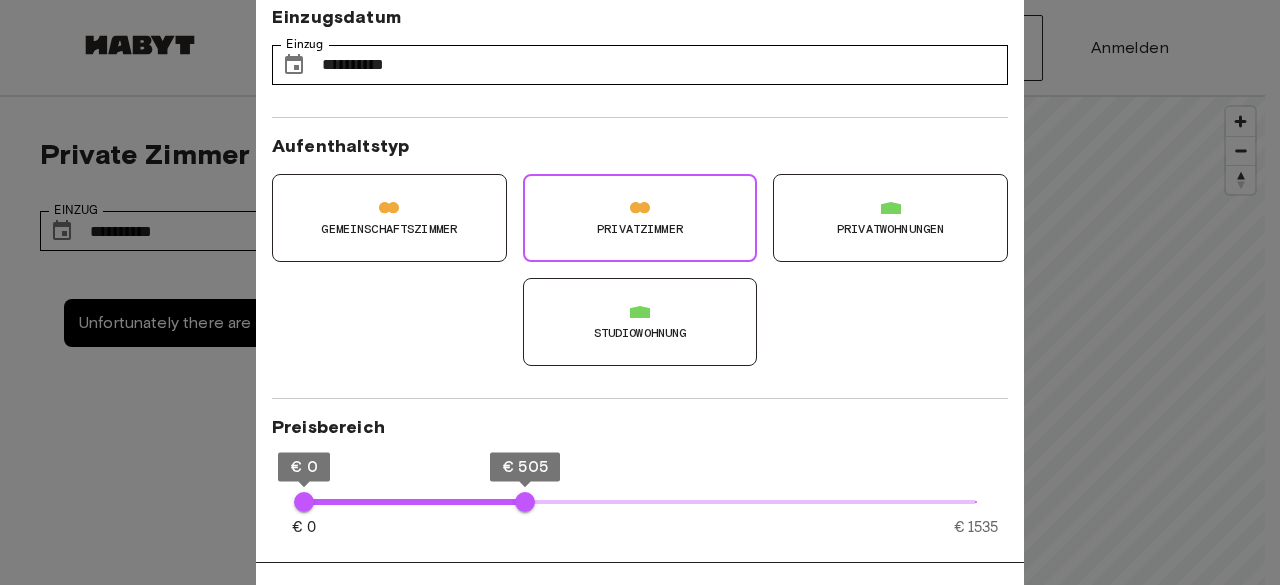 type on "**" 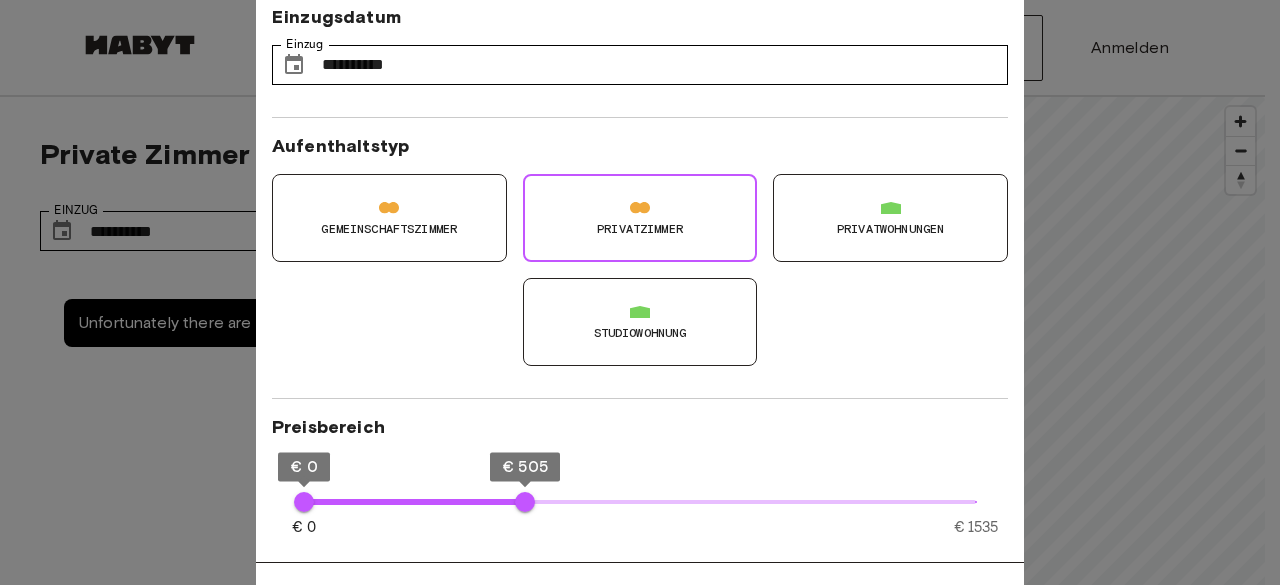 click on "Gemeinschaftszimmer" at bounding box center [389, 218] 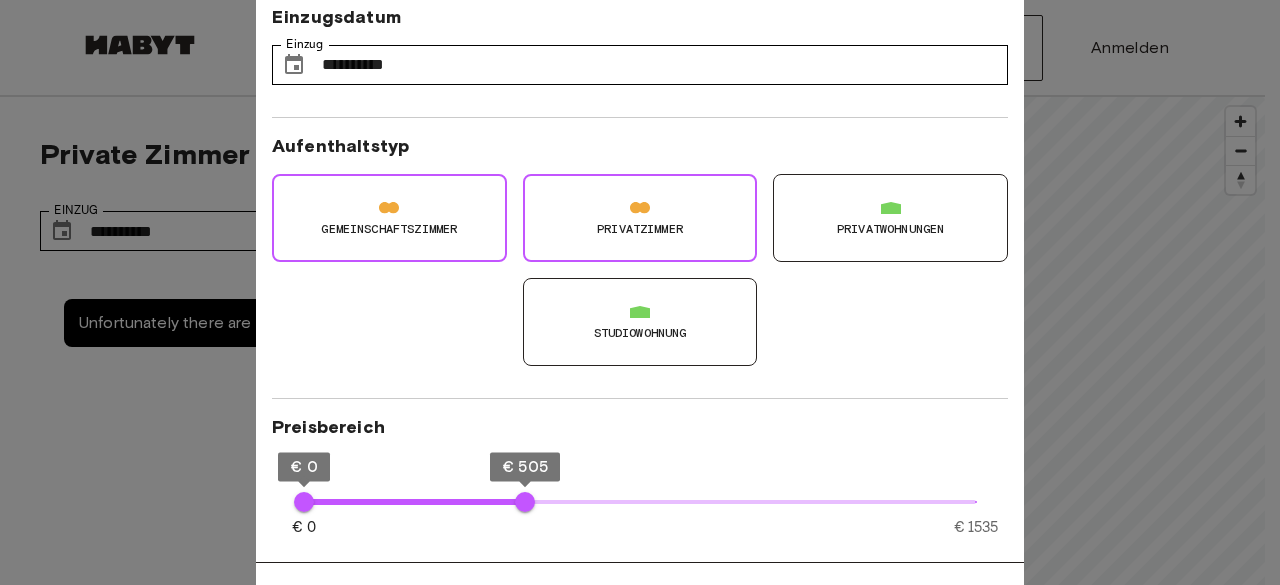 type on "**" 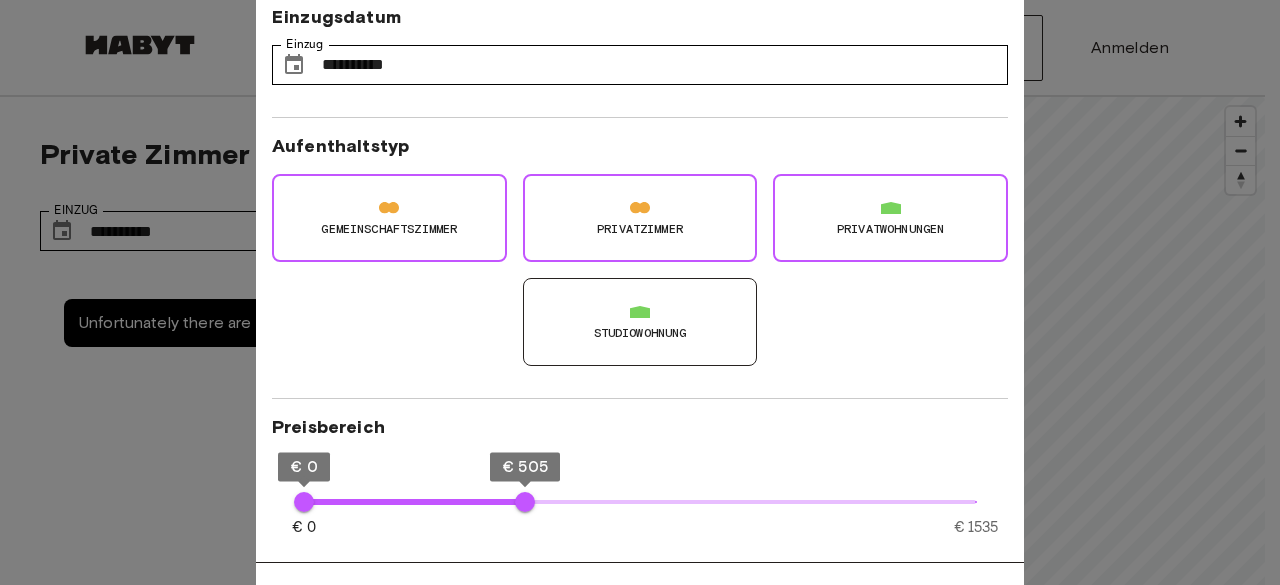 click on "Studiowohnung" at bounding box center [640, 322] 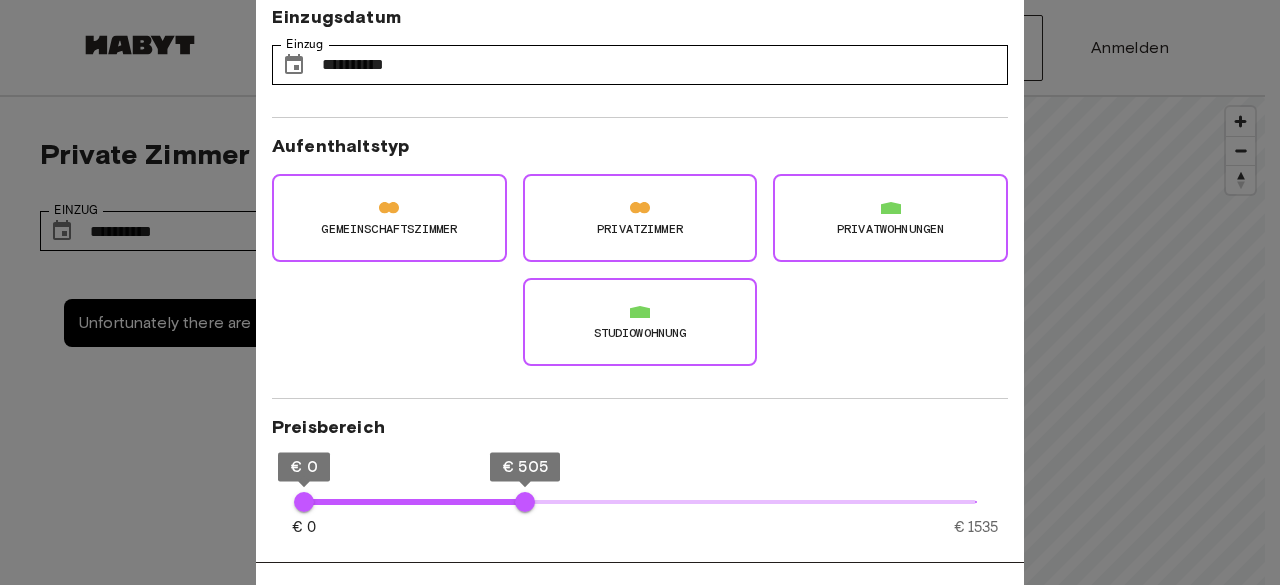 type on "**" 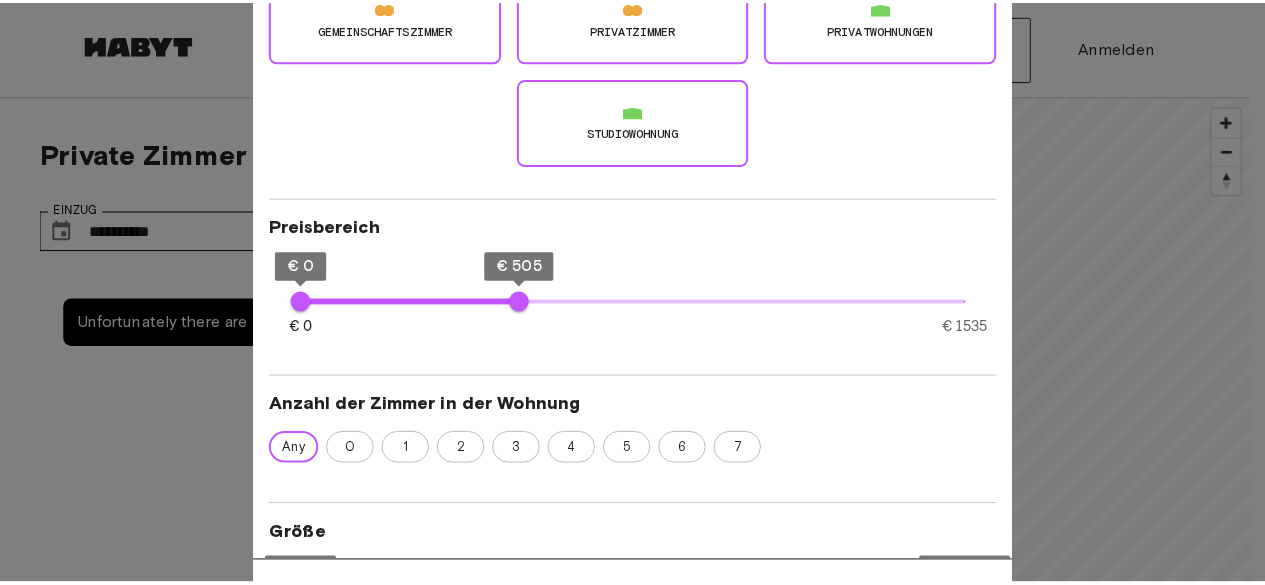 scroll, scrollTop: 400, scrollLeft: 0, axis: vertical 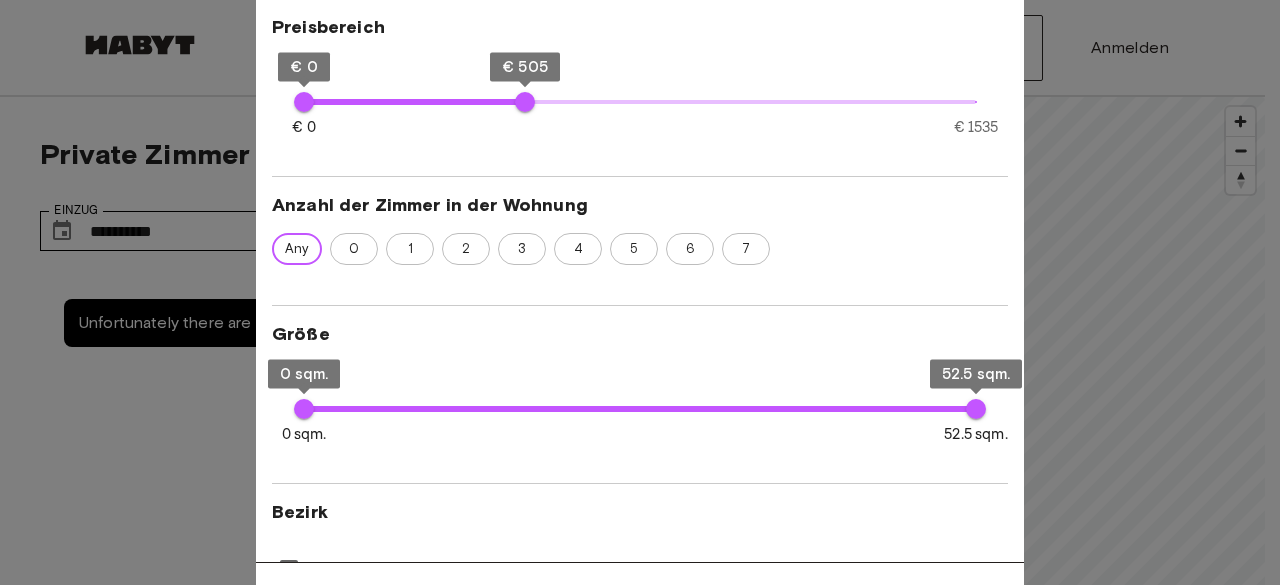 type on "***" 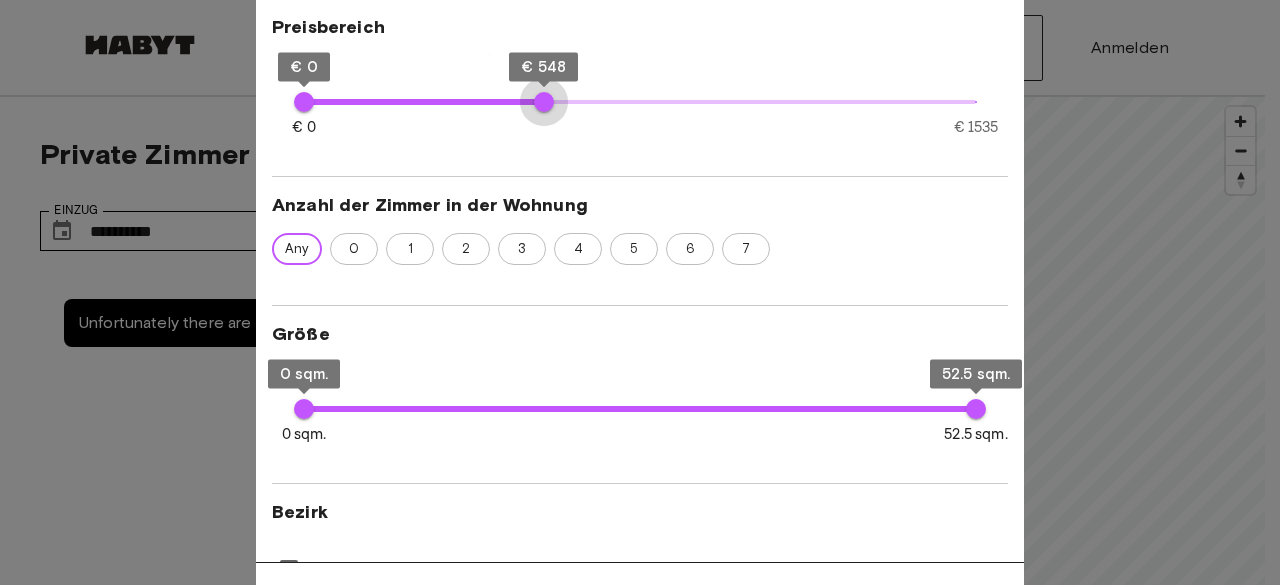click on "€ 548" at bounding box center [544, 102] 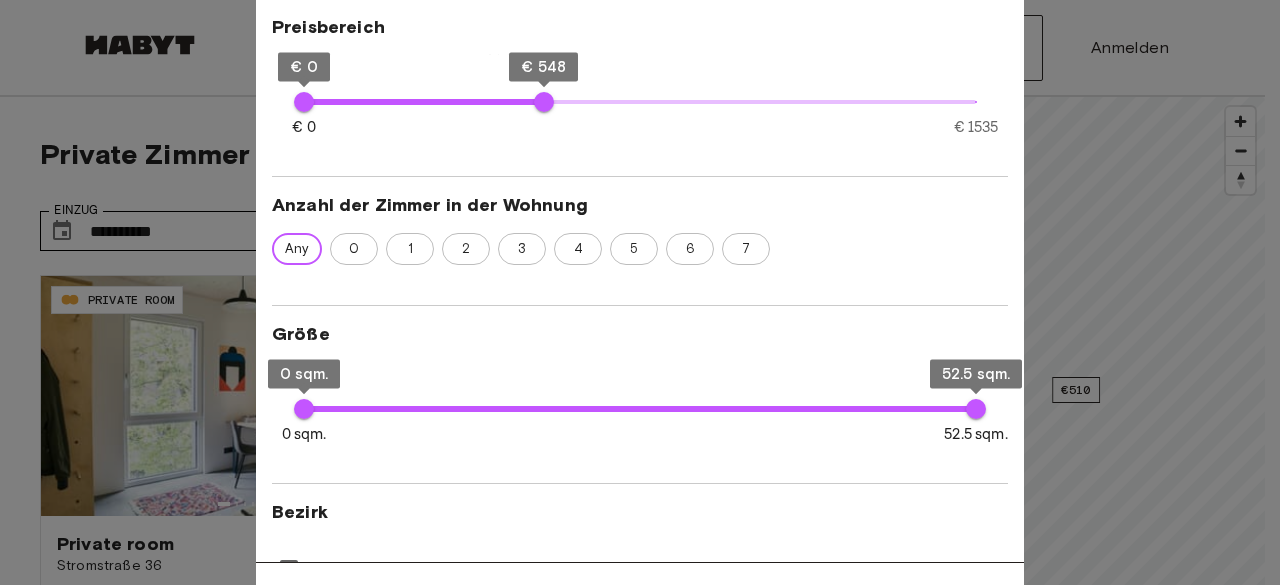 type on "**" 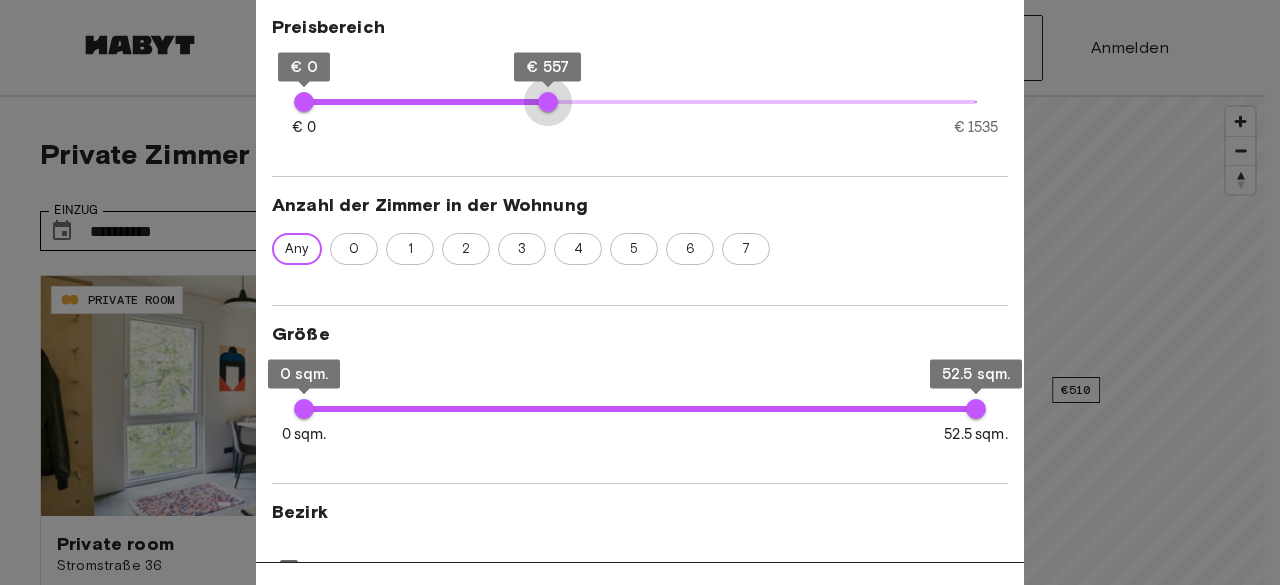 type on "***" 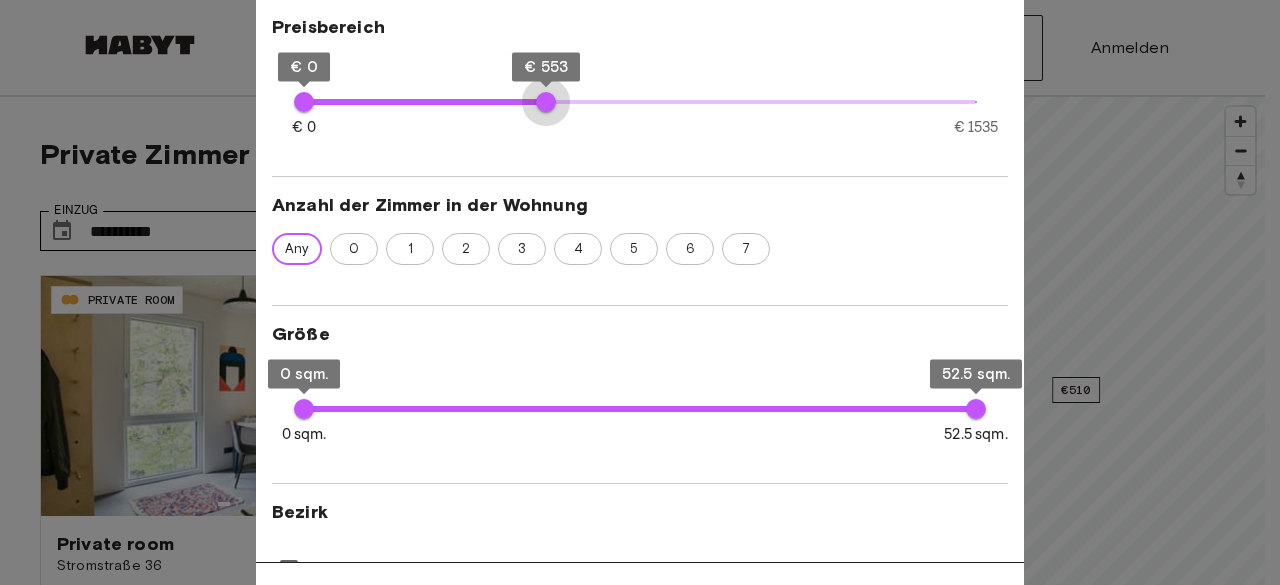 click on "€ 553" at bounding box center (546, 102) 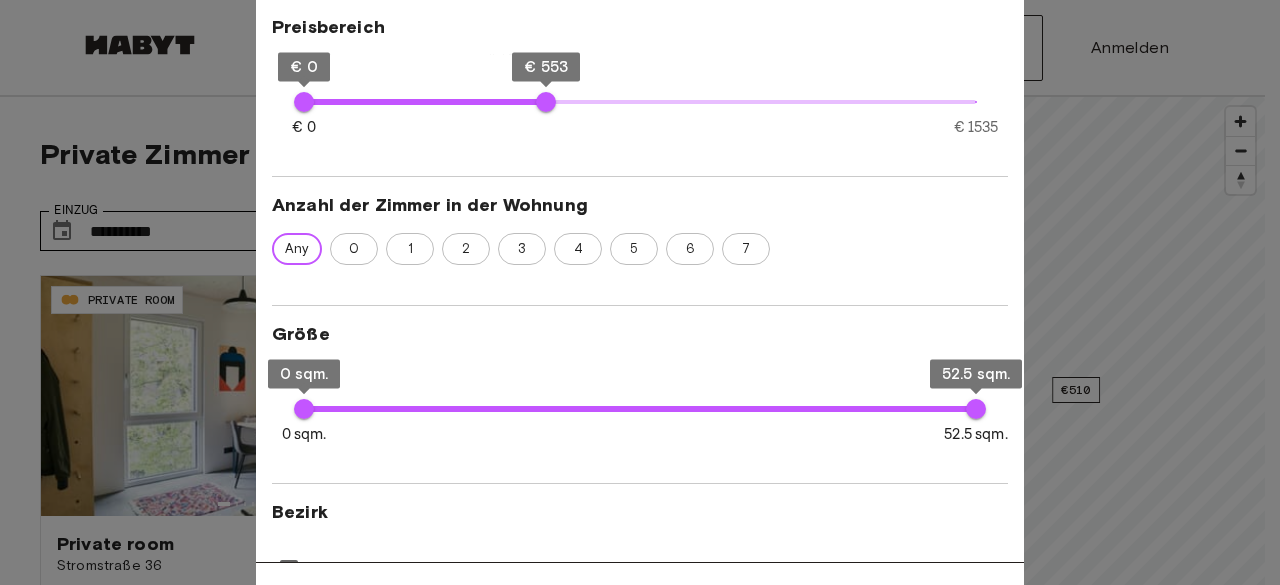 type on "**" 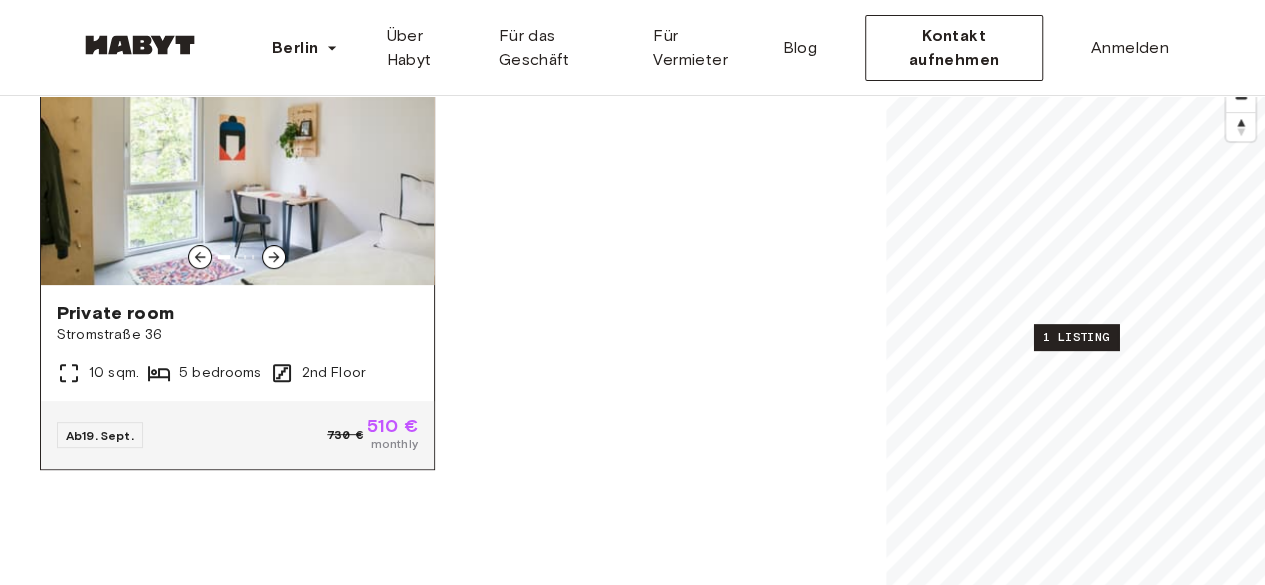 scroll, scrollTop: 200, scrollLeft: 0, axis: vertical 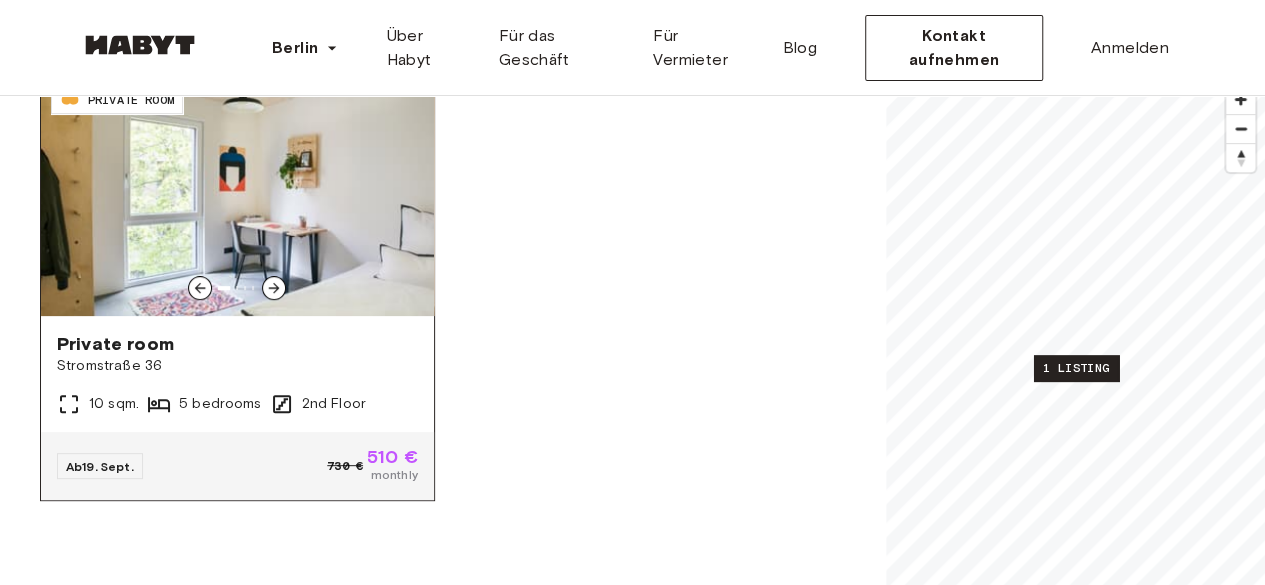 click at bounding box center (237, 196) 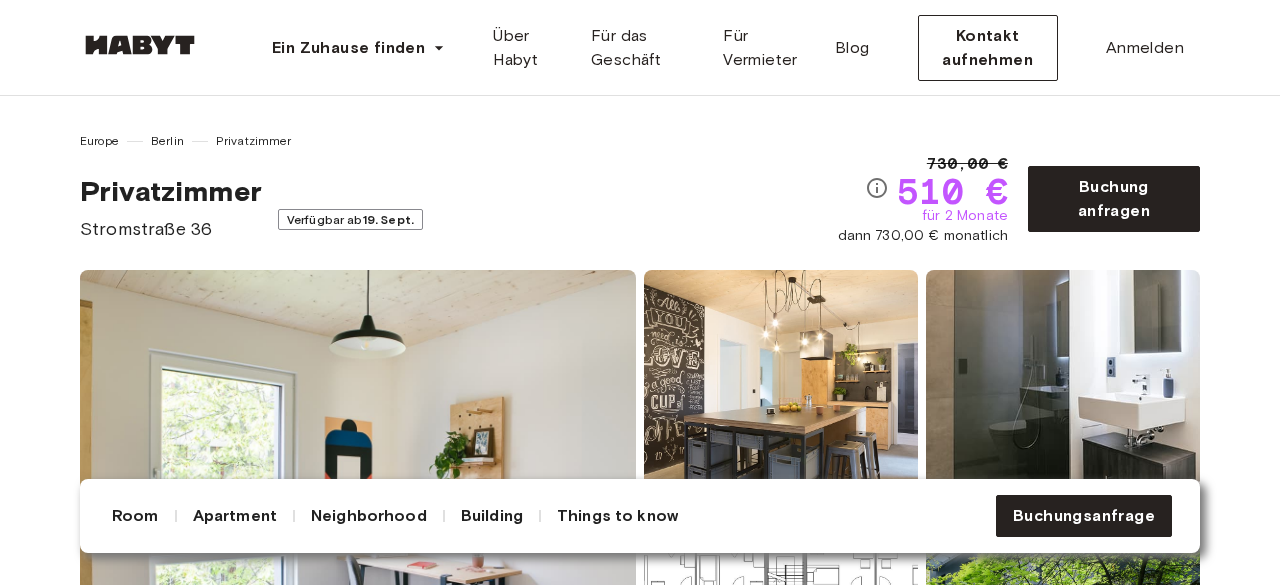 scroll, scrollTop: 400, scrollLeft: 0, axis: vertical 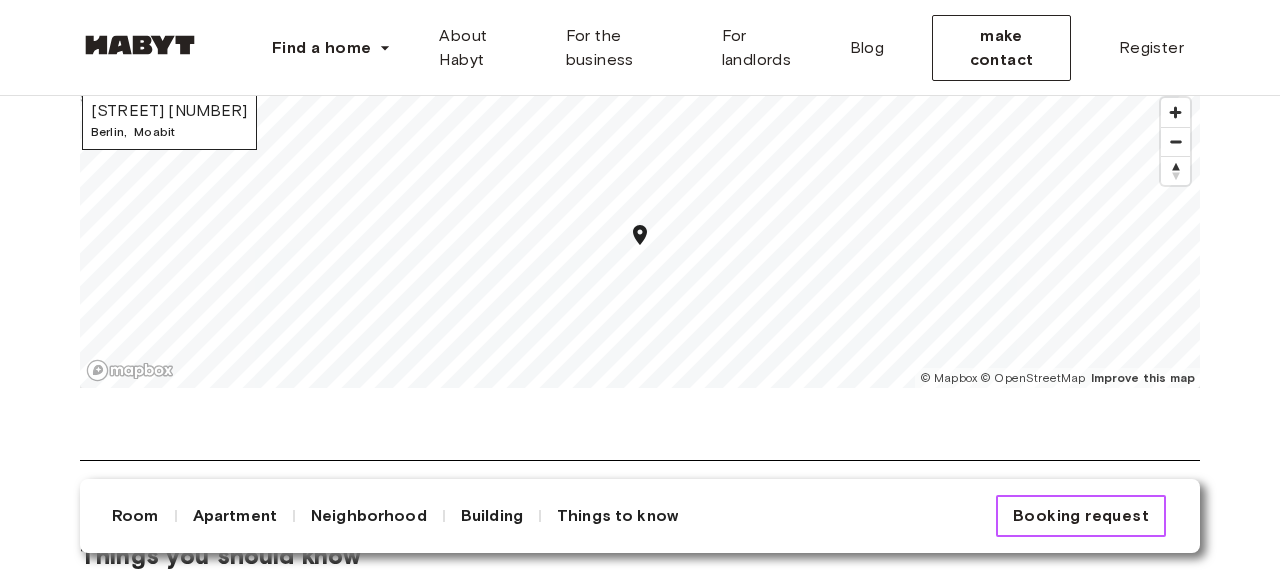 click on "Booking request" at bounding box center [1081, 515] 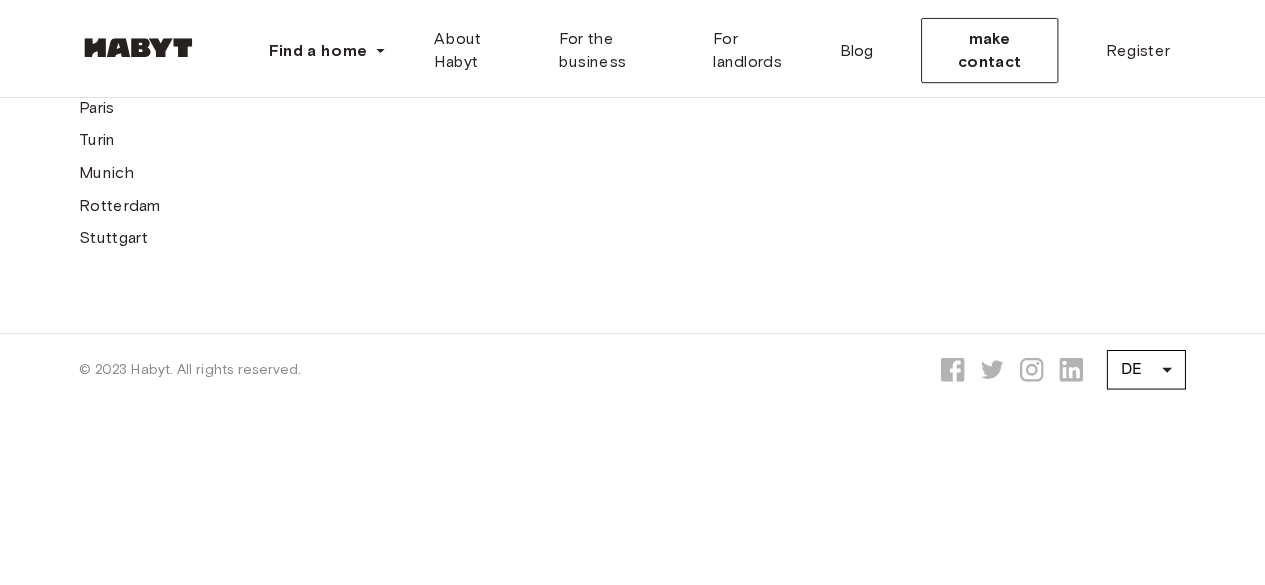 scroll, scrollTop: 200, scrollLeft: 0, axis: vertical 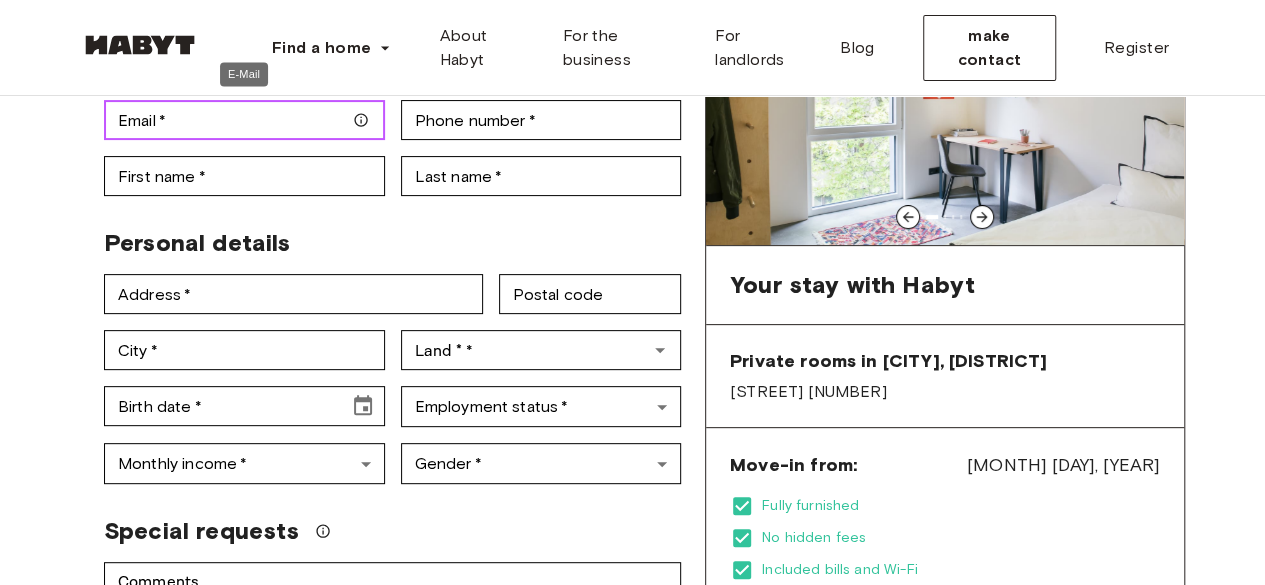 click on "Email    *" at bounding box center [244, 120] 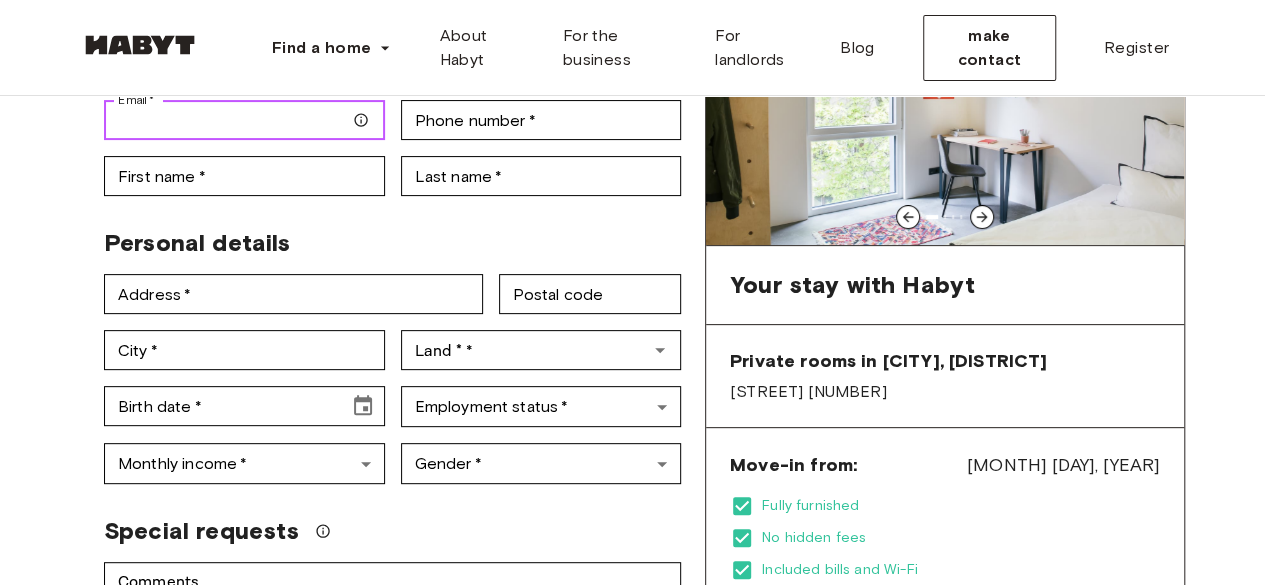 type on "**********" 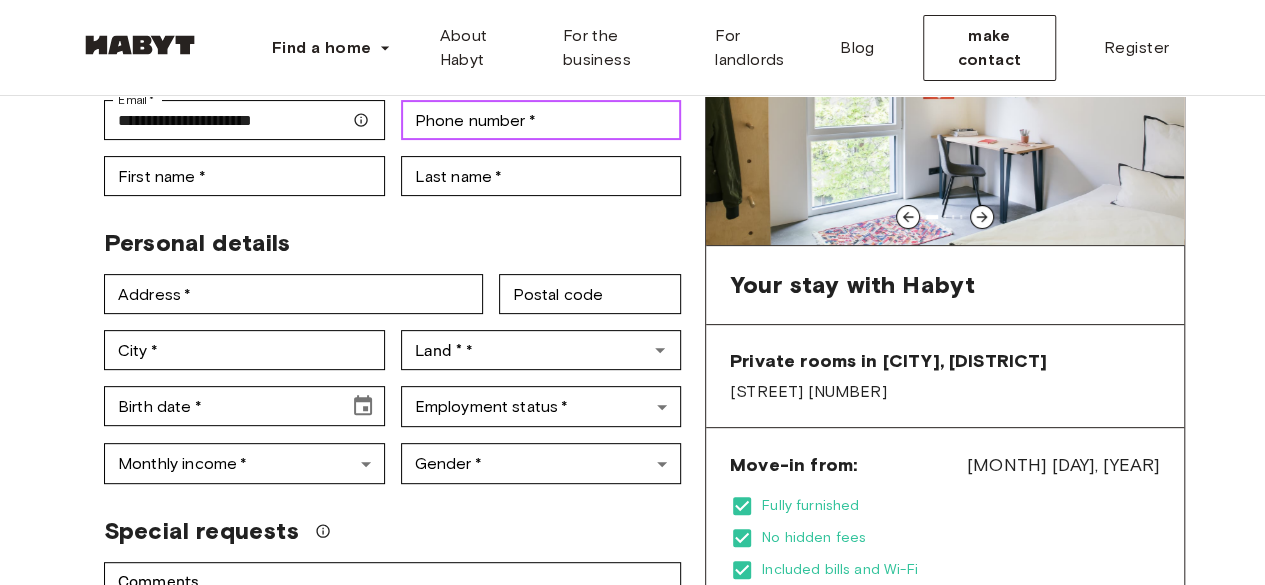 click on "Phone number    *" at bounding box center [541, 120] 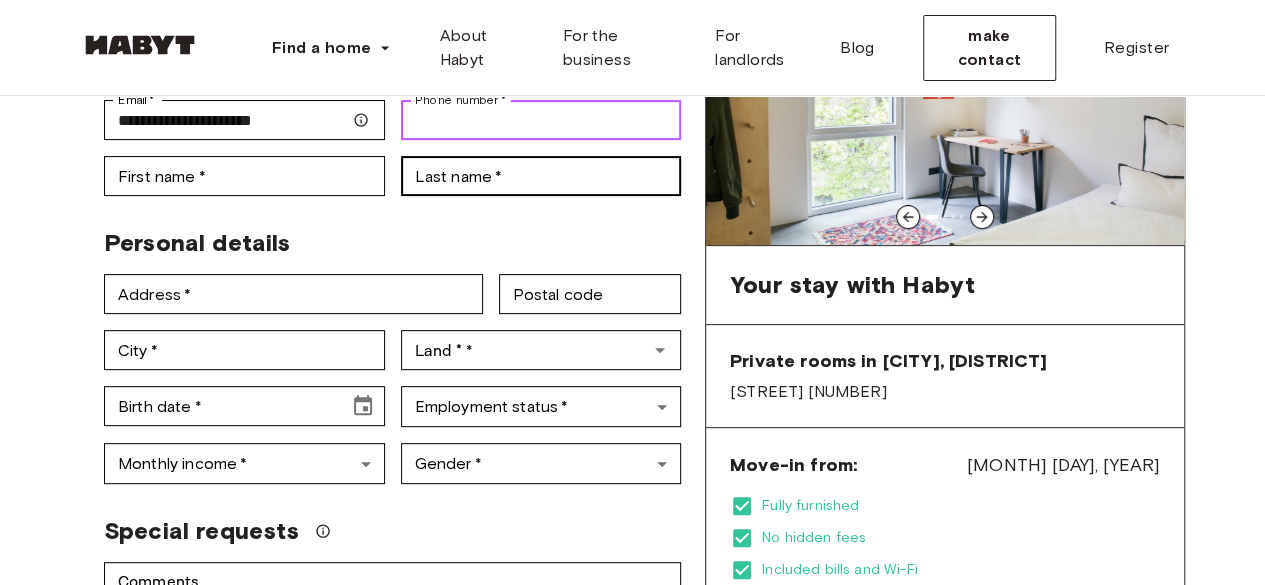 type on "**********" 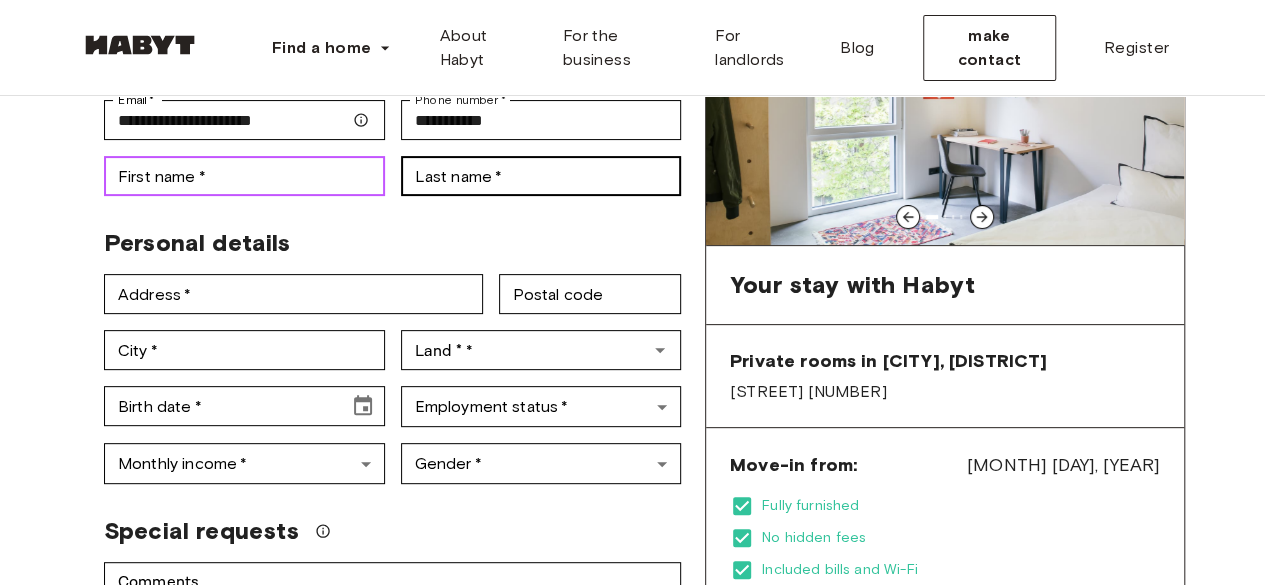 type on "*******" 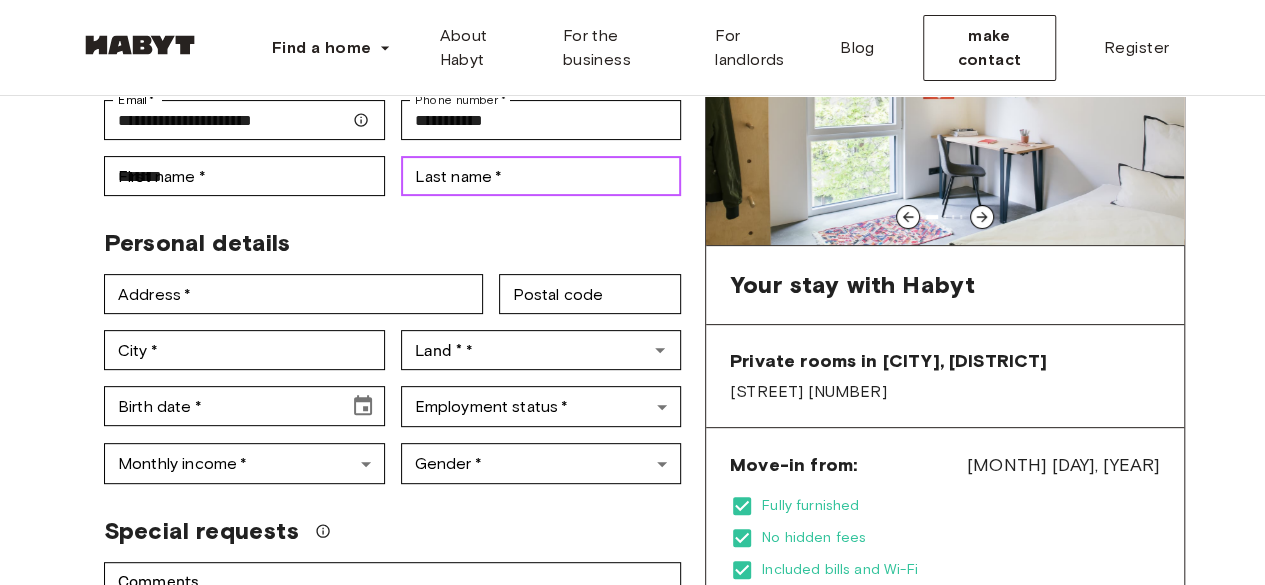 type on "*" 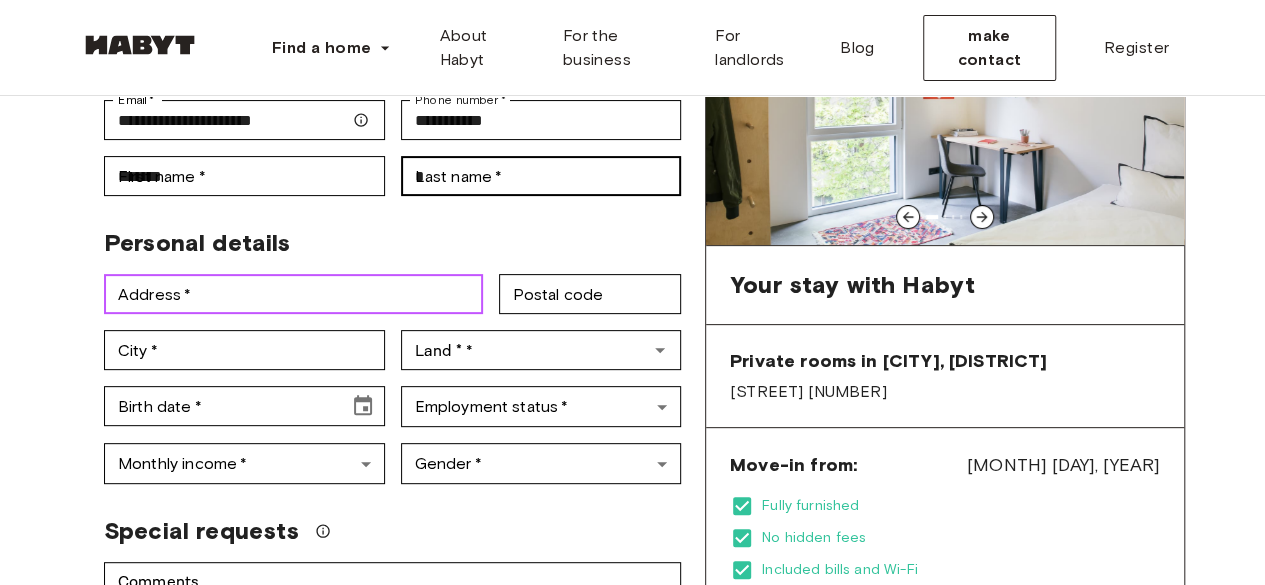 type on "**********" 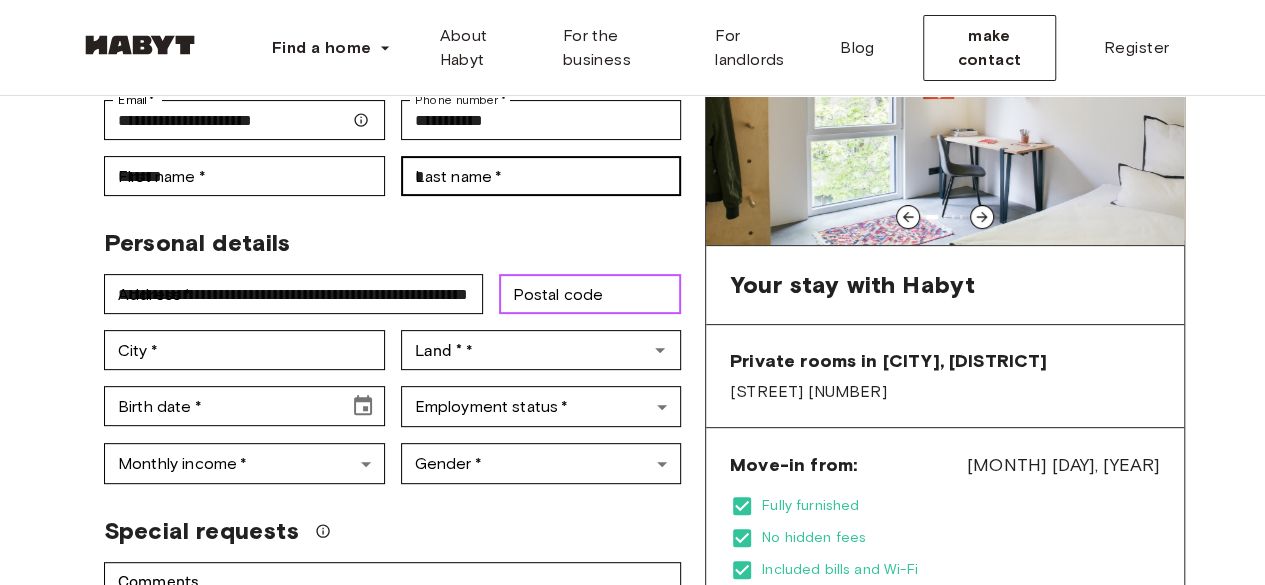 type on "******" 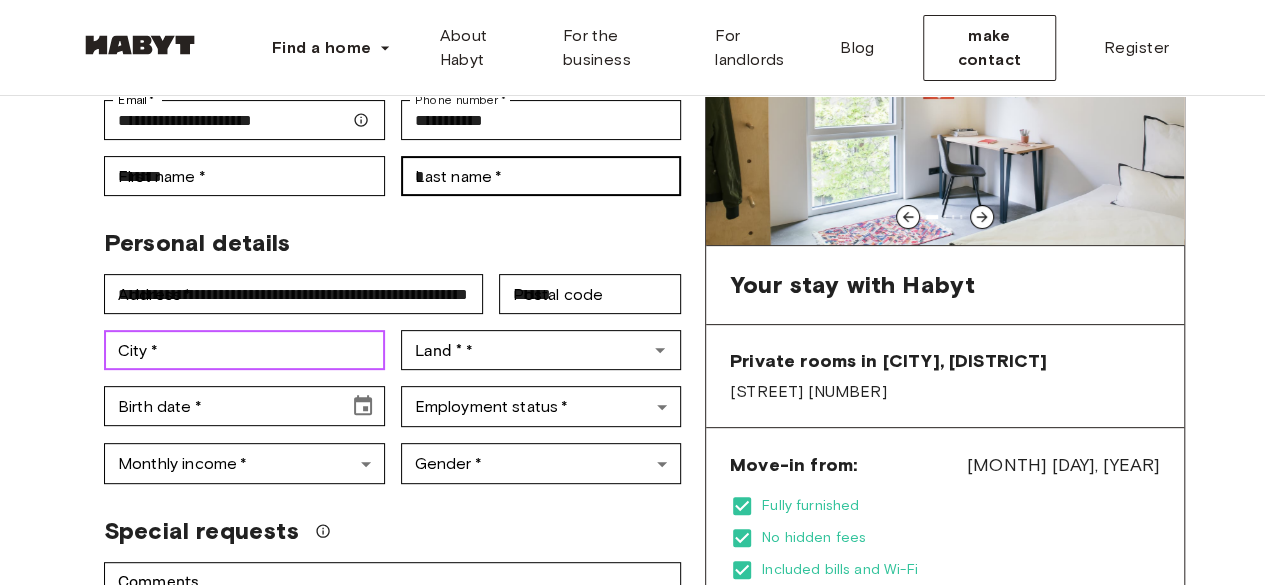 type on "*********" 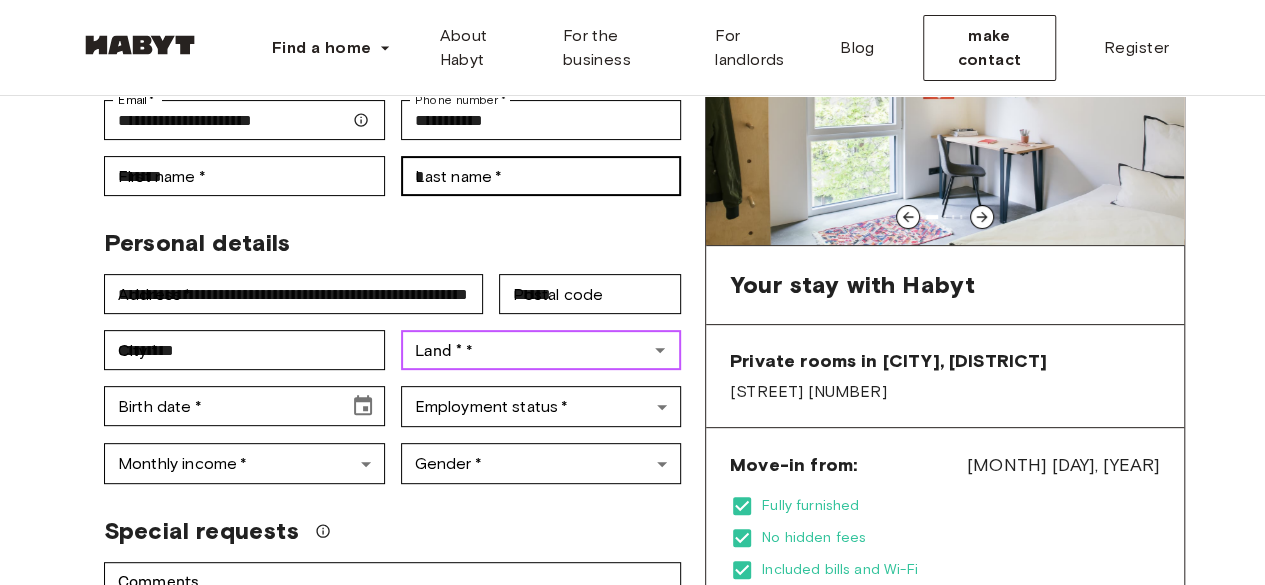type on "*****" 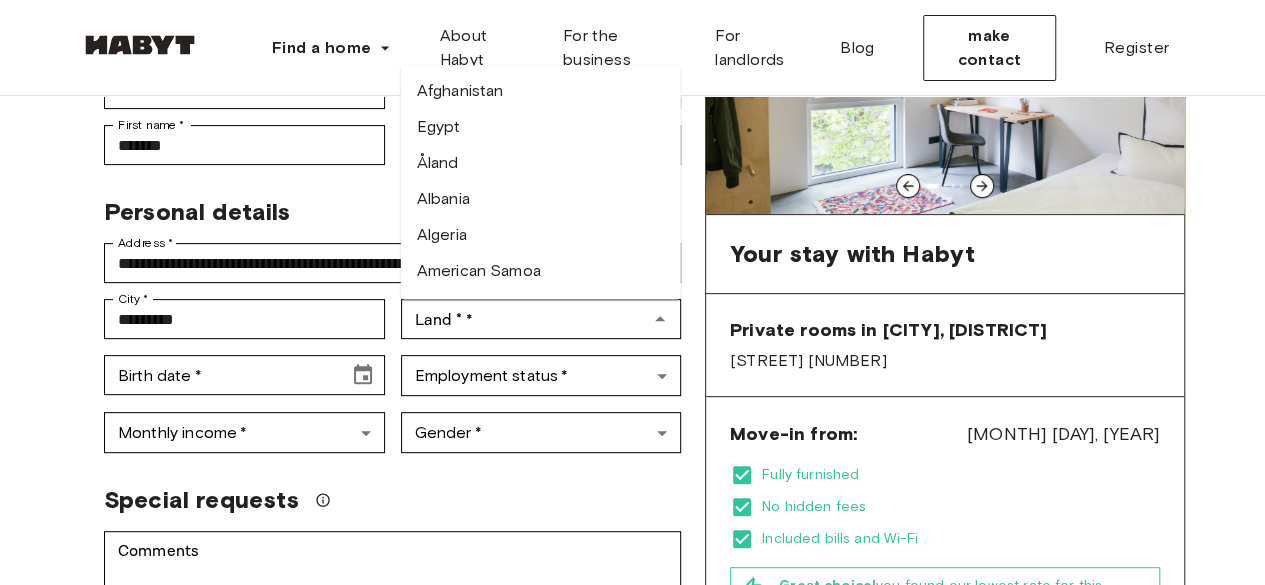 scroll, scrollTop: 200, scrollLeft: 0, axis: vertical 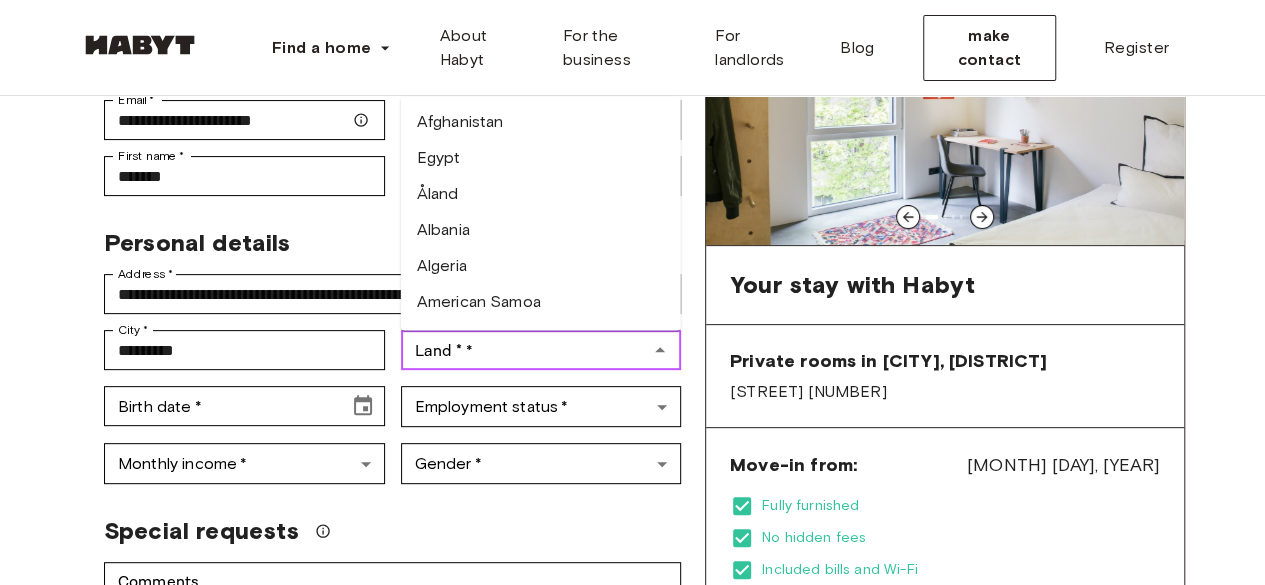 click on "Land *   *" at bounding box center (525, 350) 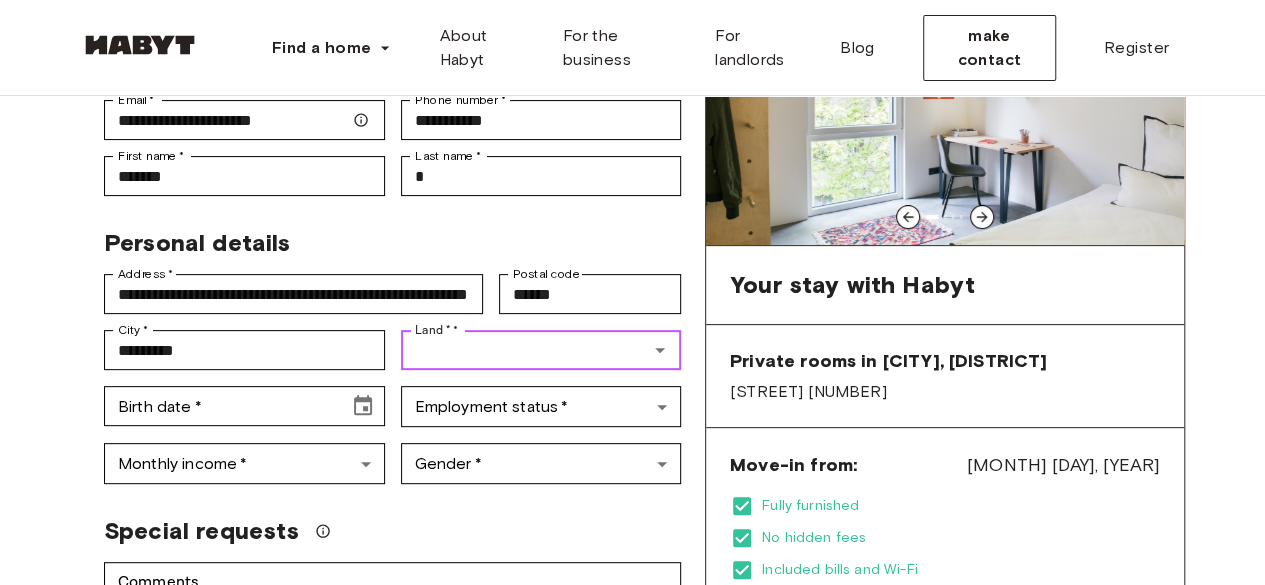 type on "*****" 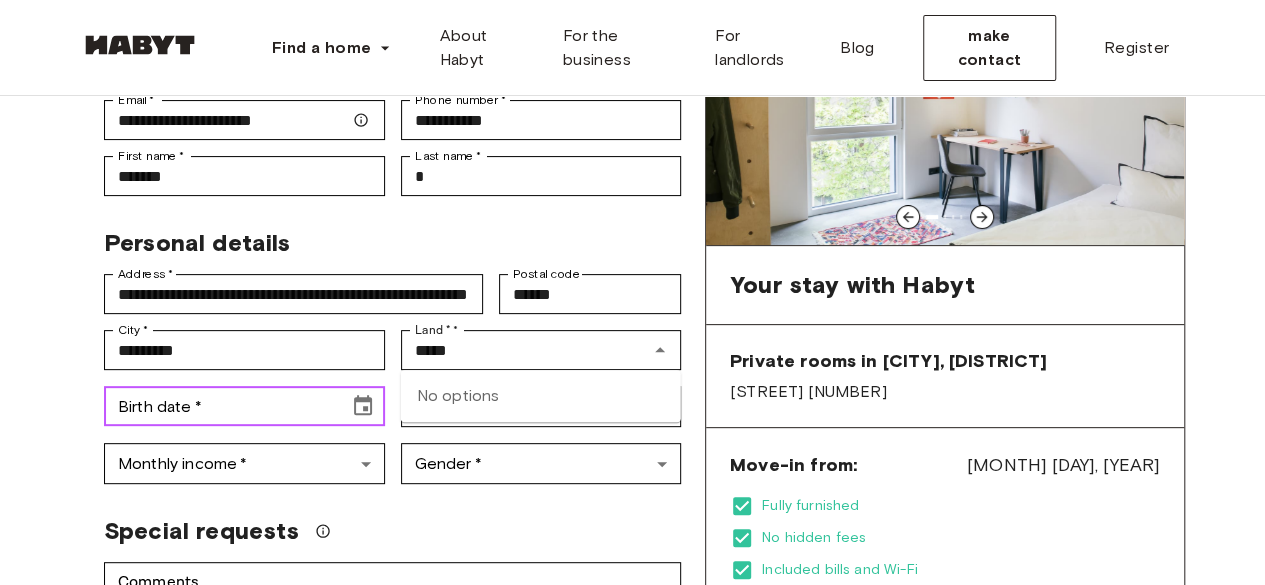 type 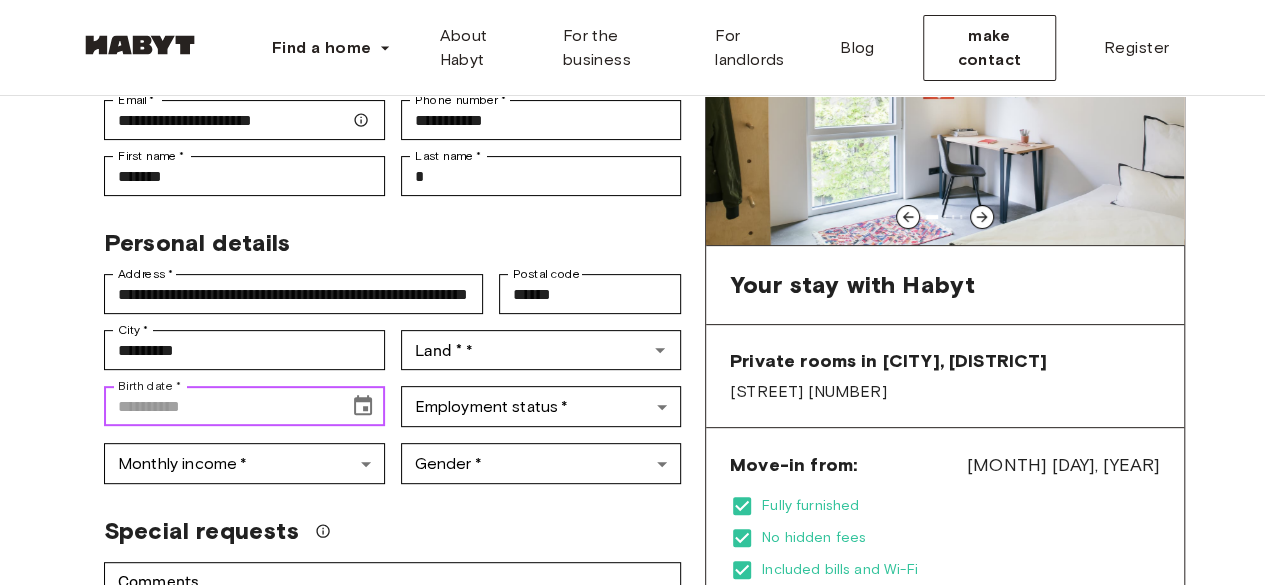 click on "Birth date    *" at bounding box center (219, 406) 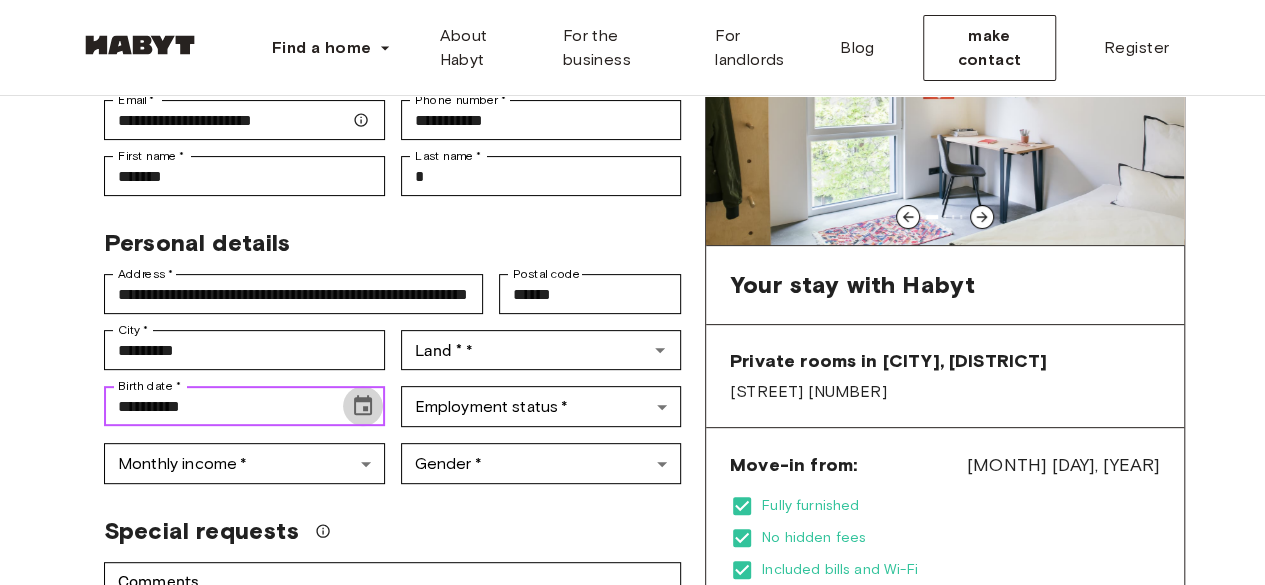 click 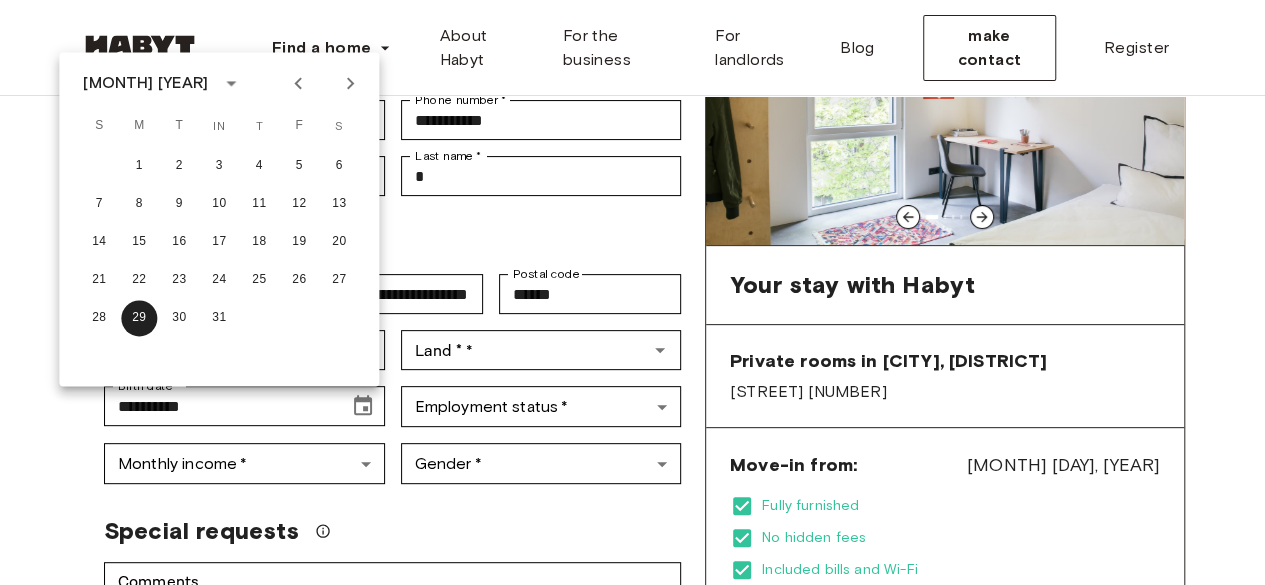 click on "[MONTH] [YEAR]" at bounding box center (145, 83) 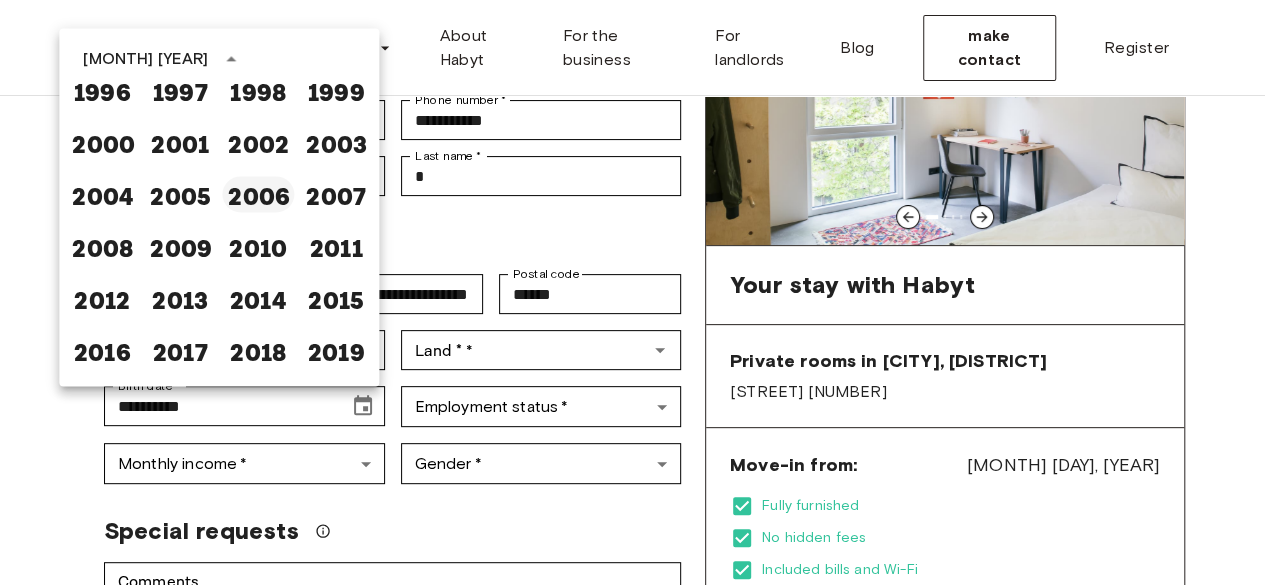 scroll, scrollTop: 1235, scrollLeft: 0, axis: vertical 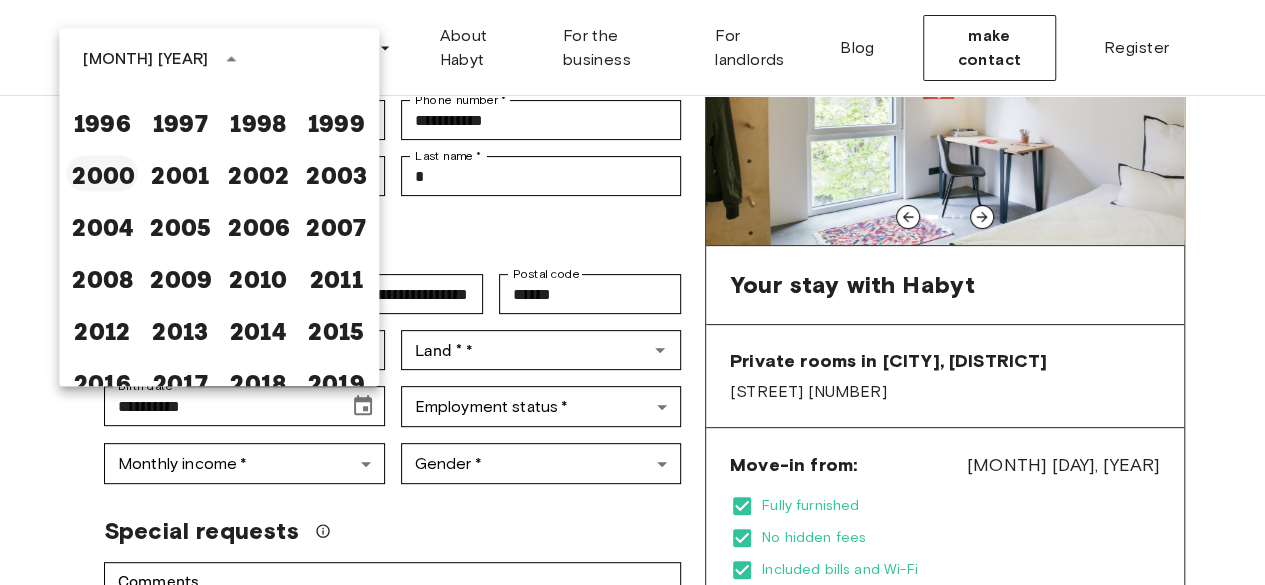 click on "2000" at bounding box center [102, 173] 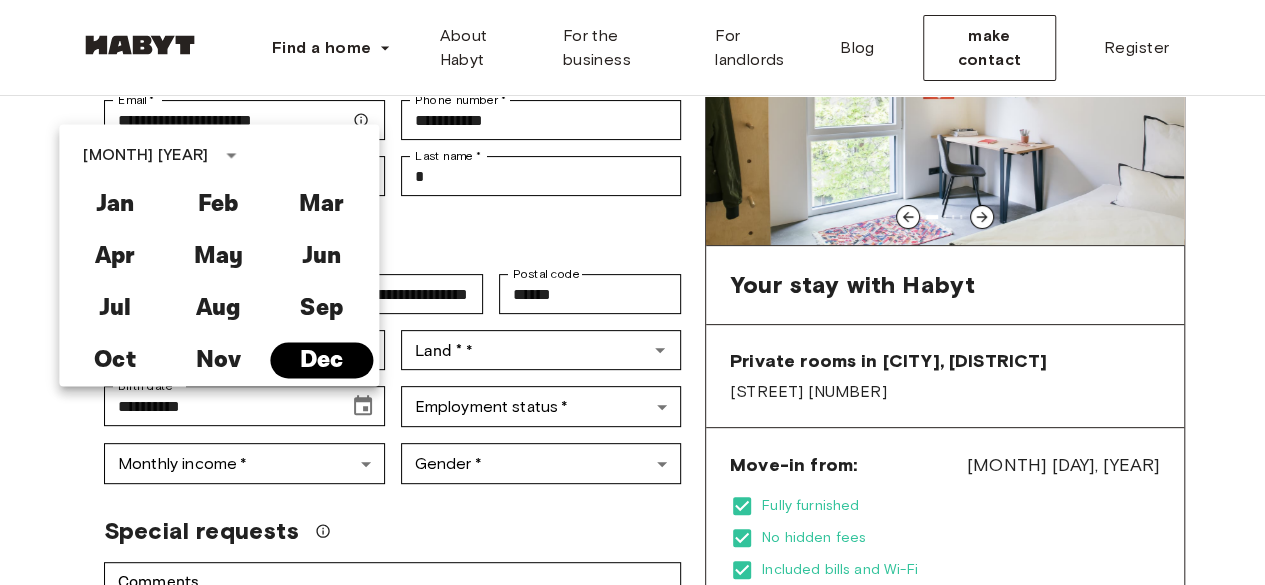 click on "Dec" at bounding box center [321, 360] 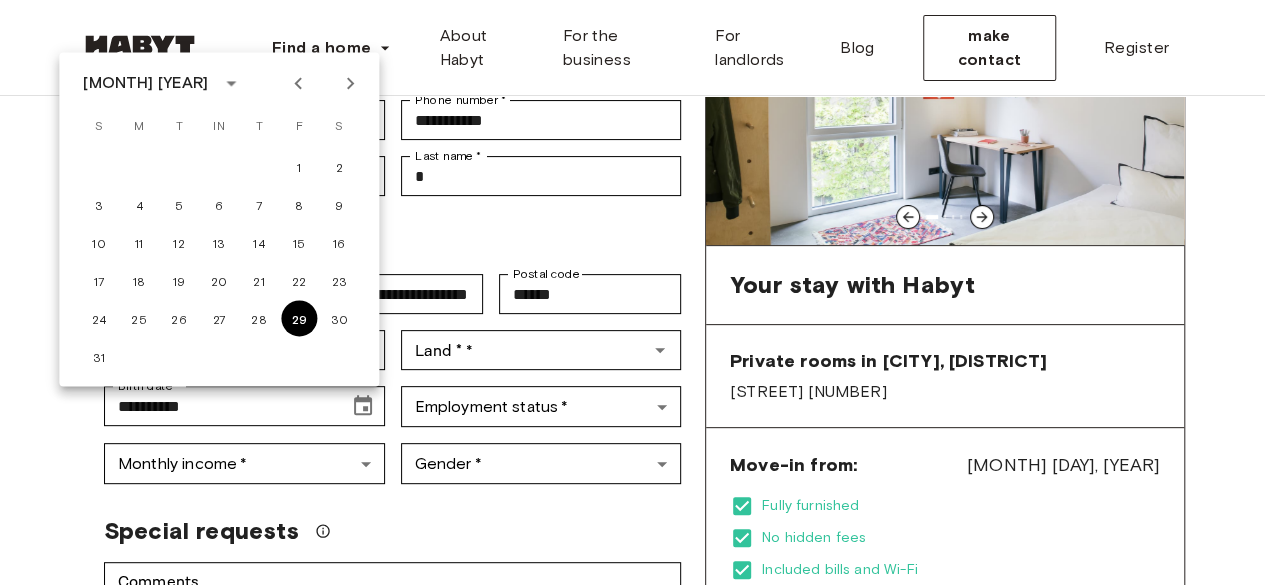 click on "29" at bounding box center (299, 318) 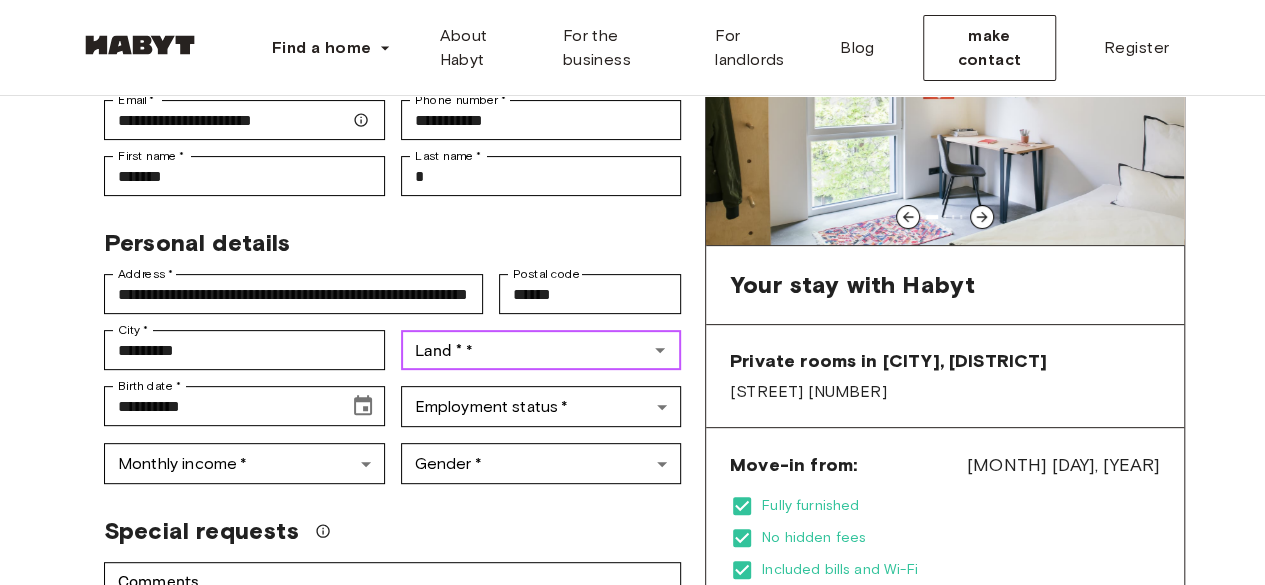 click on "Land *   * Land *   *" at bounding box center [541, 350] 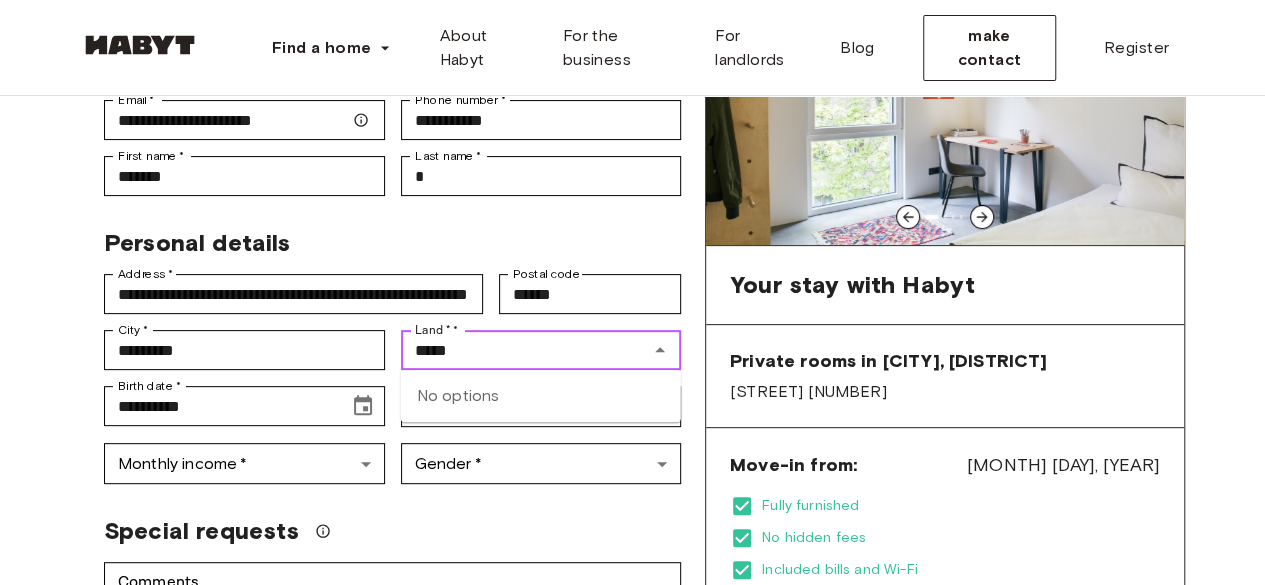 click on "No options" at bounding box center [541, 396] 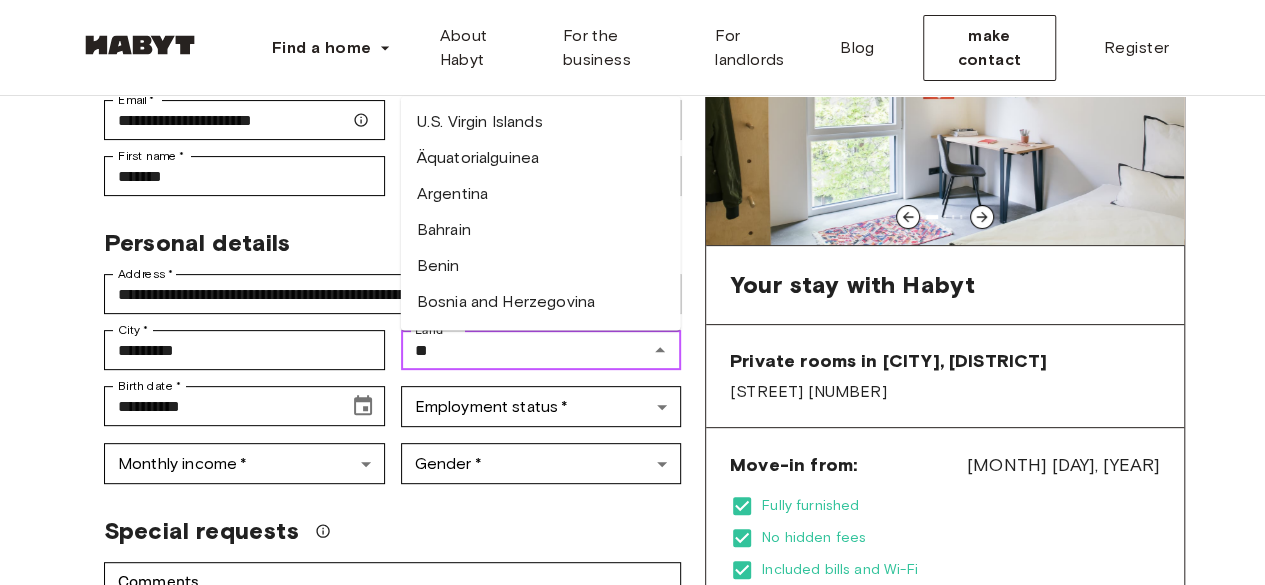 type on "*" 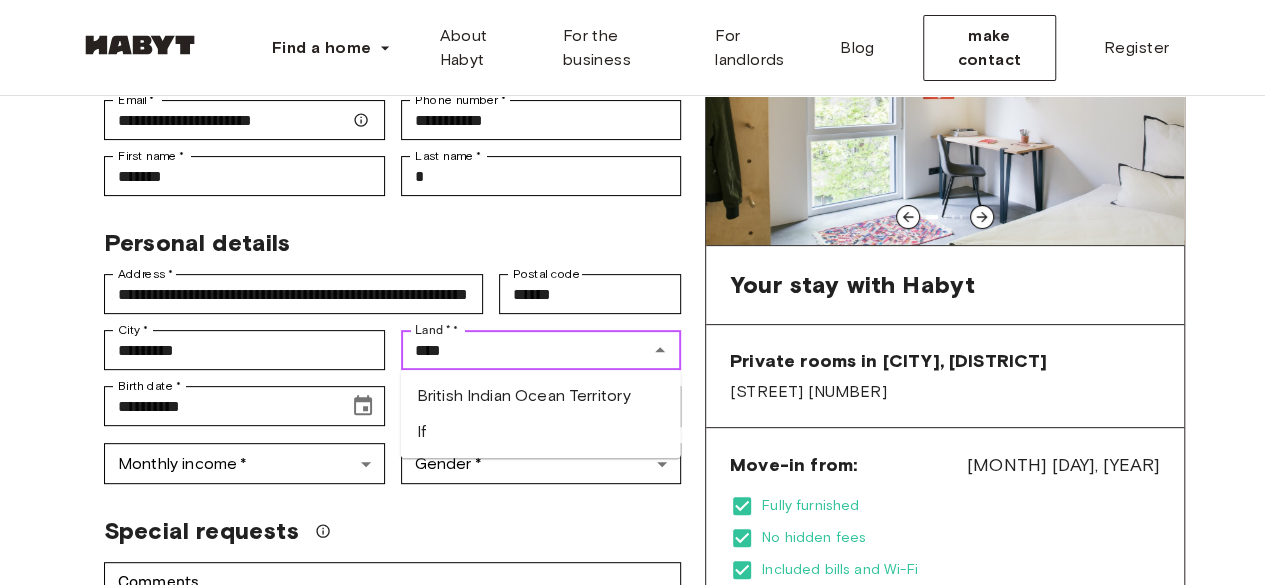 click on "****" at bounding box center [525, 350] 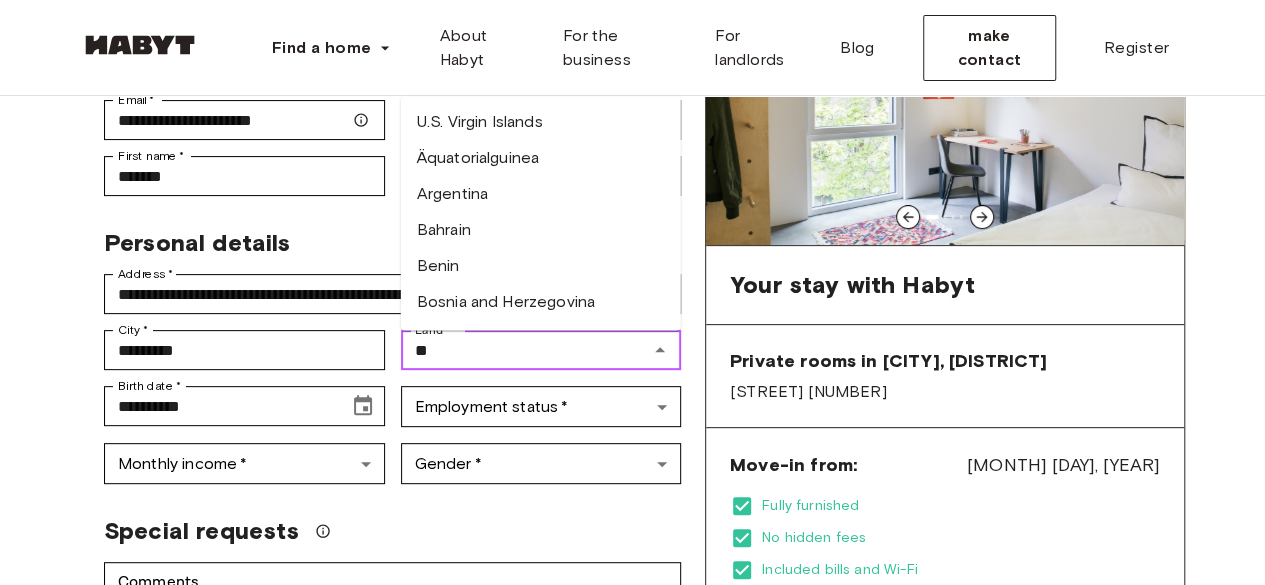 type on "*" 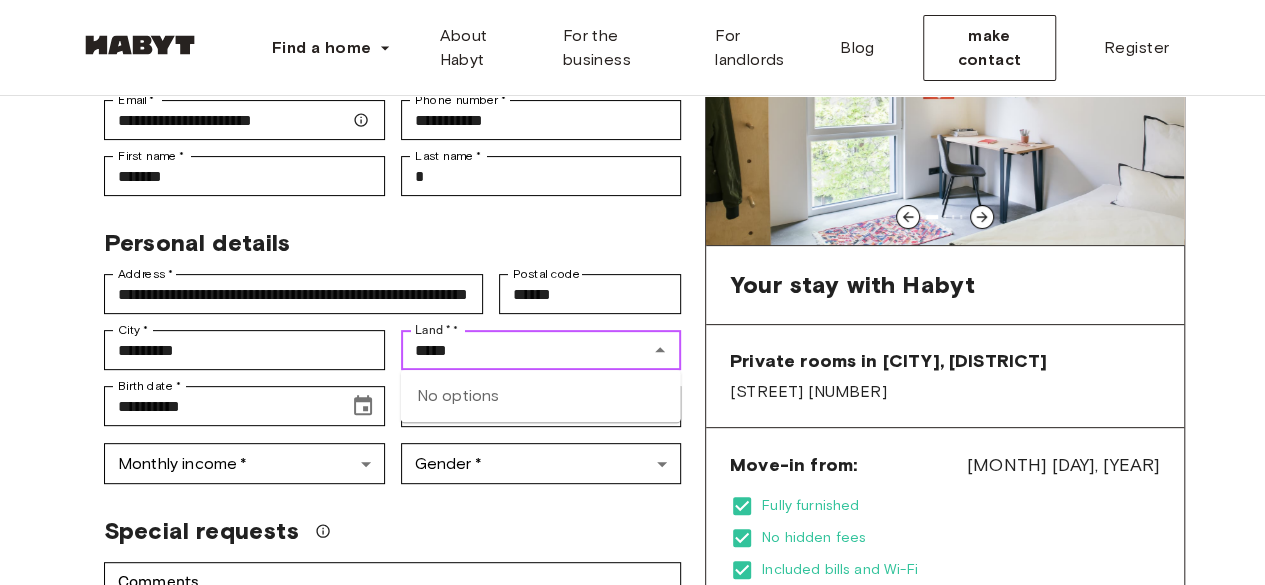 type on "*****" 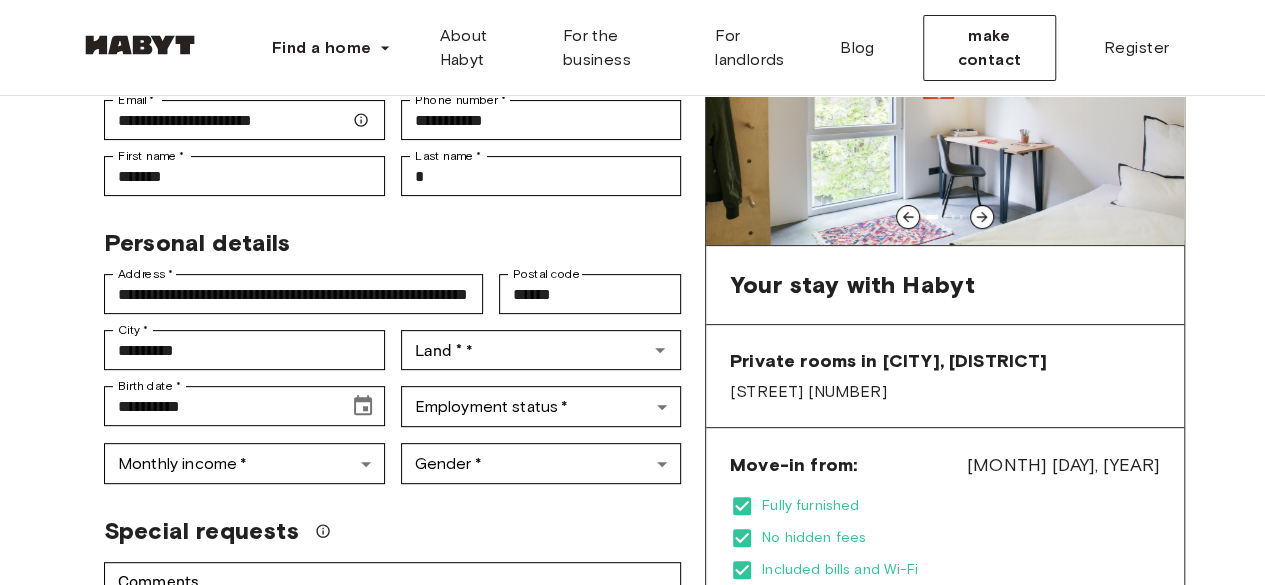 click on "Gender    * ​ Gender    *" at bounding box center (533, 455) 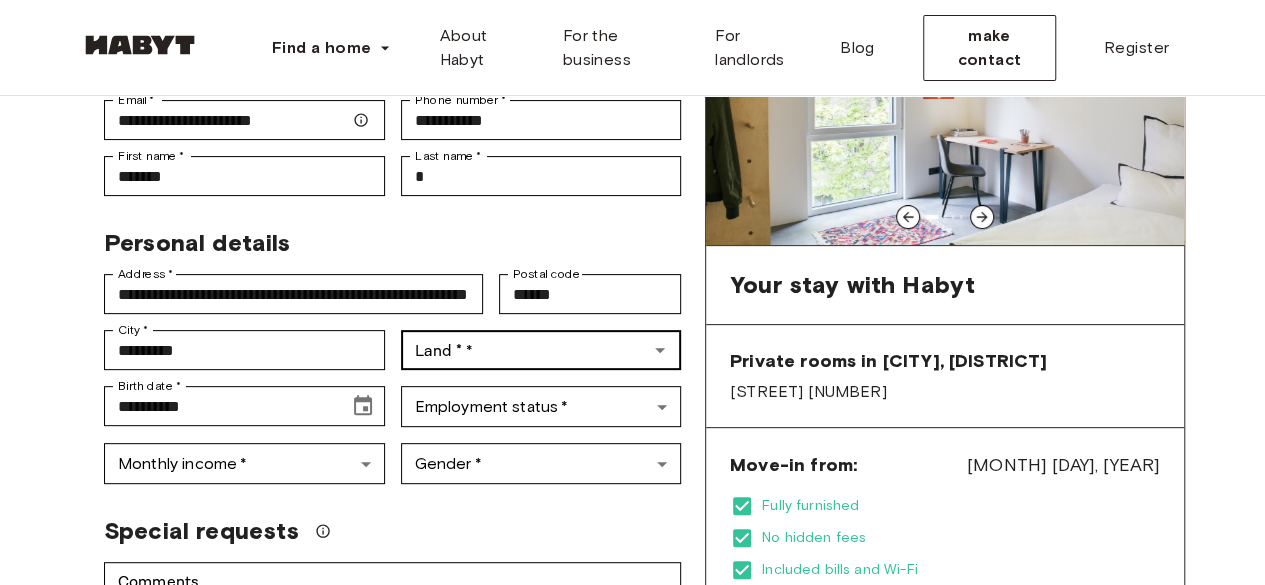 click on "Land *   *" at bounding box center [541, 350] 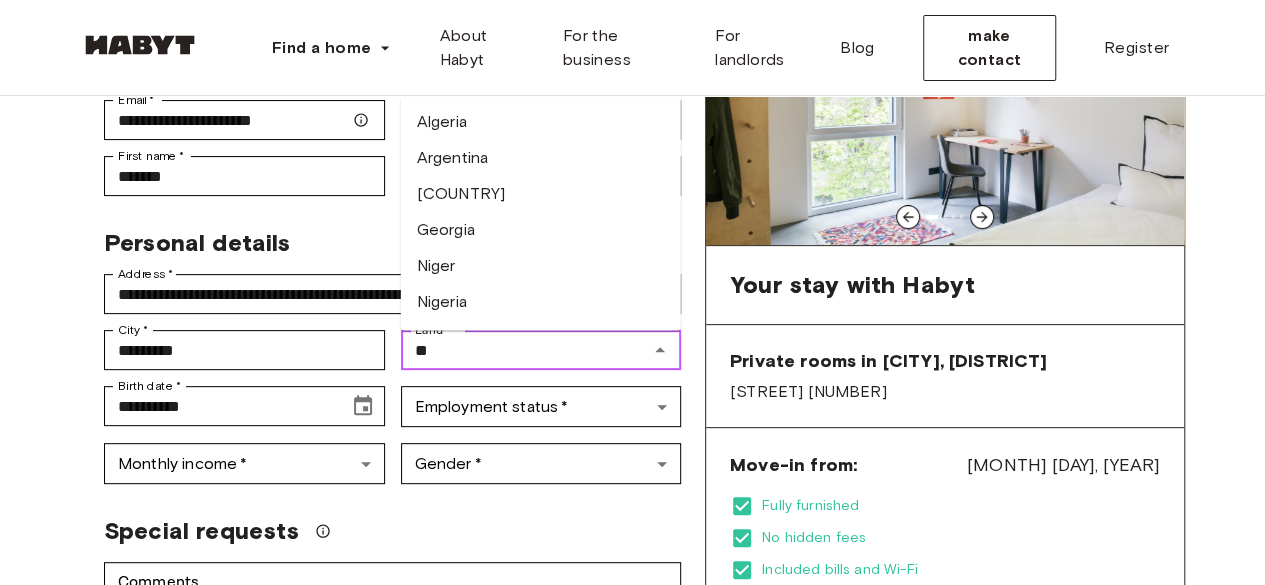 type on "*" 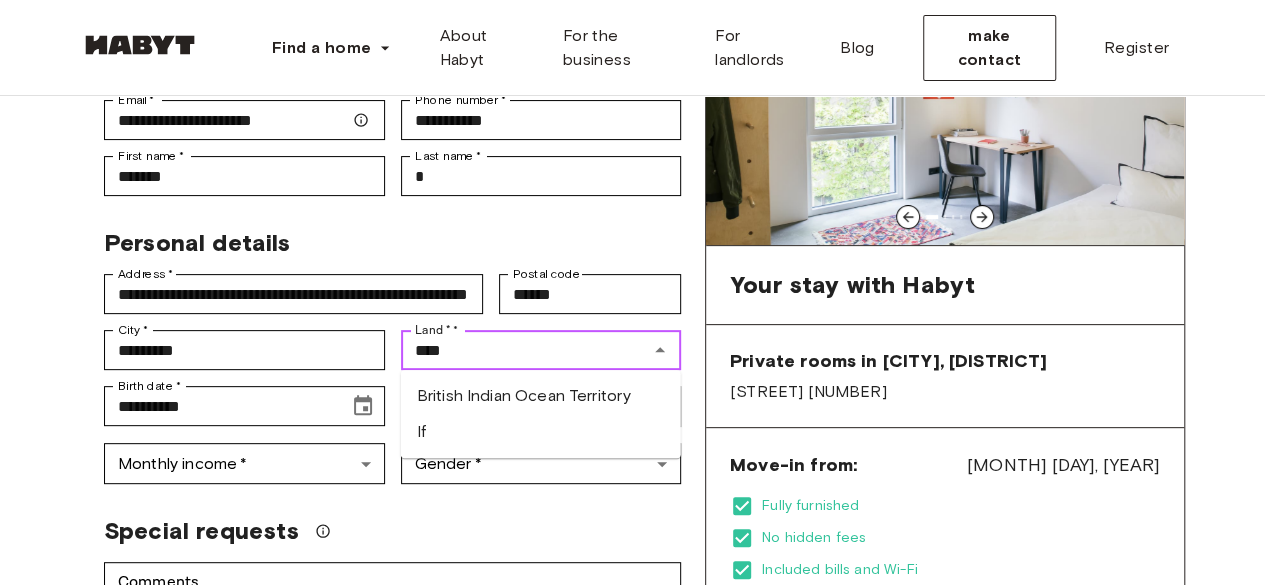click on "If" at bounding box center (541, 432) 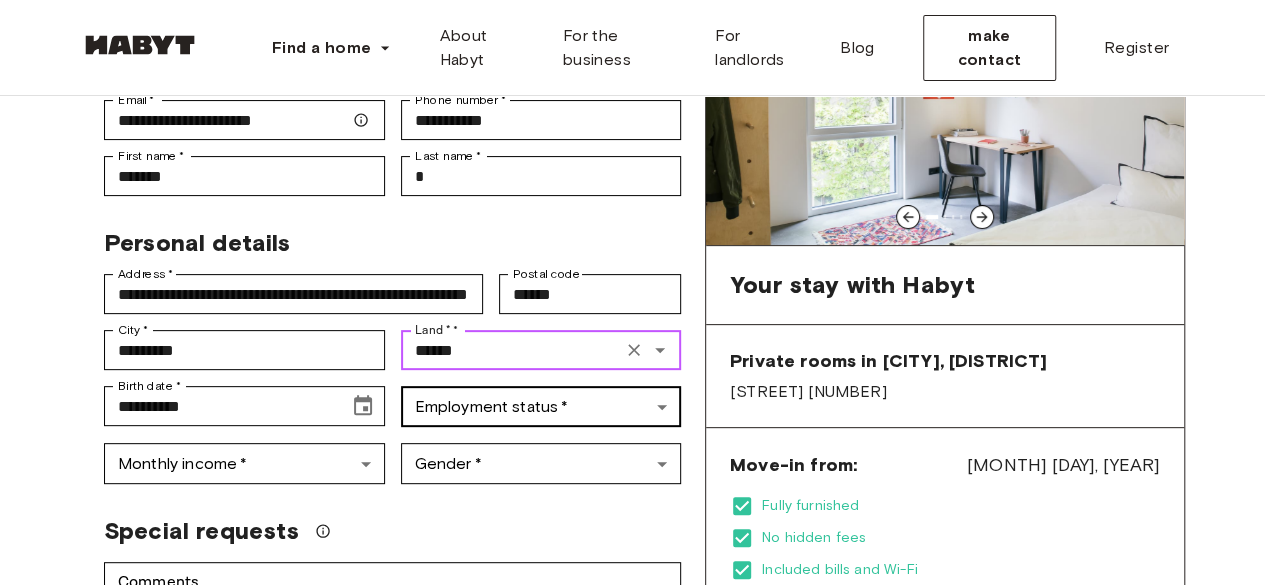 type on "******" 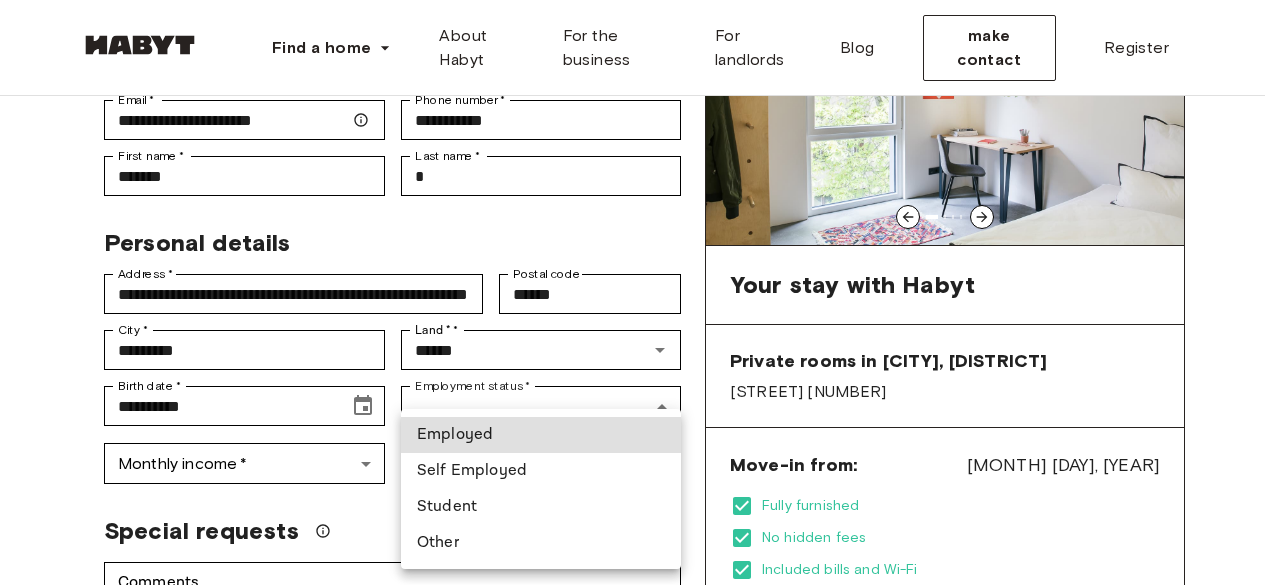 click on "**********" at bounding box center [640, 982] 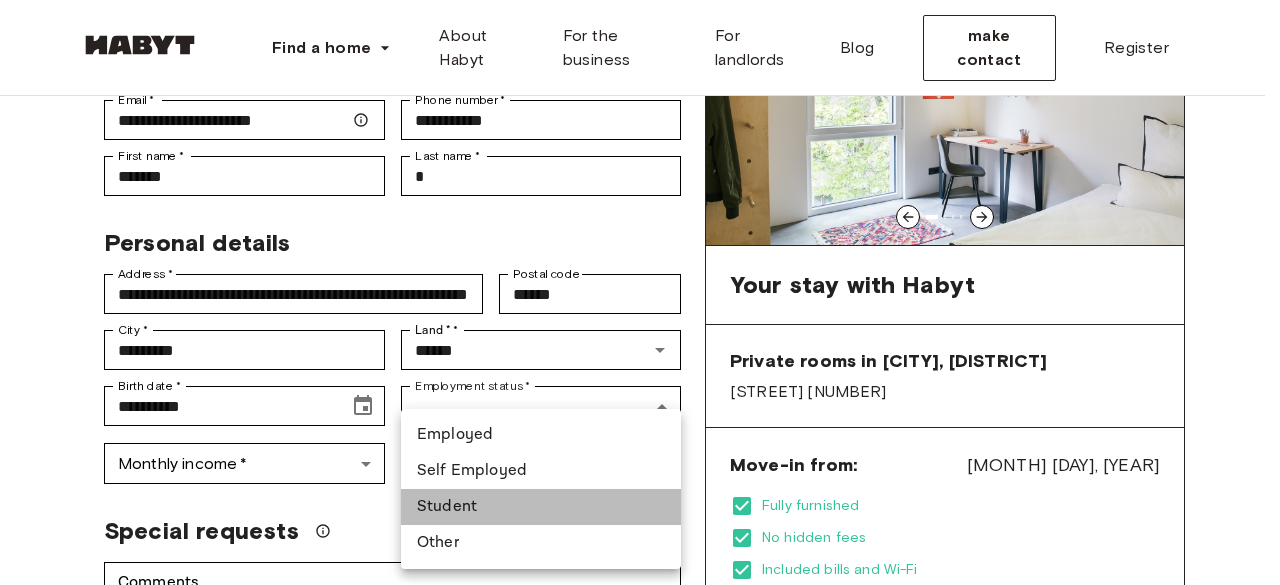 click on "Student" at bounding box center [541, 507] 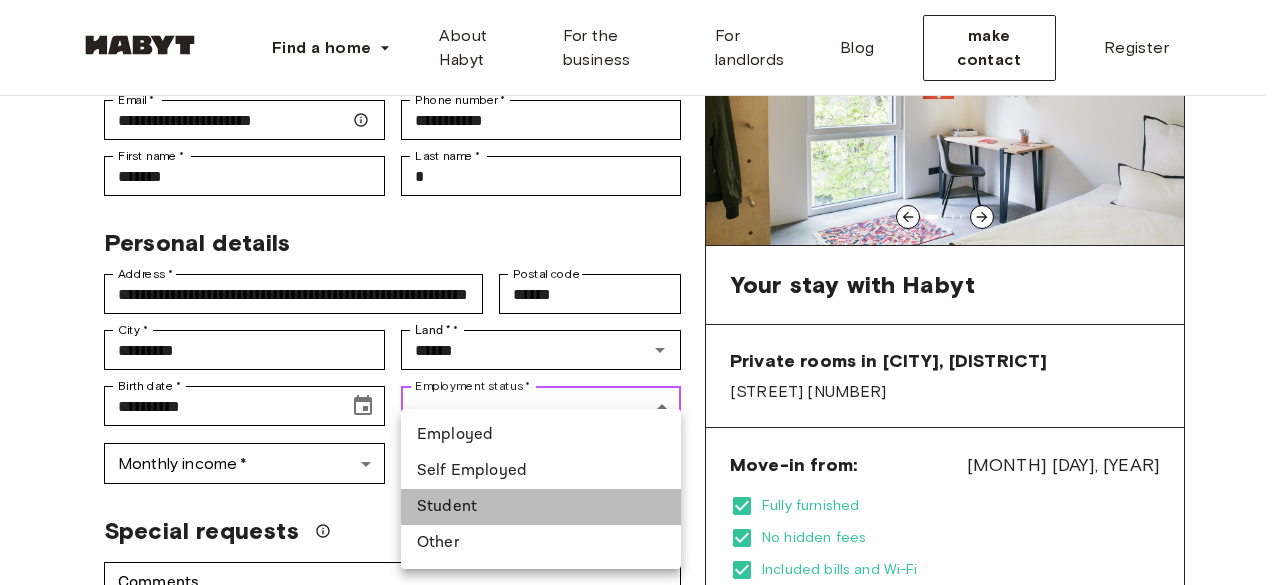 type on "*******" 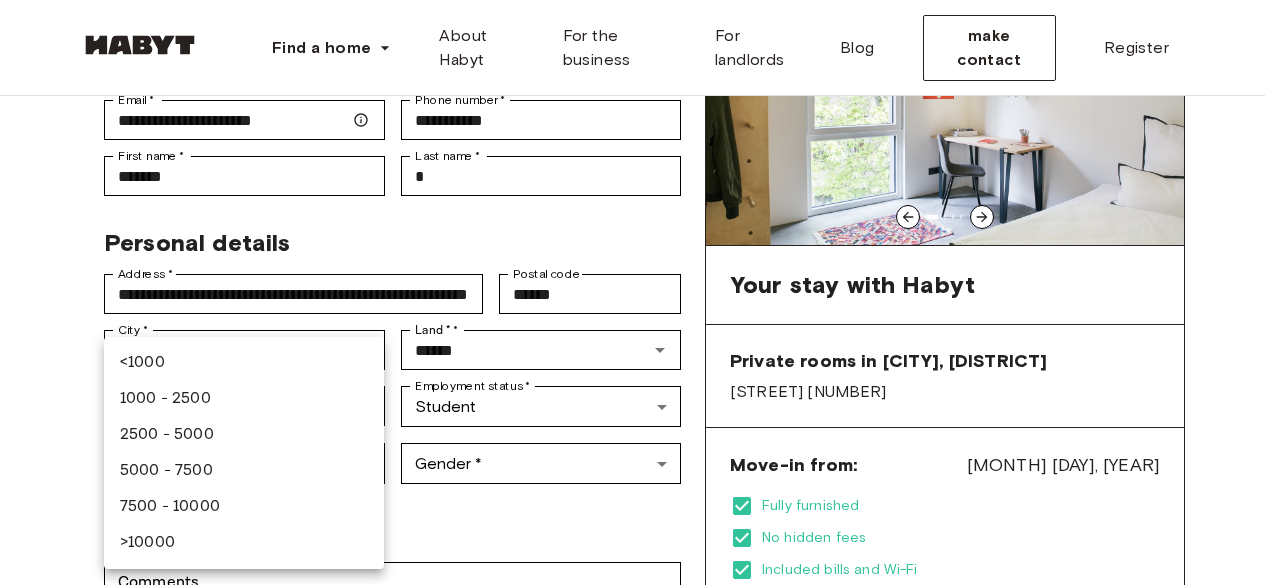 click on "**********" at bounding box center [640, 982] 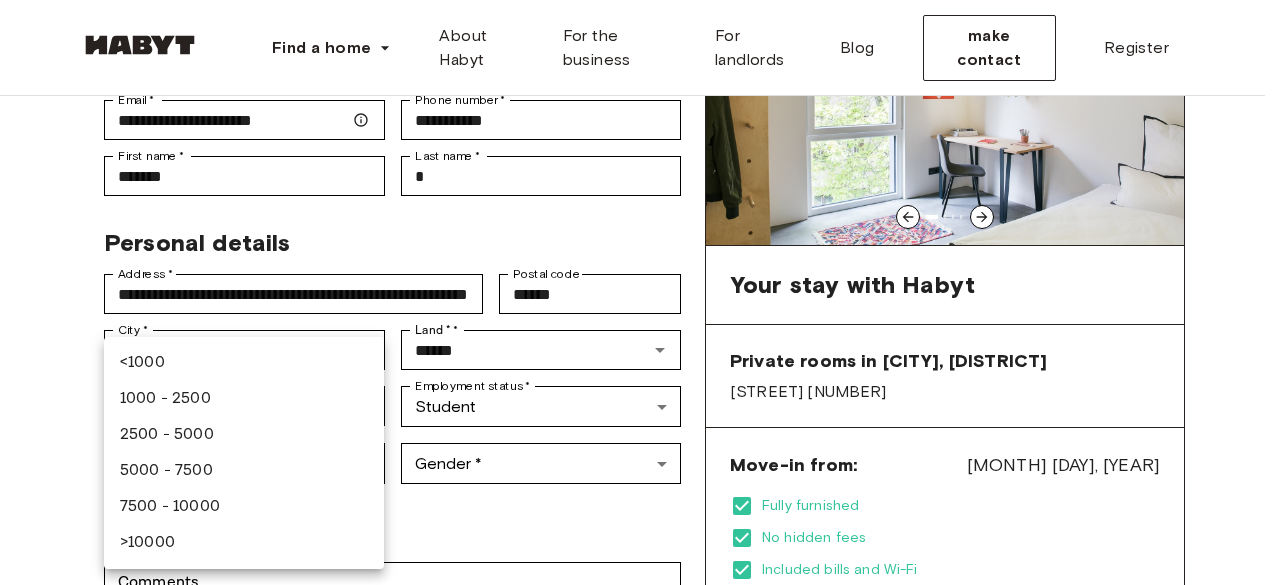 click at bounding box center [640, 292] 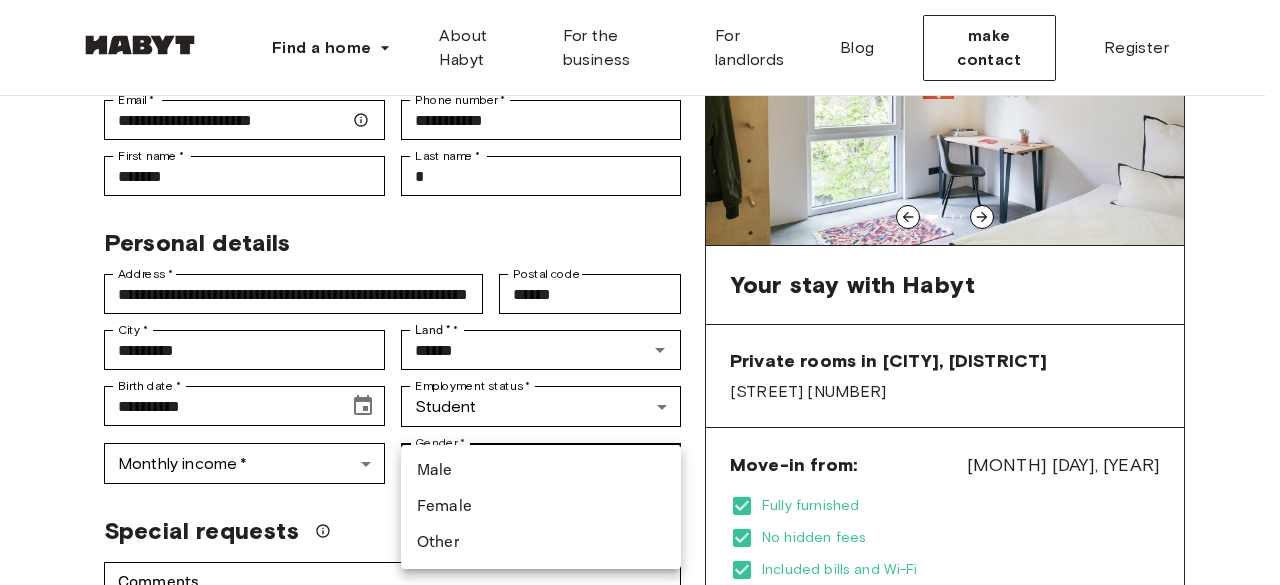 click on "**********" at bounding box center [640, 982] 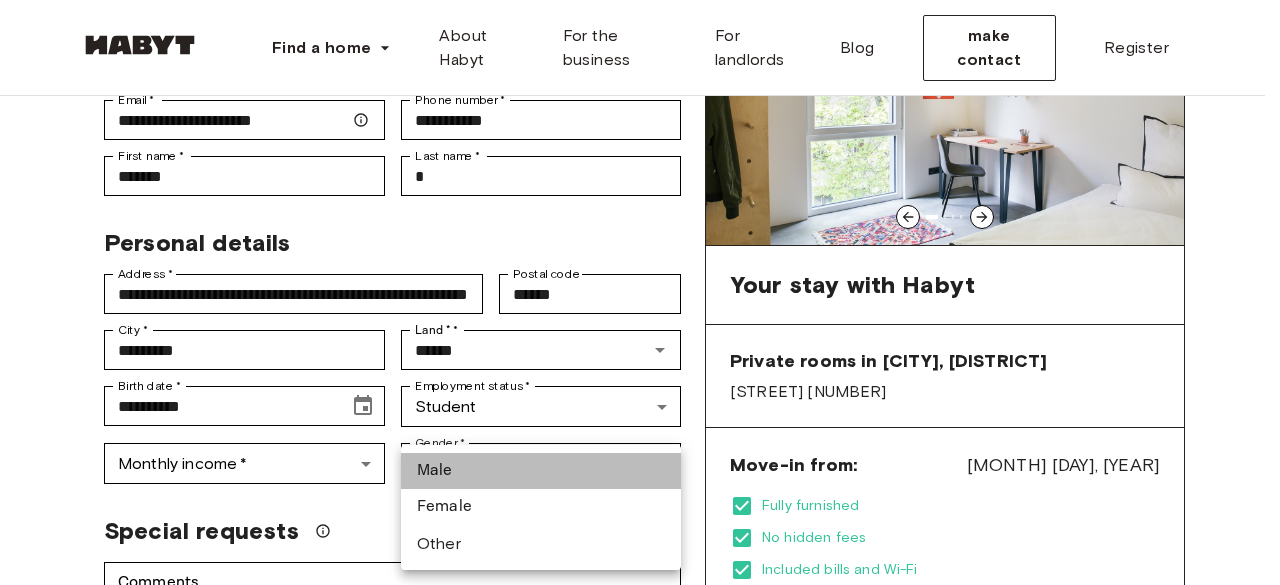click on "Male" at bounding box center (541, 471) 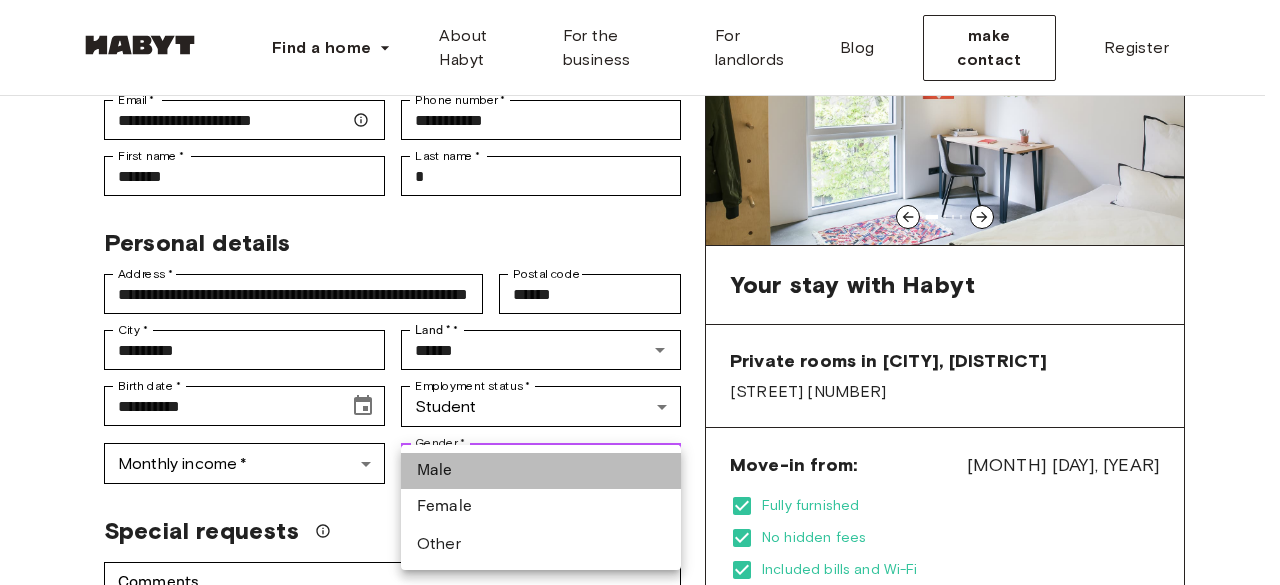 type on "****" 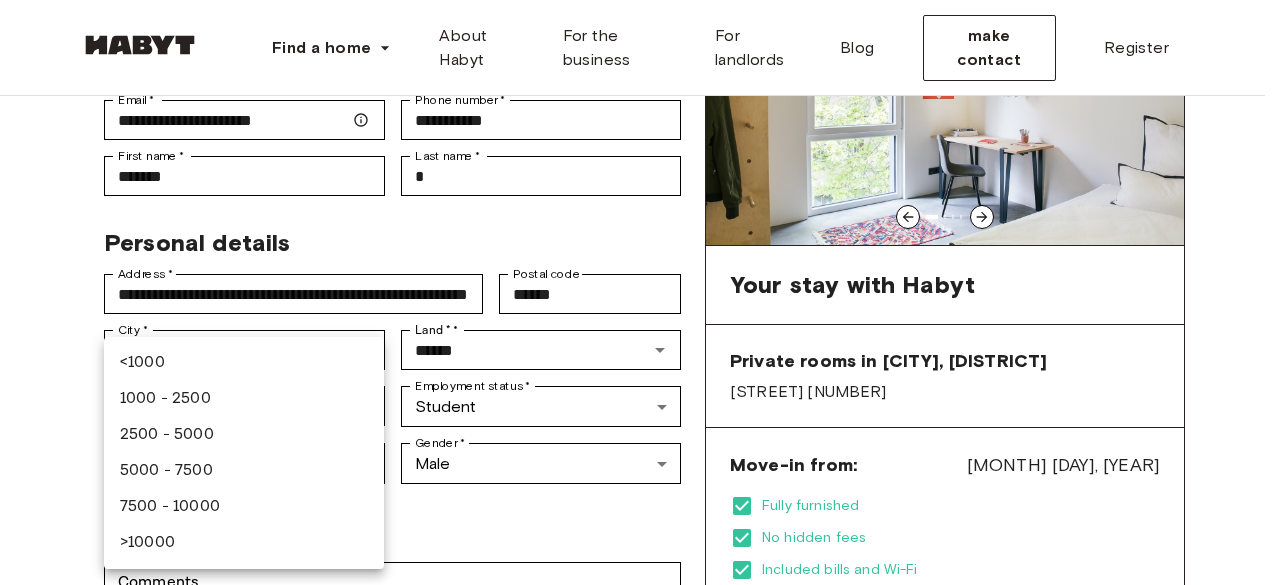 click on "**********" at bounding box center [640, 982] 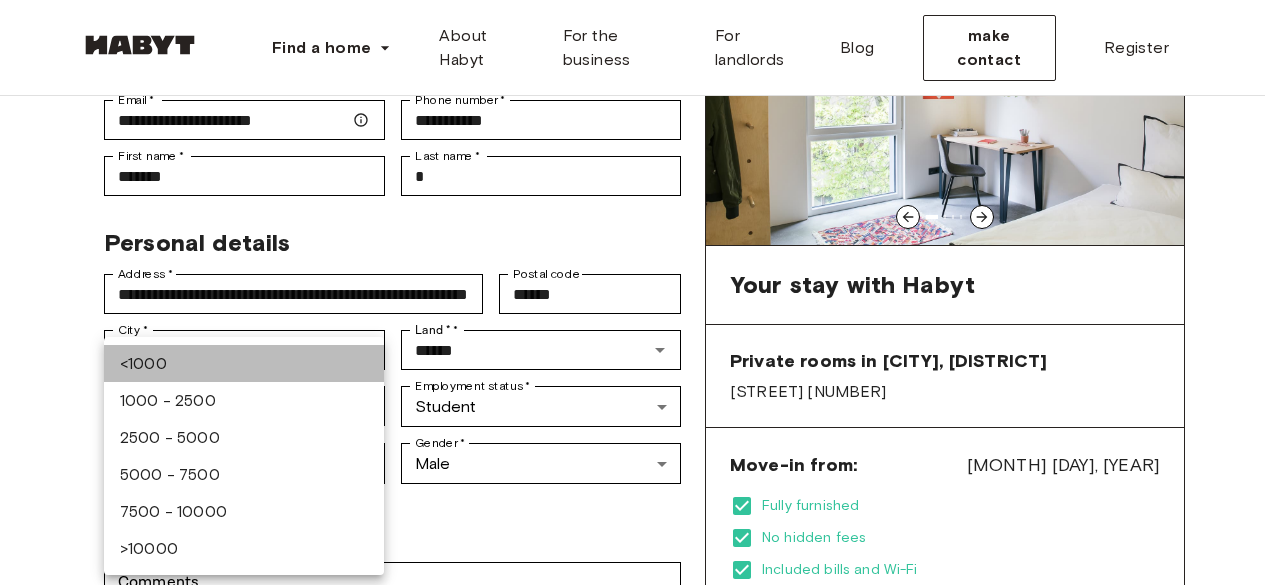 click on "<1000" at bounding box center [244, 363] 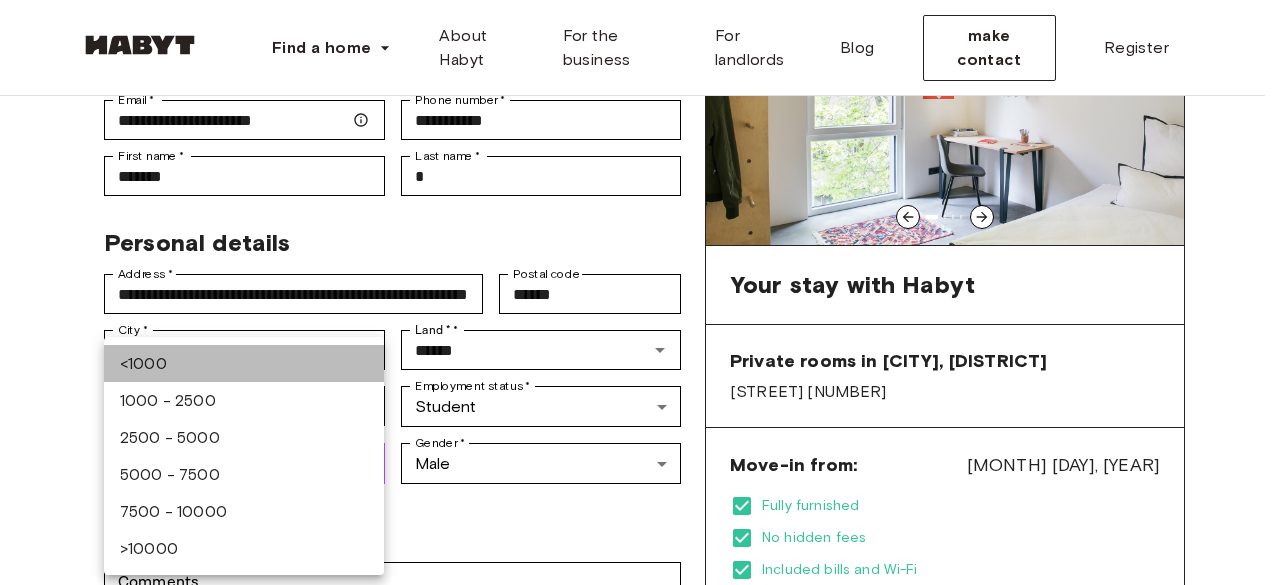 type on "******" 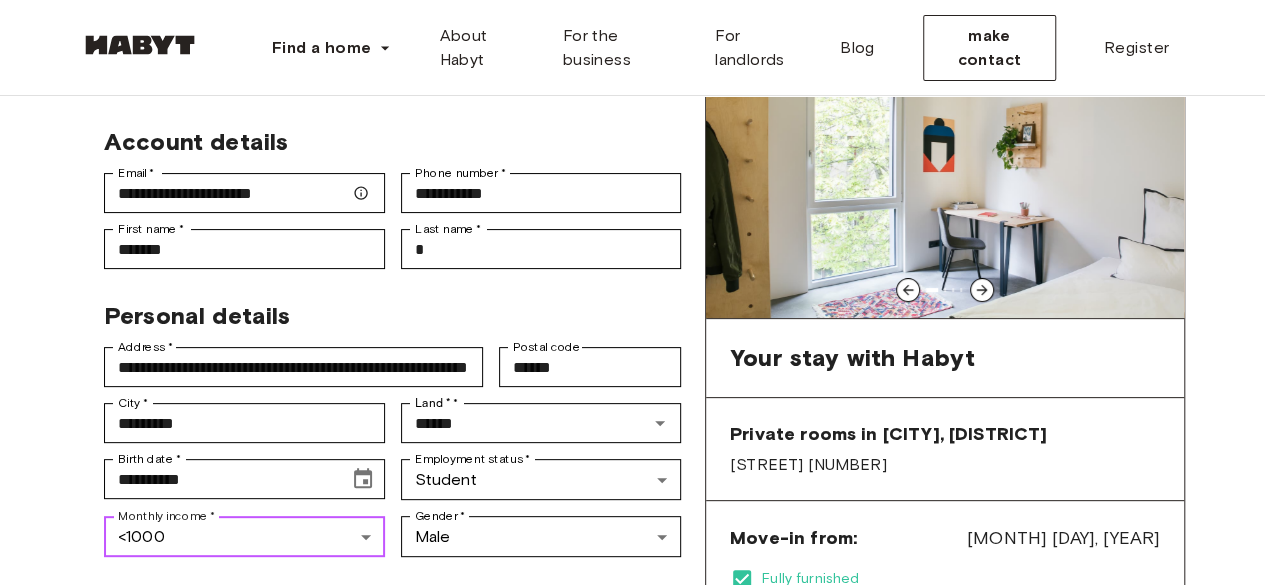 scroll, scrollTop: 130, scrollLeft: 0, axis: vertical 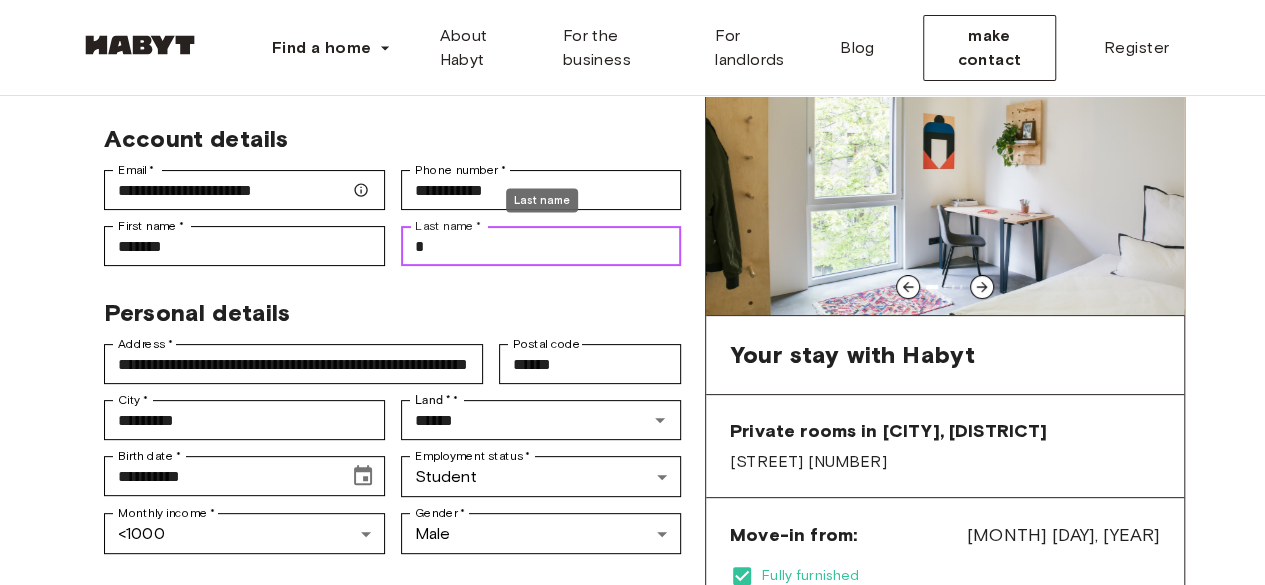 click on "*" at bounding box center [541, 246] 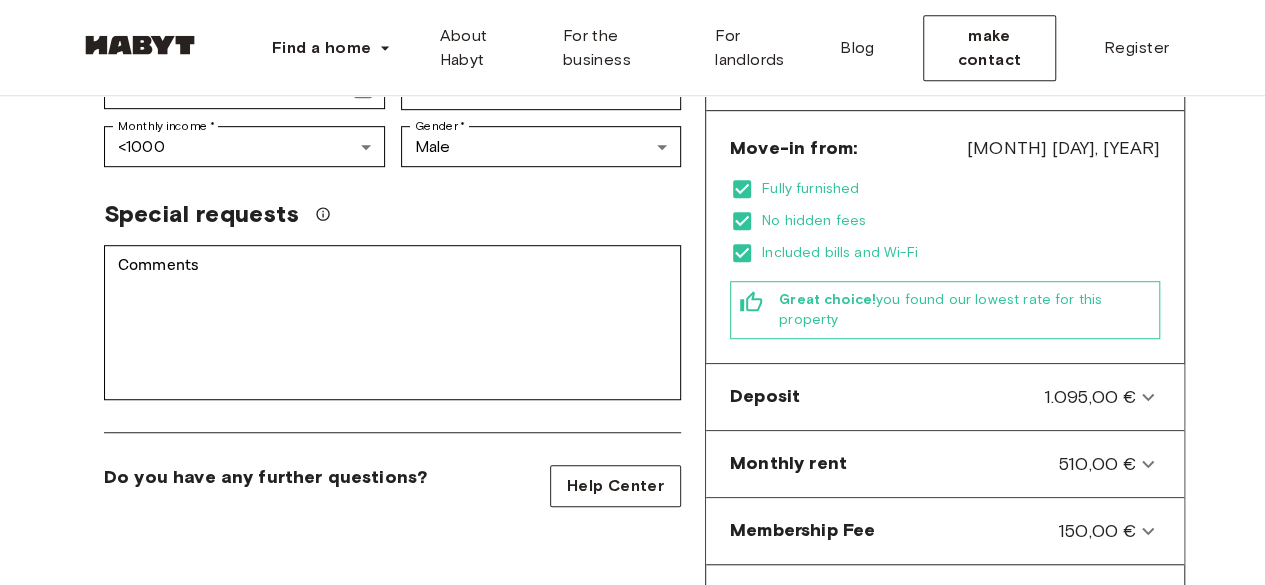 scroll, scrollTop: 524, scrollLeft: 0, axis: vertical 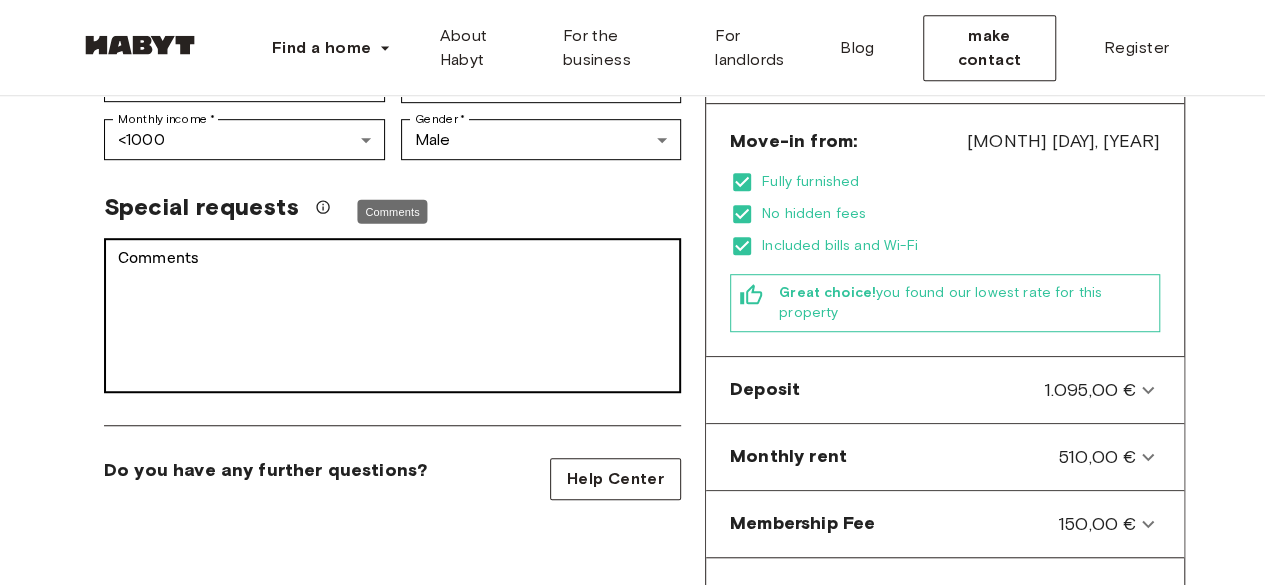 type on "**********" 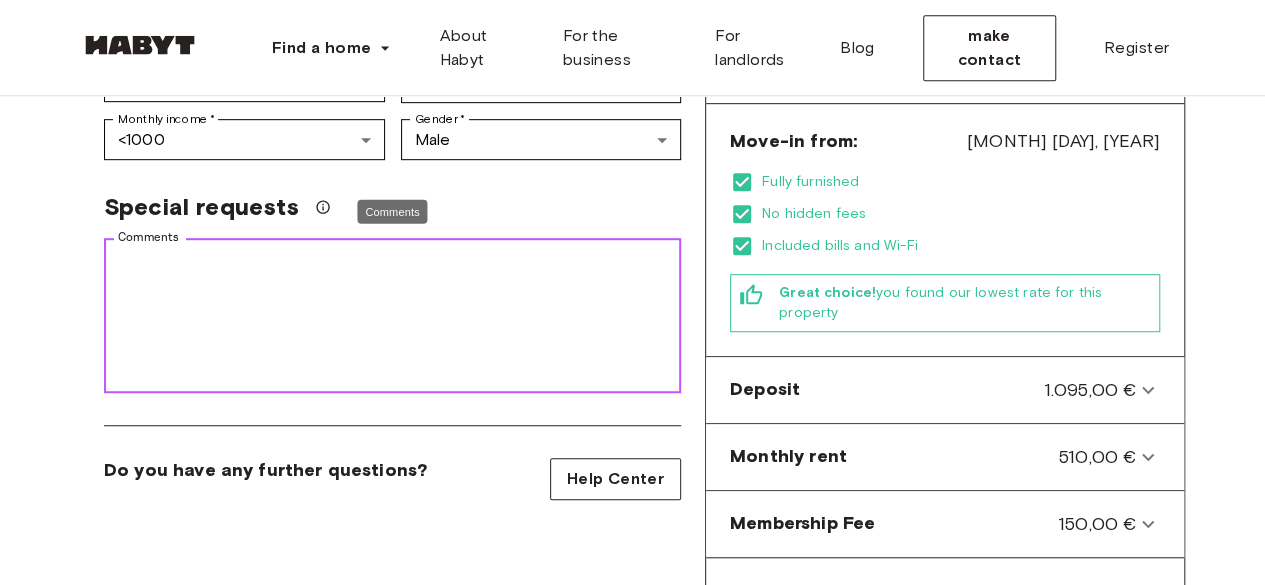 click on "Comments" at bounding box center (392, 316) 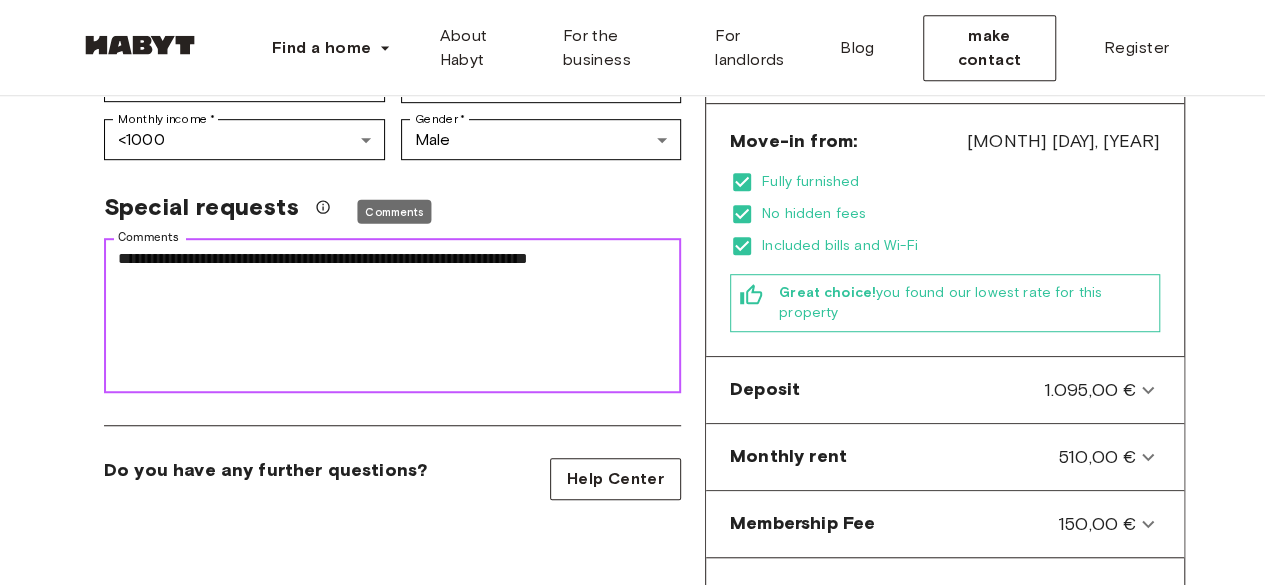 click on "**********" at bounding box center (392, 316) 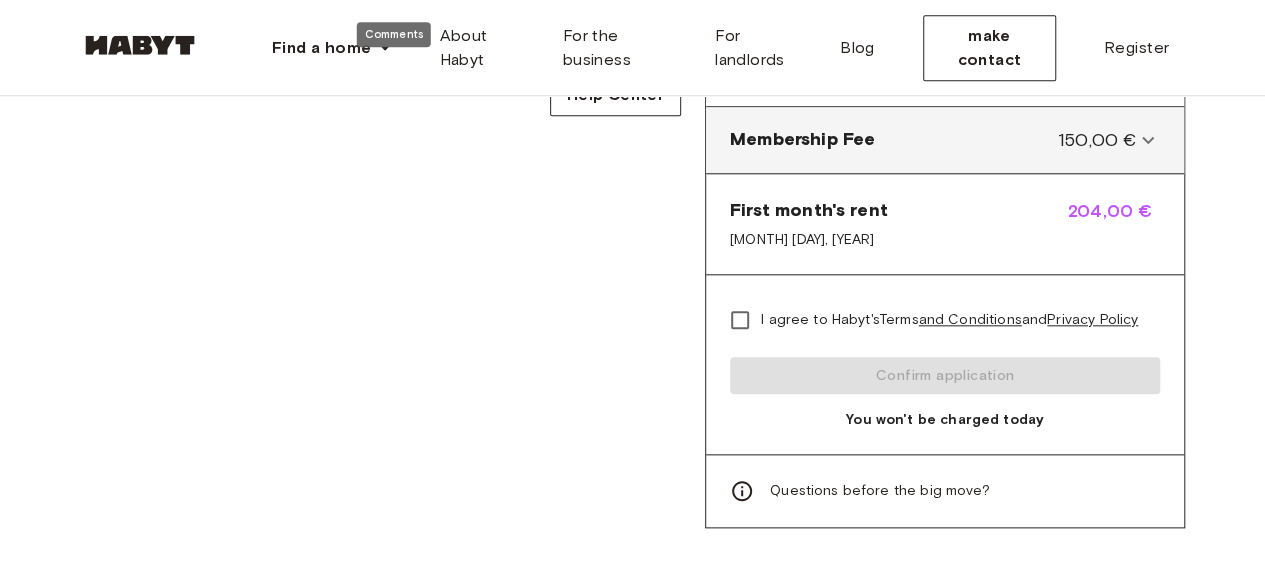 scroll, scrollTop: 924, scrollLeft: 0, axis: vertical 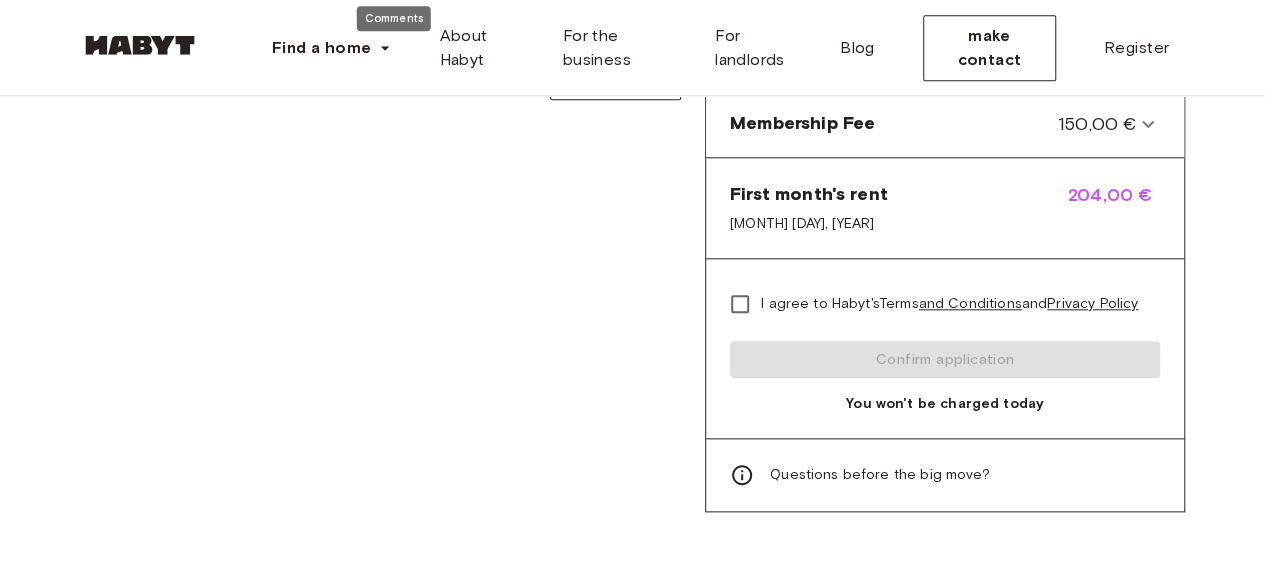 type on "**********" 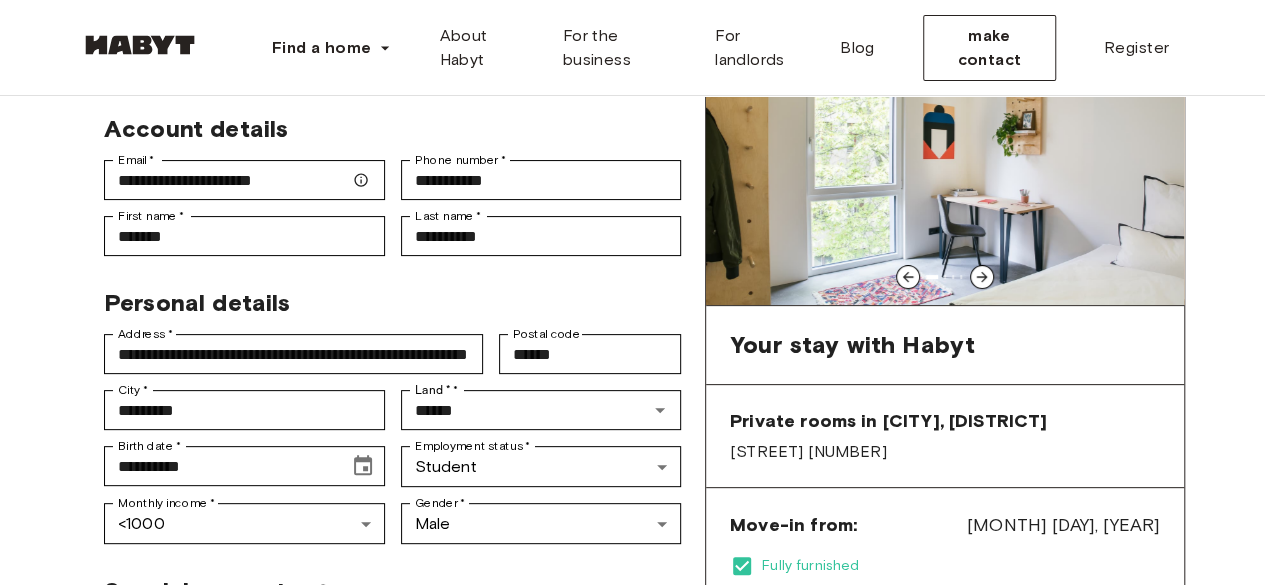 scroll, scrollTop: 24, scrollLeft: 0, axis: vertical 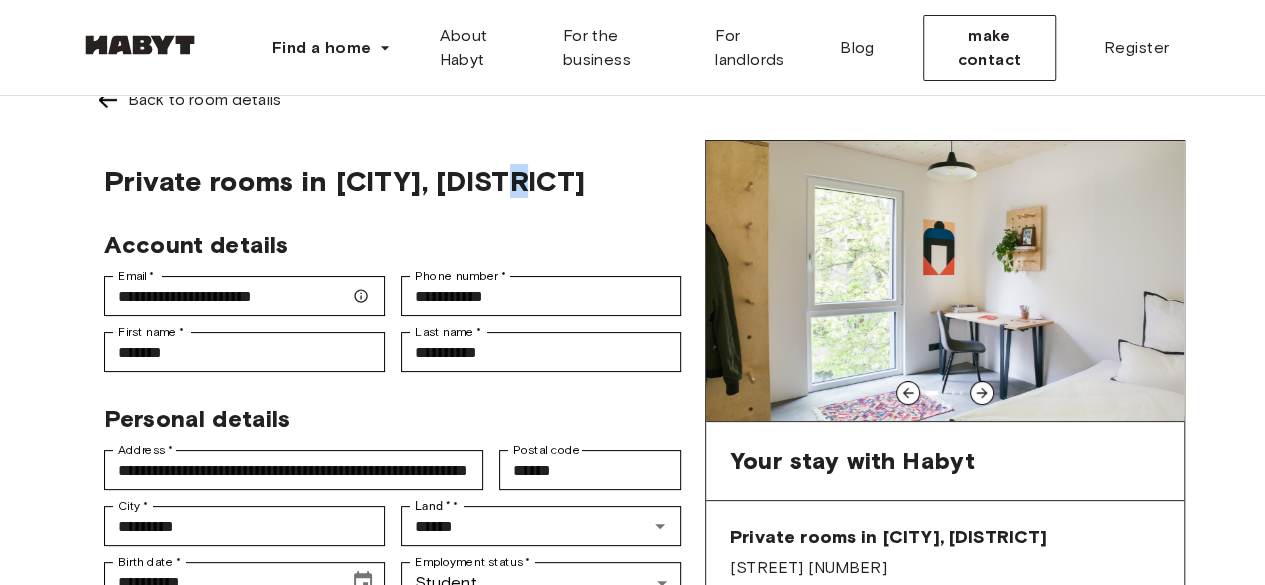 drag, startPoint x: 526, startPoint y: 176, endPoint x: 497, endPoint y: 175, distance: 29.017237 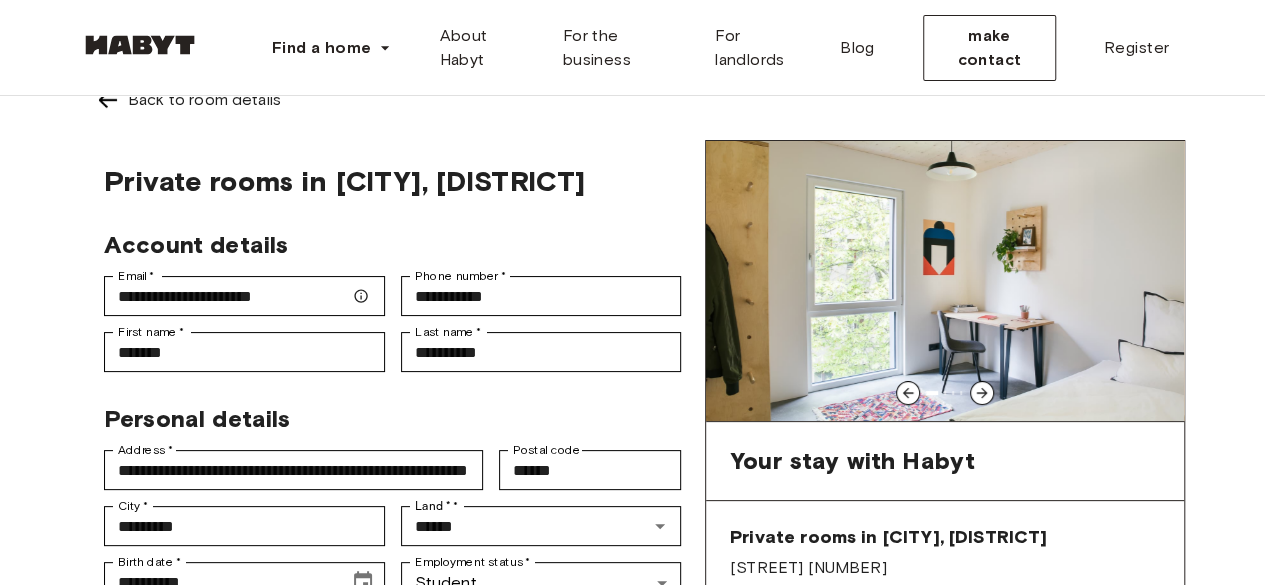 click on "Private rooms in [CITY], [DISTRICT]" at bounding box center [344, 181] 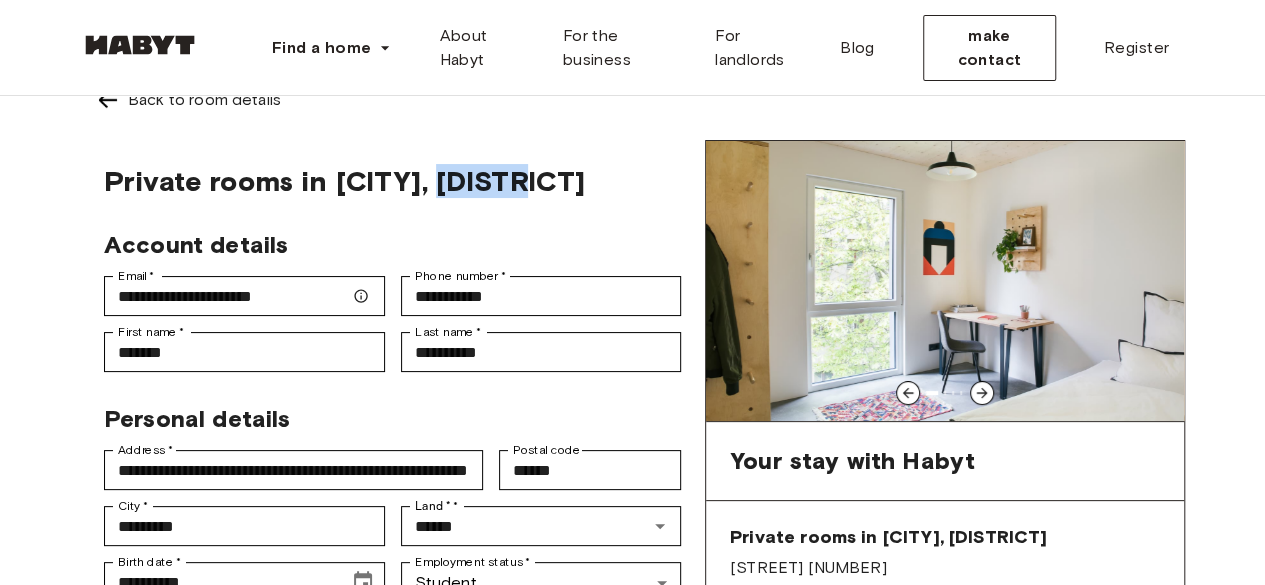 click on "Private rooms in [CITY], [DISTRICT]" at bounding box center [344, 181] 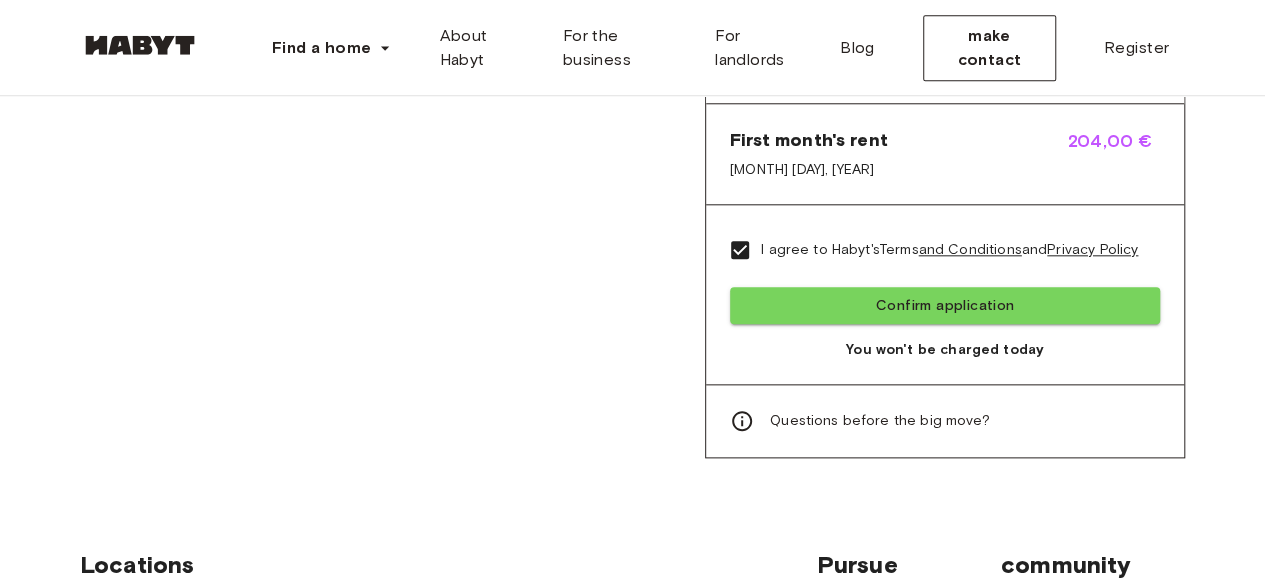 scroll, scrollTop: 1024, scrollLeft: 0, axis: vertical 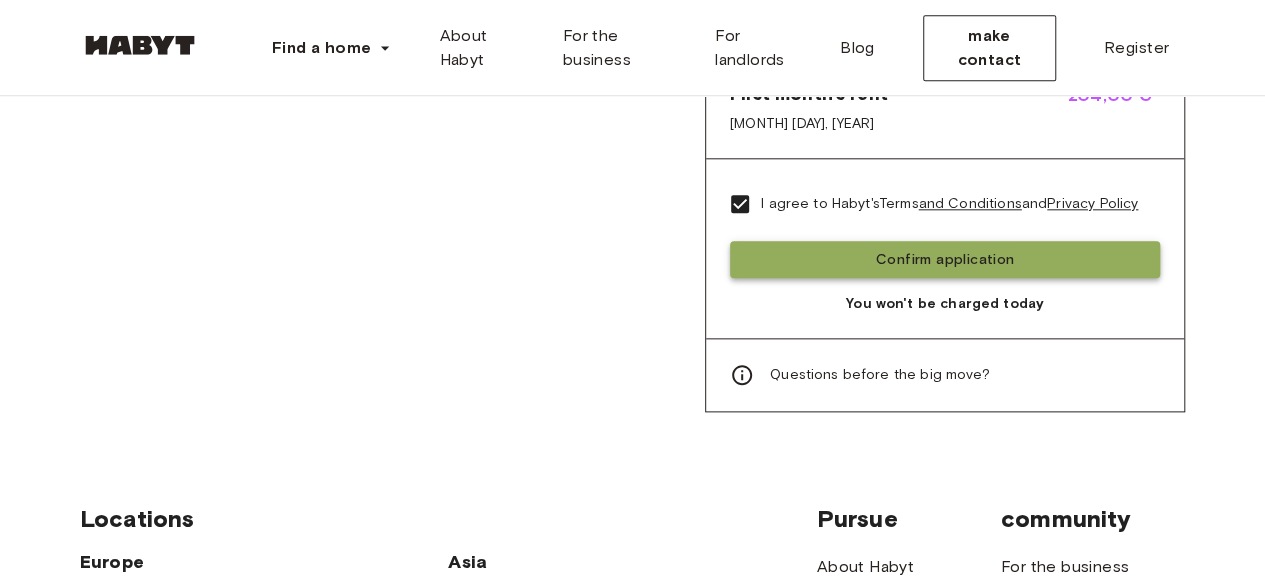 click on "Confirm application" at bounding box center [945, 259] 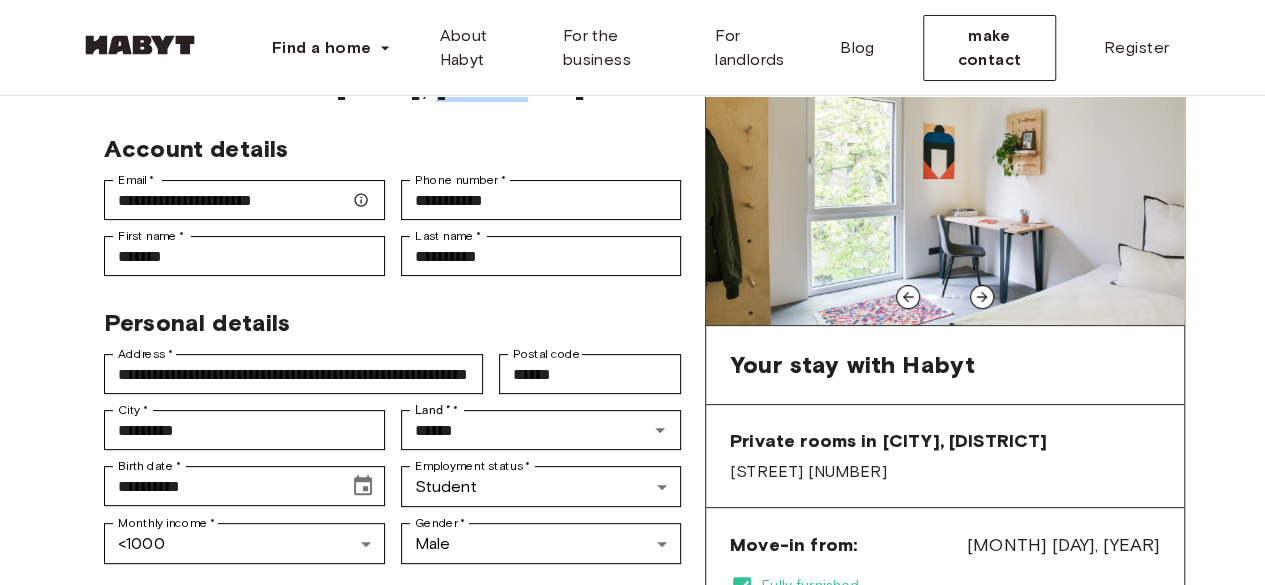 scroll, scrollTop: 0, scrollLeft: 0, axis: both 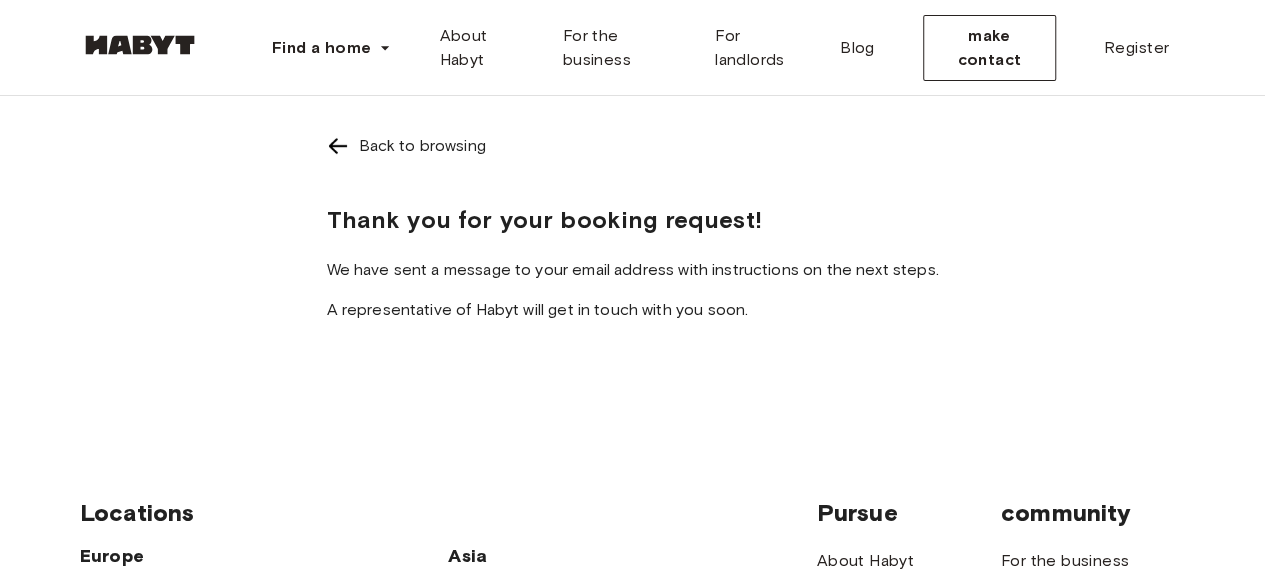 click at bounding box center (338, 146) 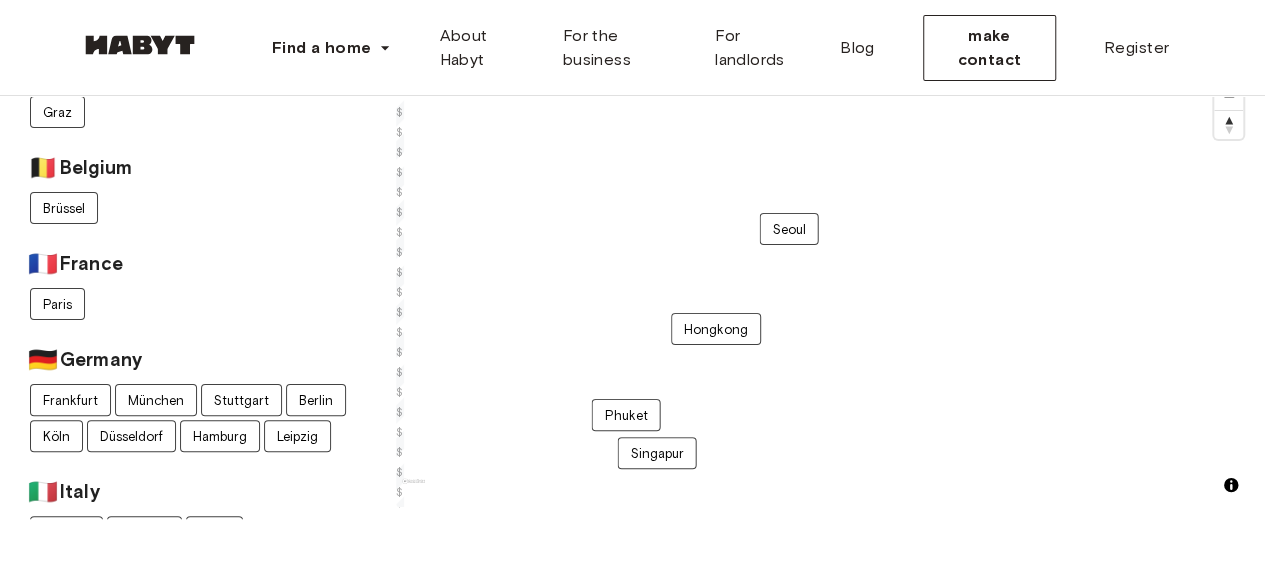 scroll, scrollTop: 0, scrollLeft: 0, axis: both 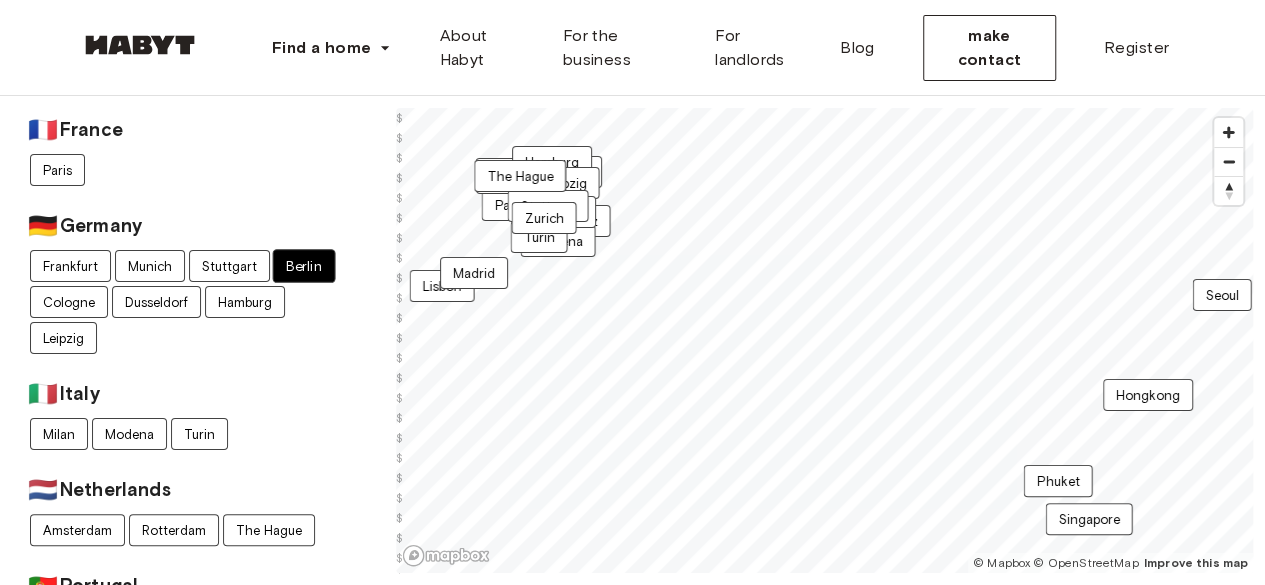 click on "Berlin" at bounding box center (304, 266) 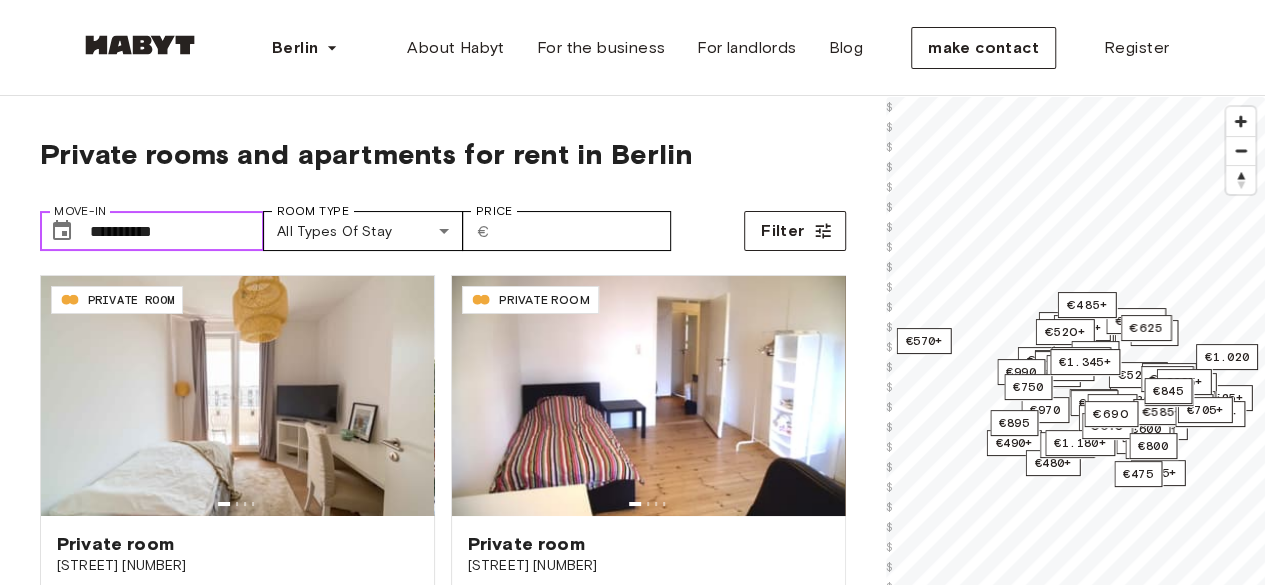 click on "**********" at bounding box center (177, 231) 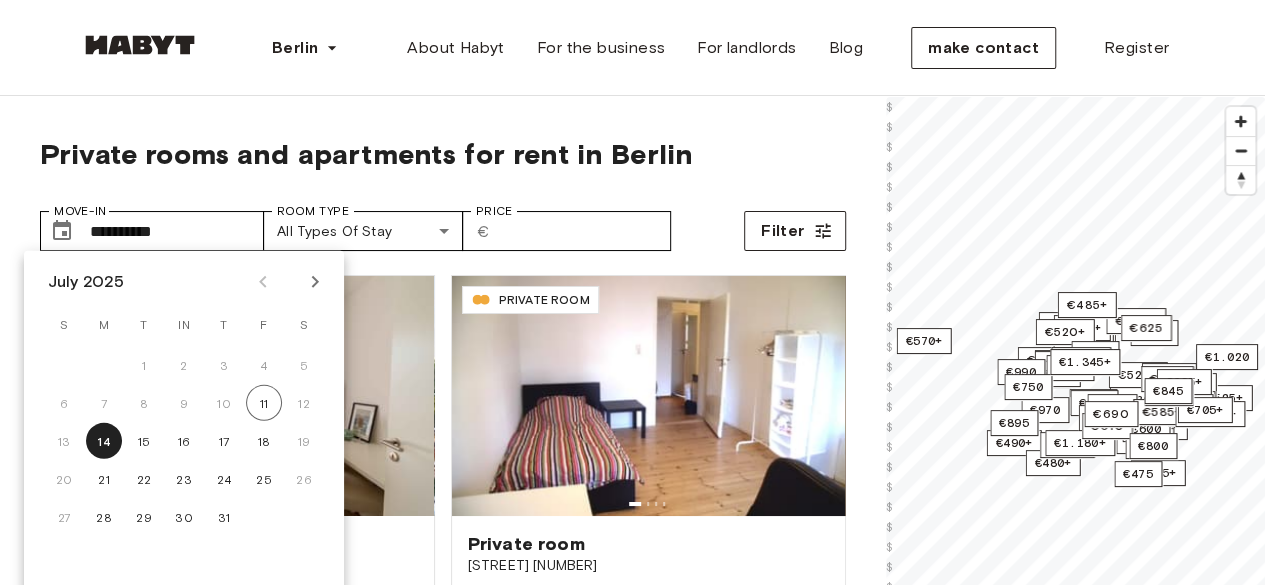 drag, startPoint x: 328, startPoint y: 271, endPoint x: 312, endPoint y: 284, distance: 20.615528 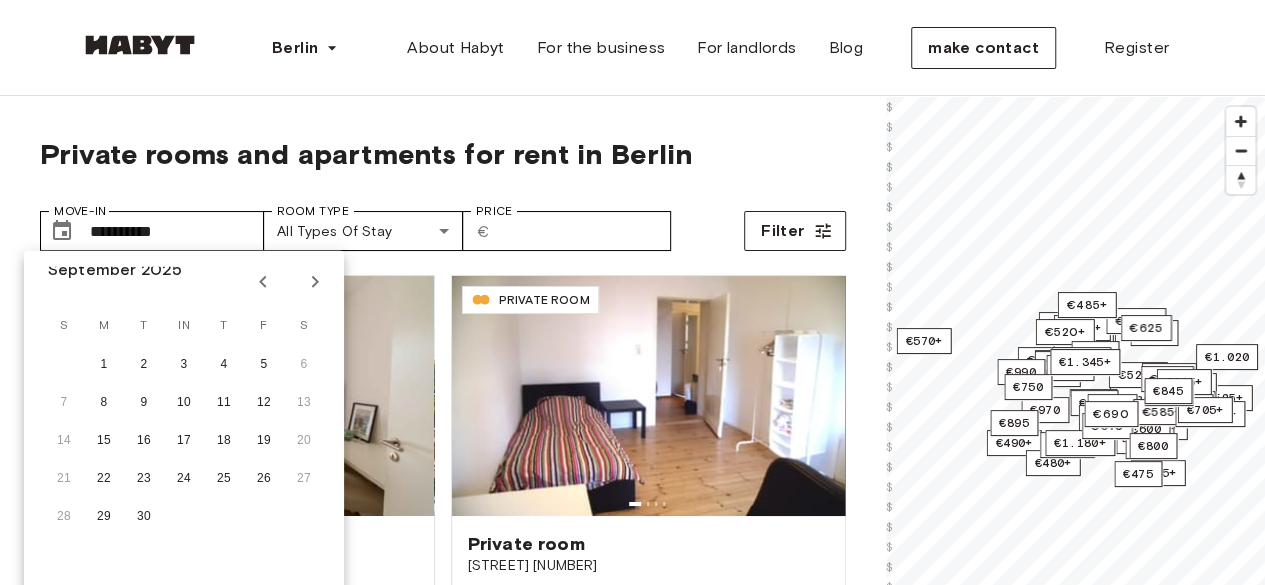 click 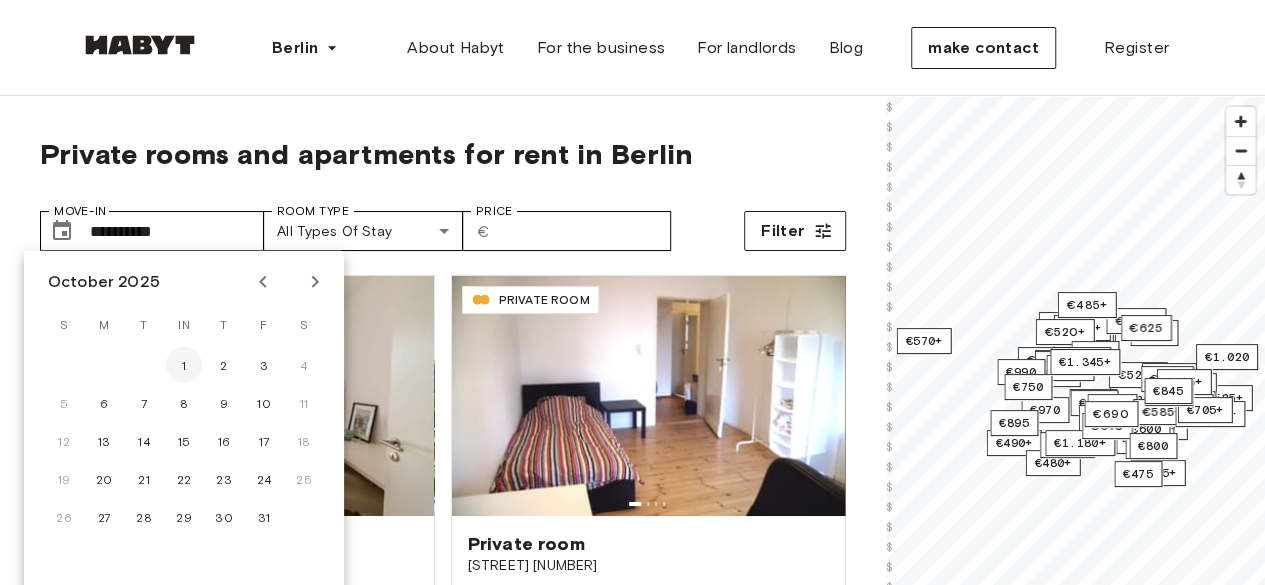 click on "1" at bounding box center [184, 365] 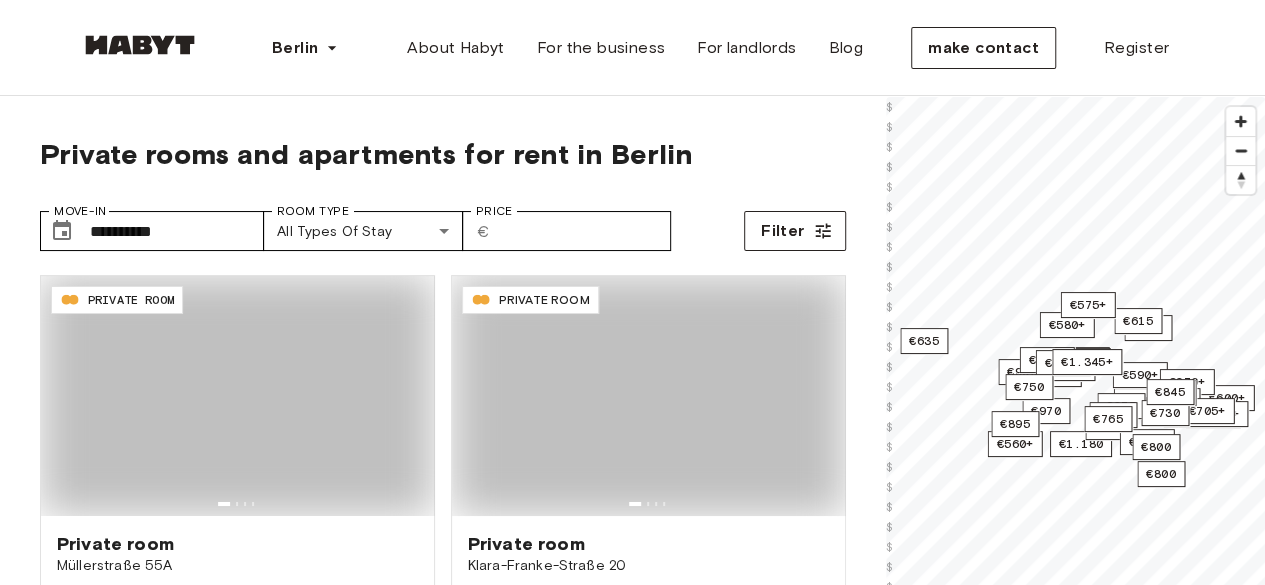type on "**********" 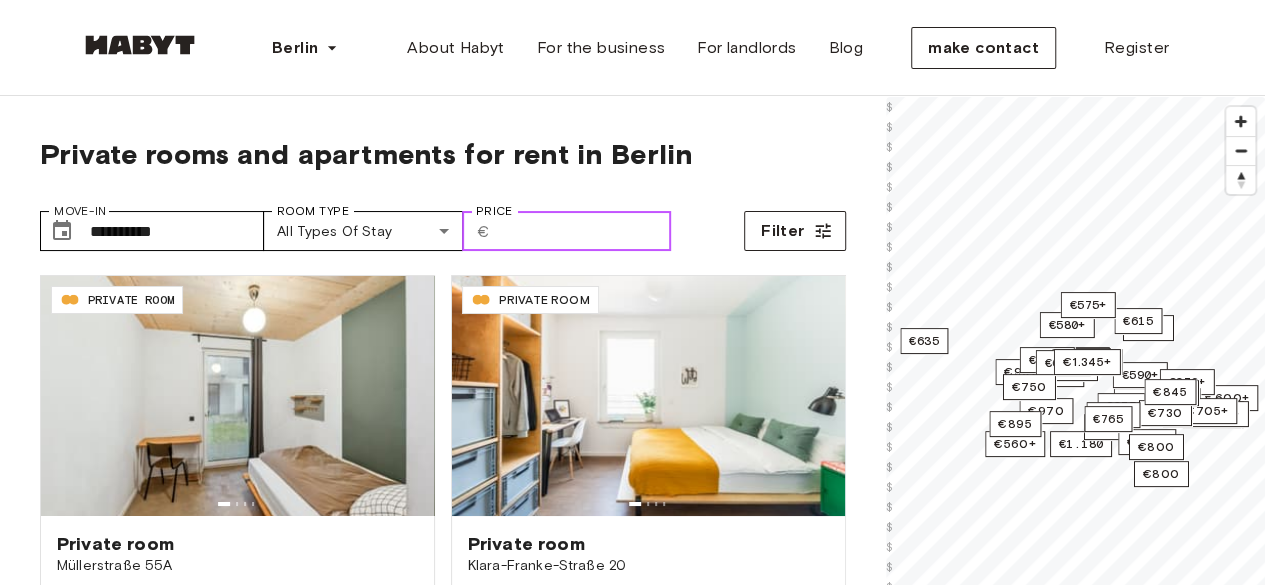 click on "Price" at bounding box center (584, 231) 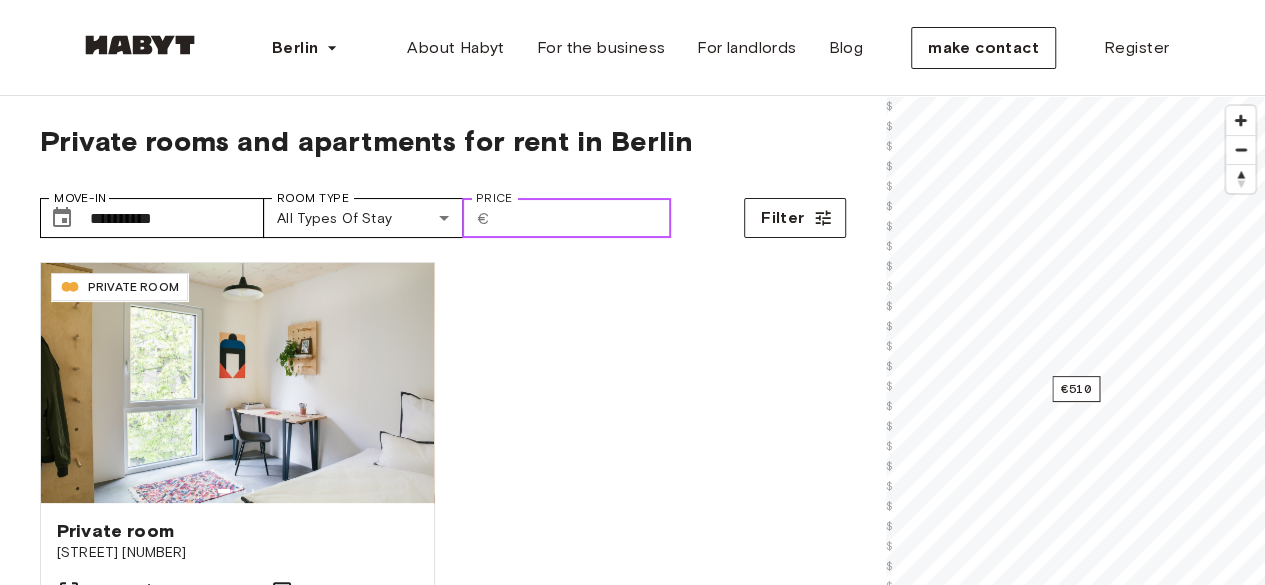 scroll, scrollTop: 0, scrollLeft: 0, axis: both 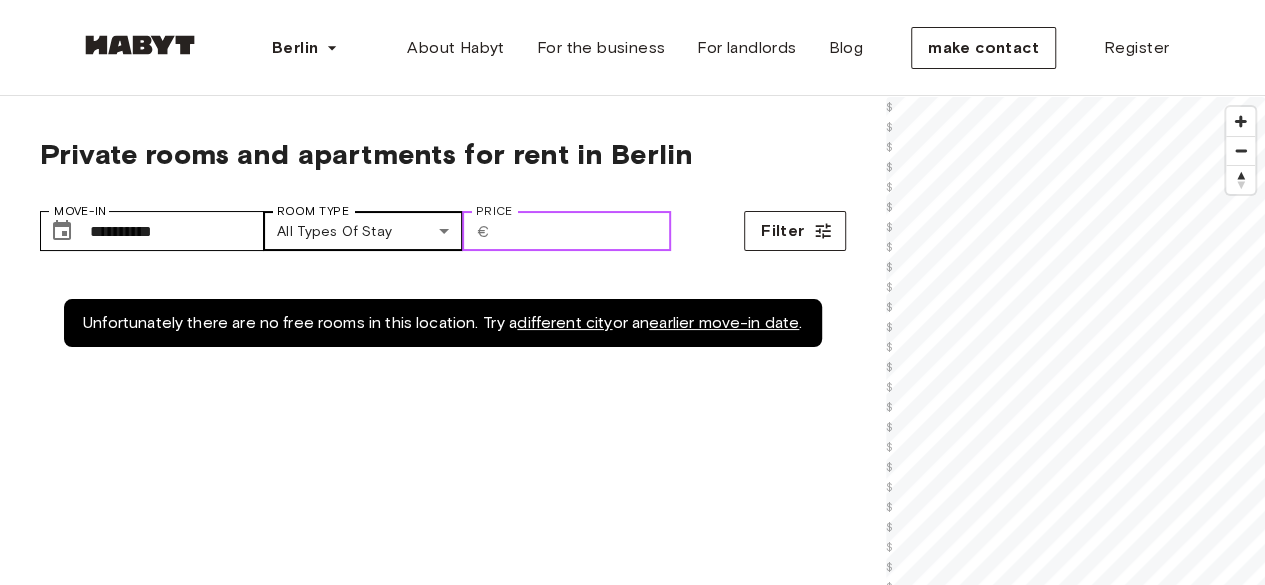 type on "*" 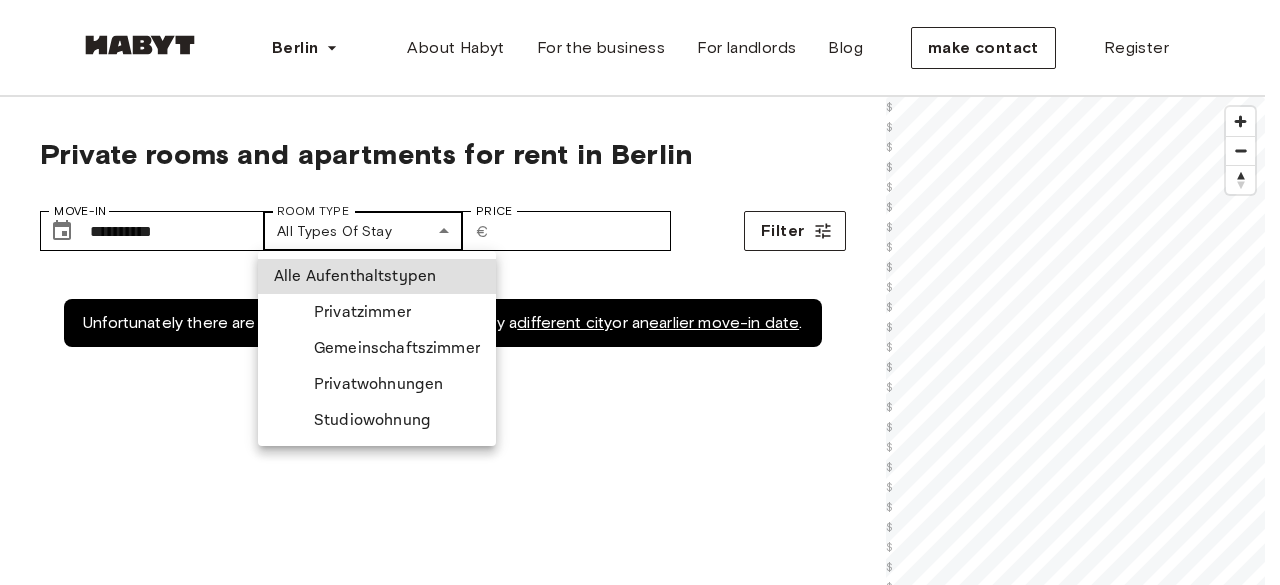 click on "**********" at bounding box center [640, 2406] 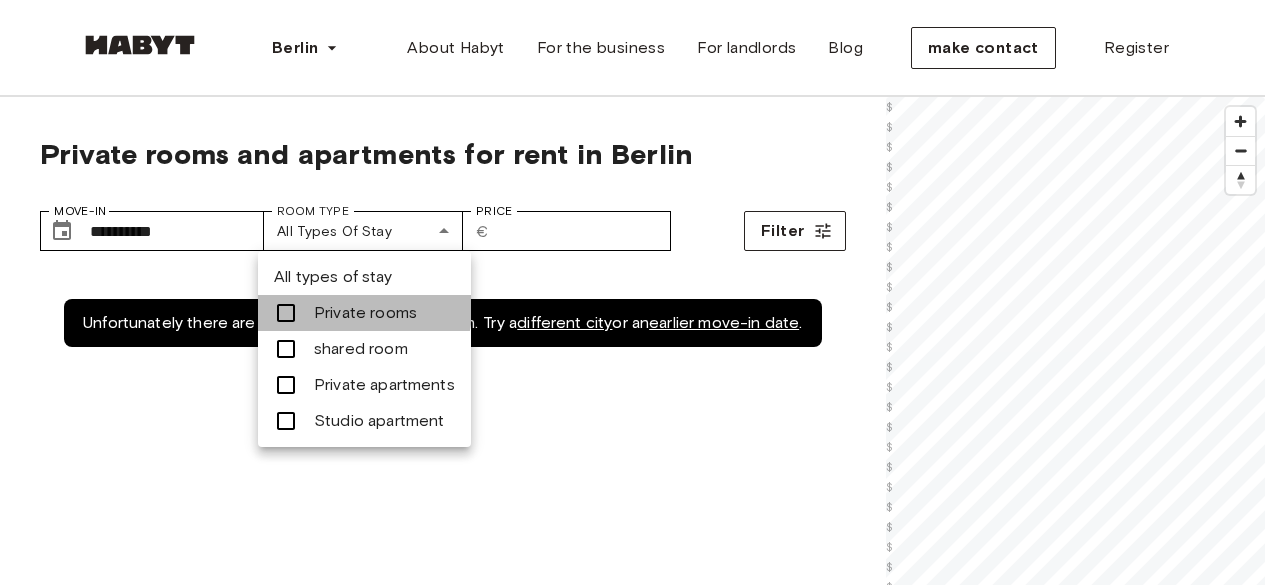 click on "Private rooms" at bounding box center [364, 313] 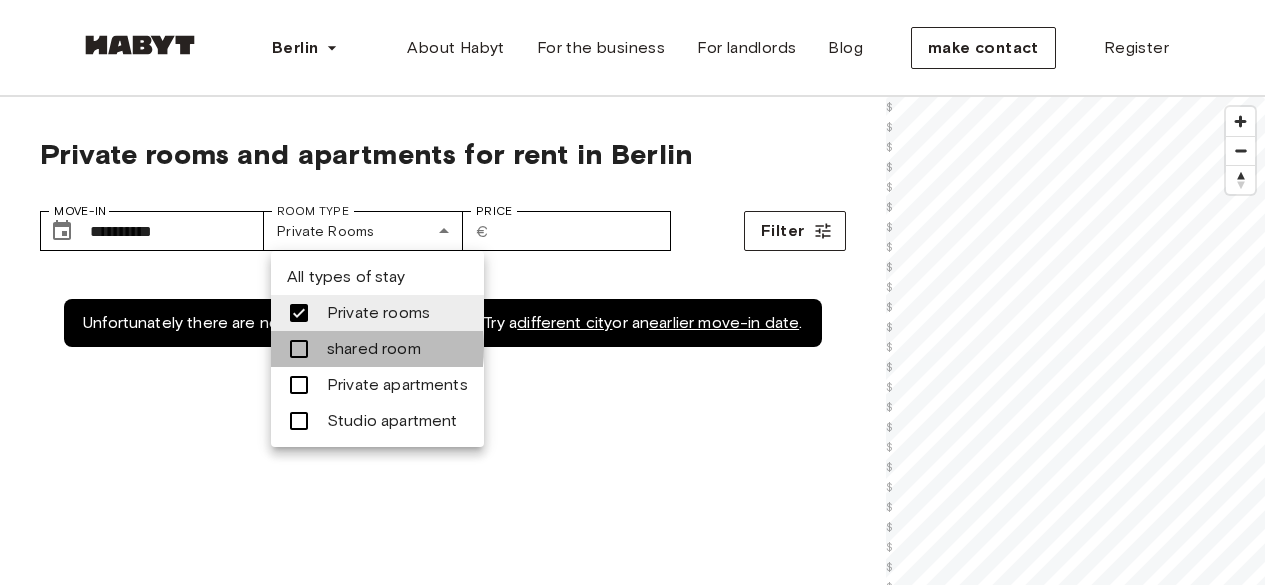 click at bounding box center (299, 349) 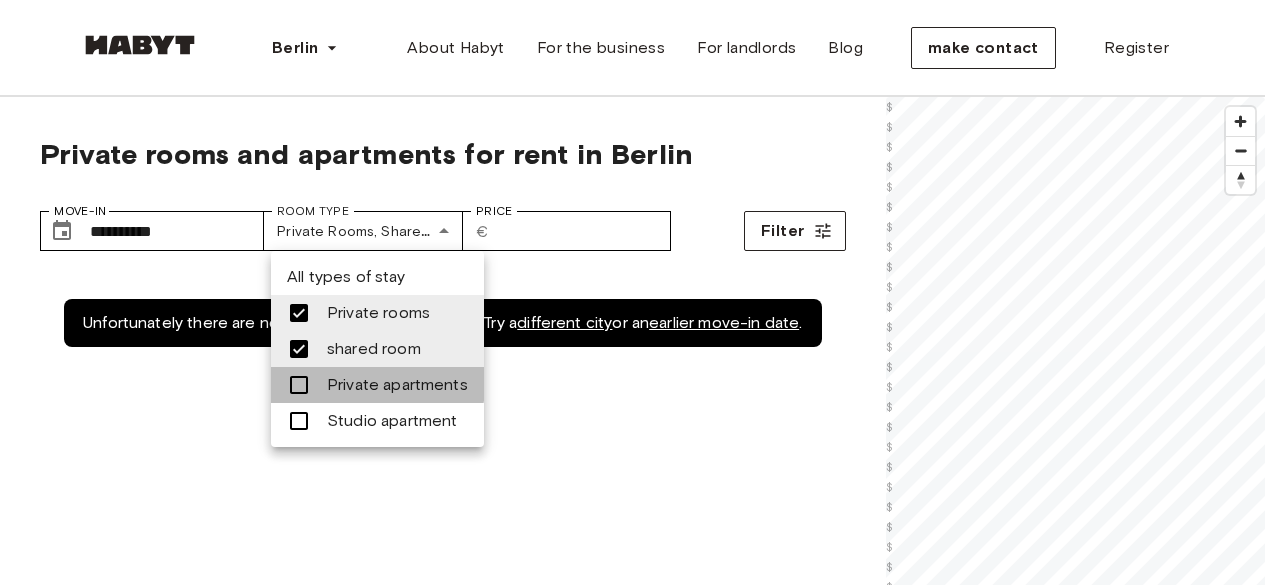 click at bounding box center [299, 385] 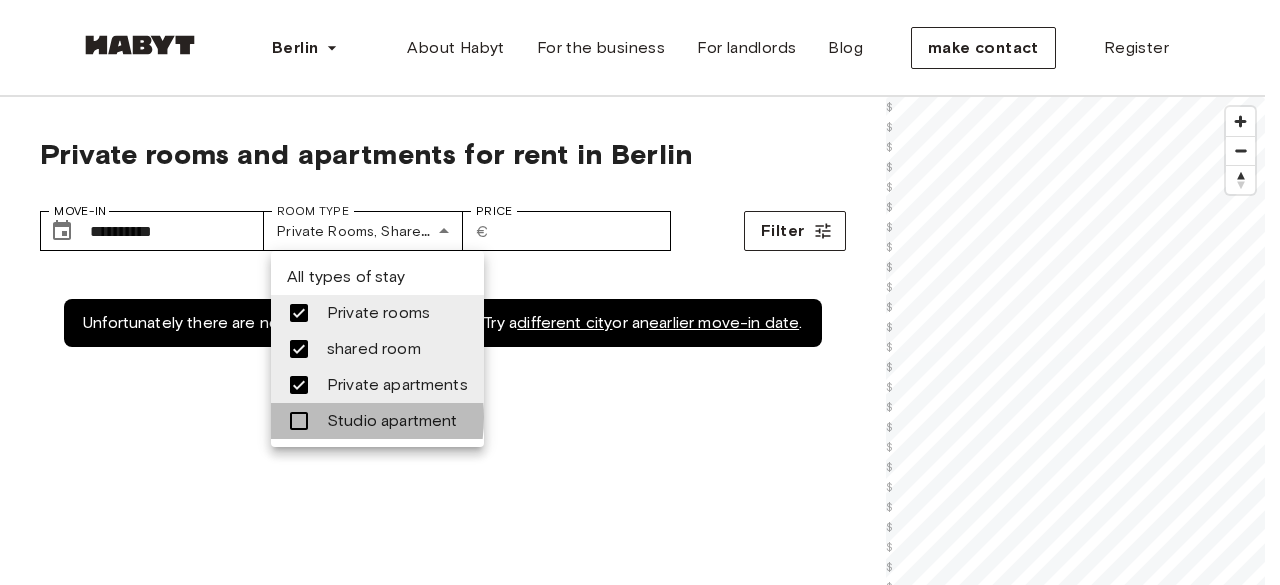 click at bounding box center (299, 421) 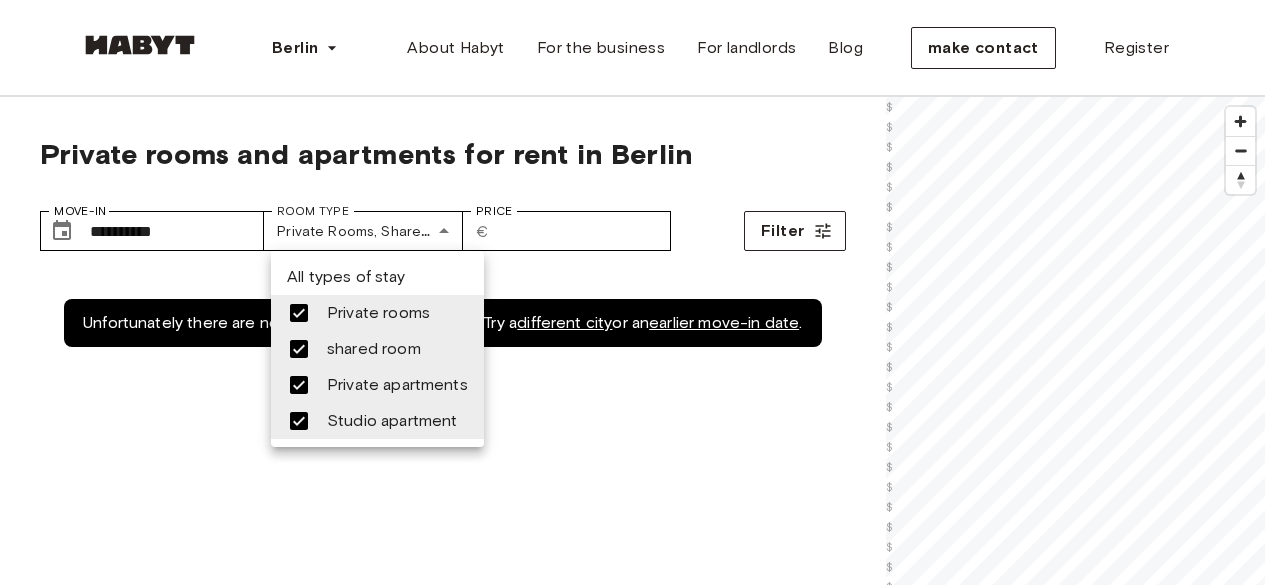 click at bounding box center [640, 292] 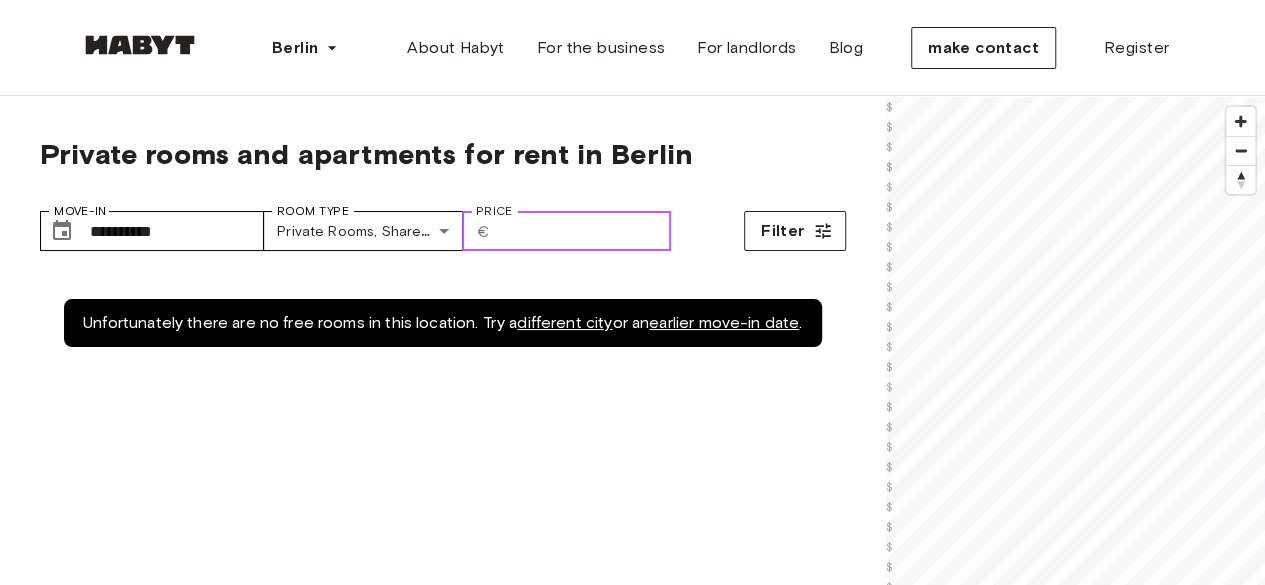 click on "*" at bounding box center (584, 231) 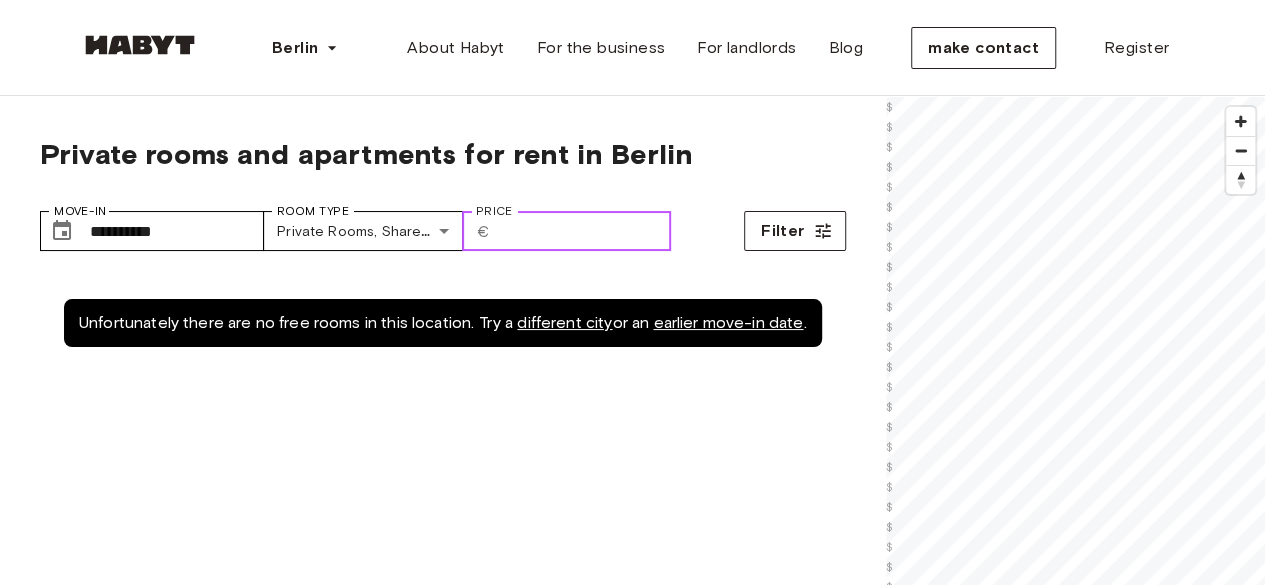 type on "*" 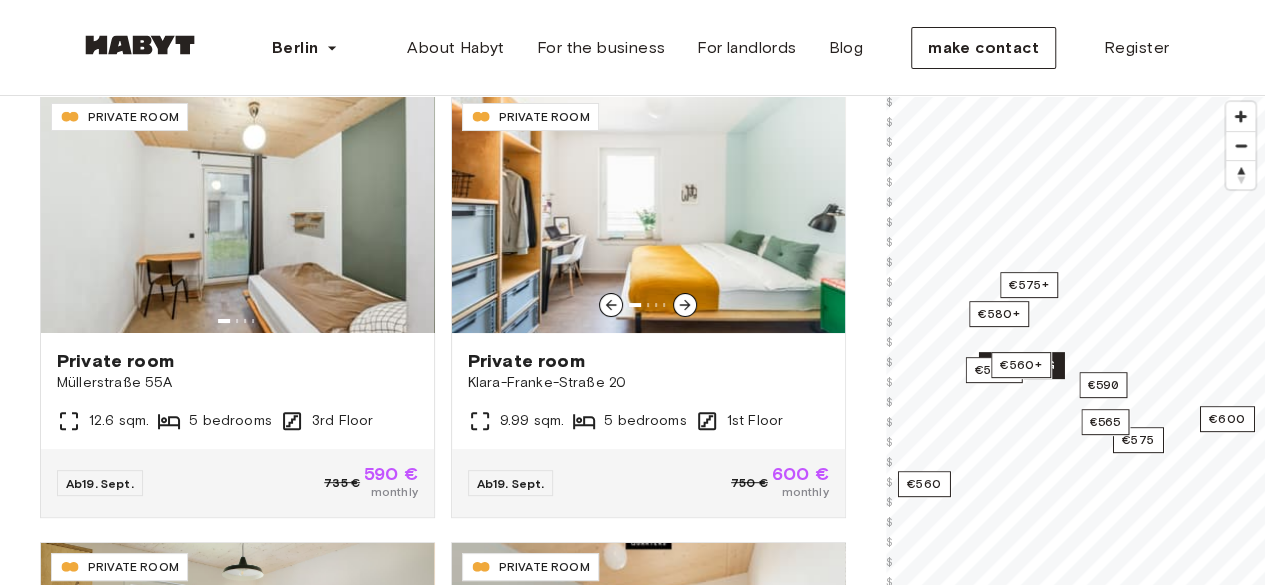 scroll, scrollTop: 182, scrollLeft: 0, axis: vertical 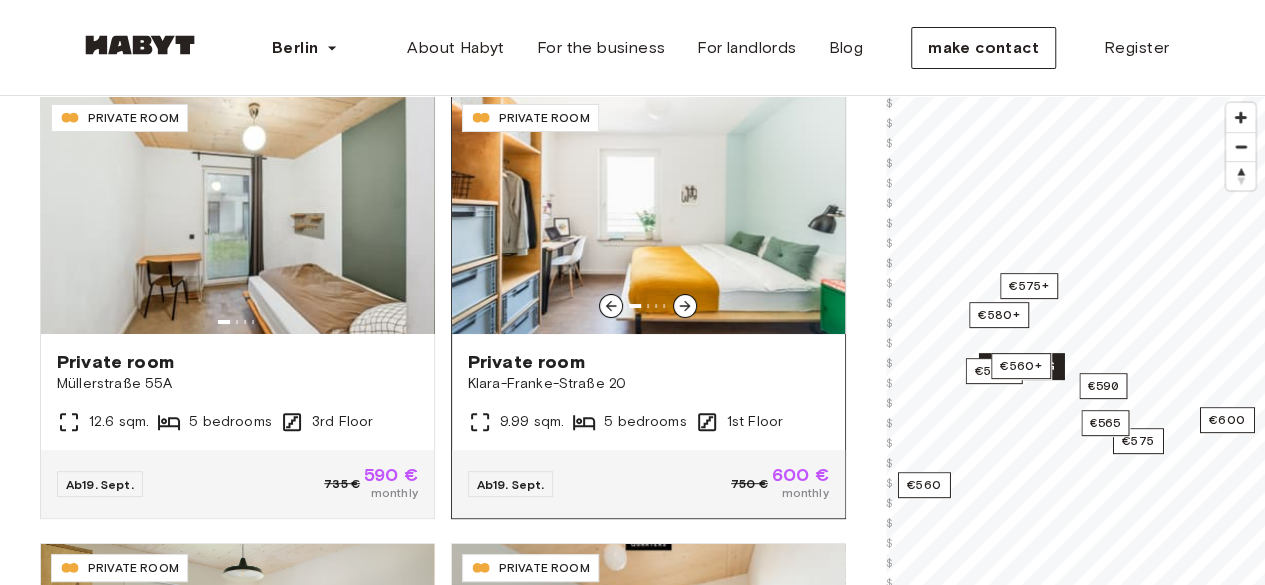type on "***" 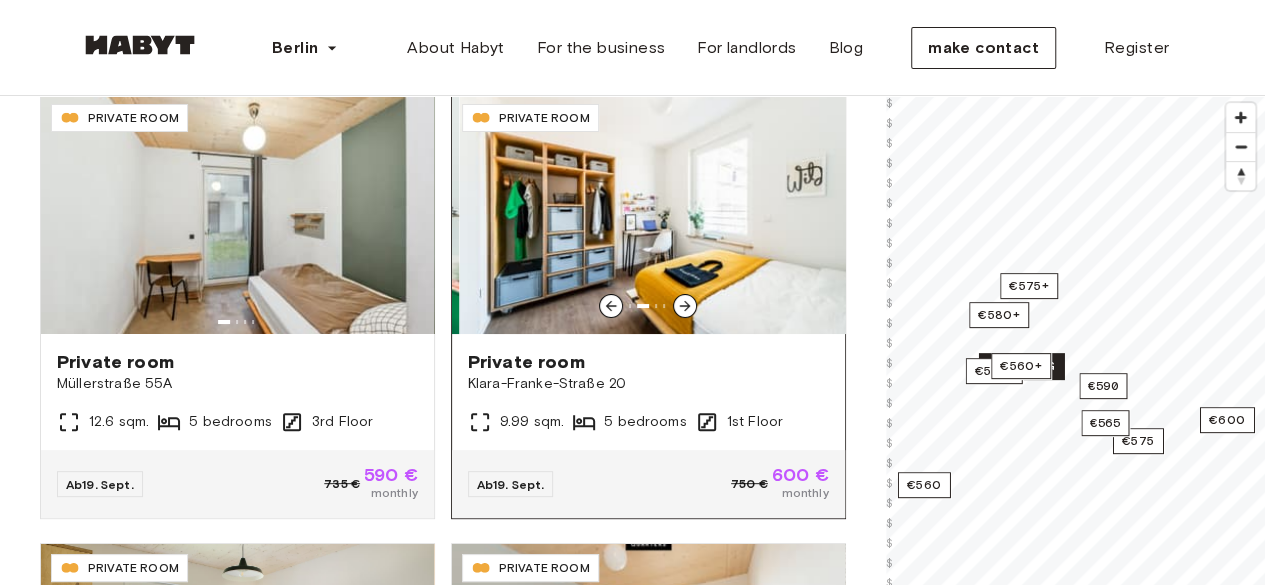 click 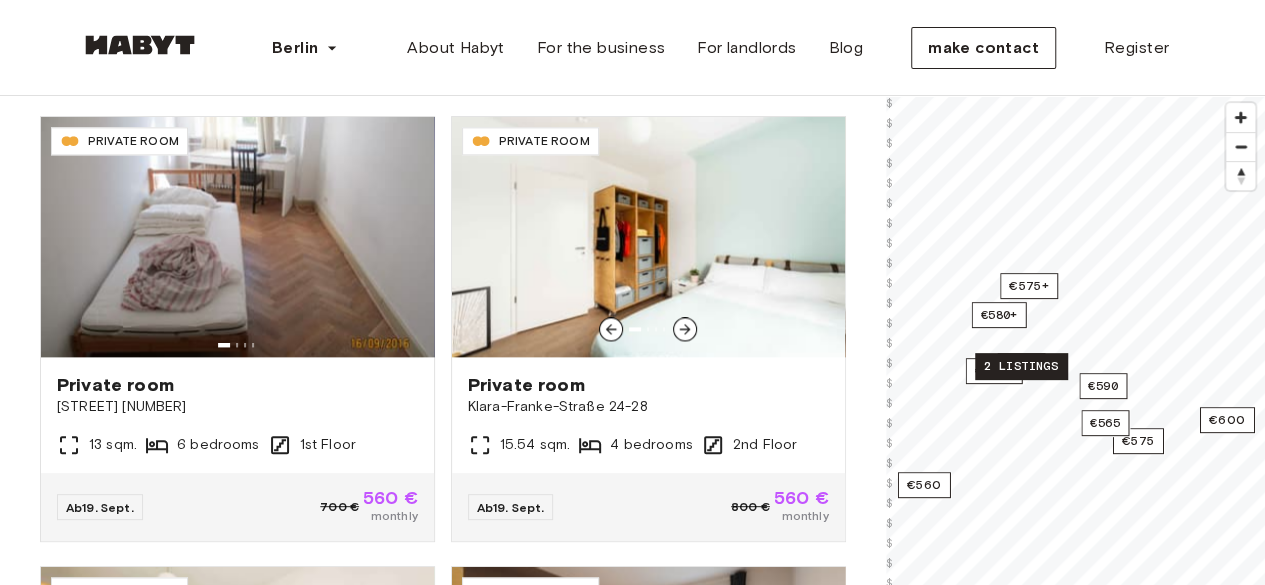 scroll, scrollTop: 1323, scrollLeft: 0, axis: vertical 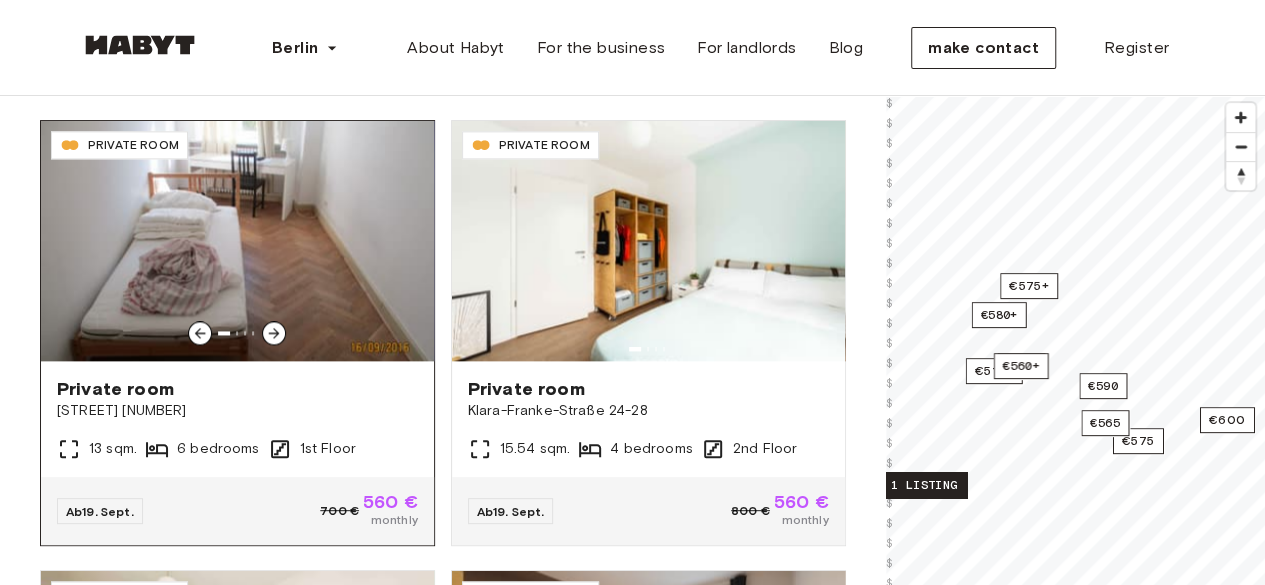 click 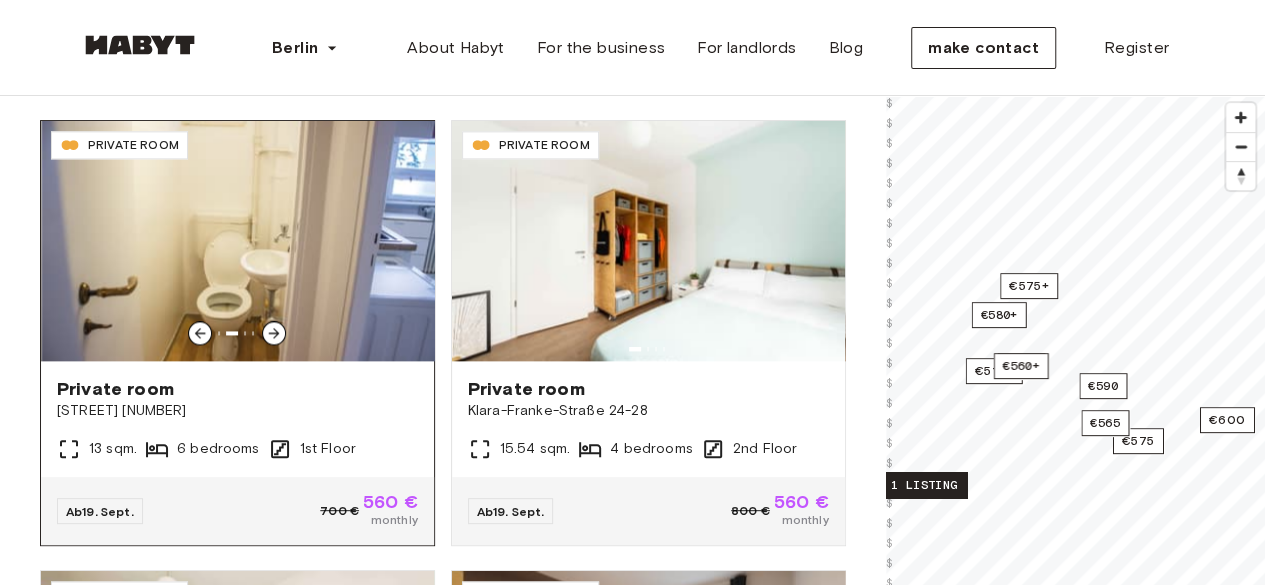 click 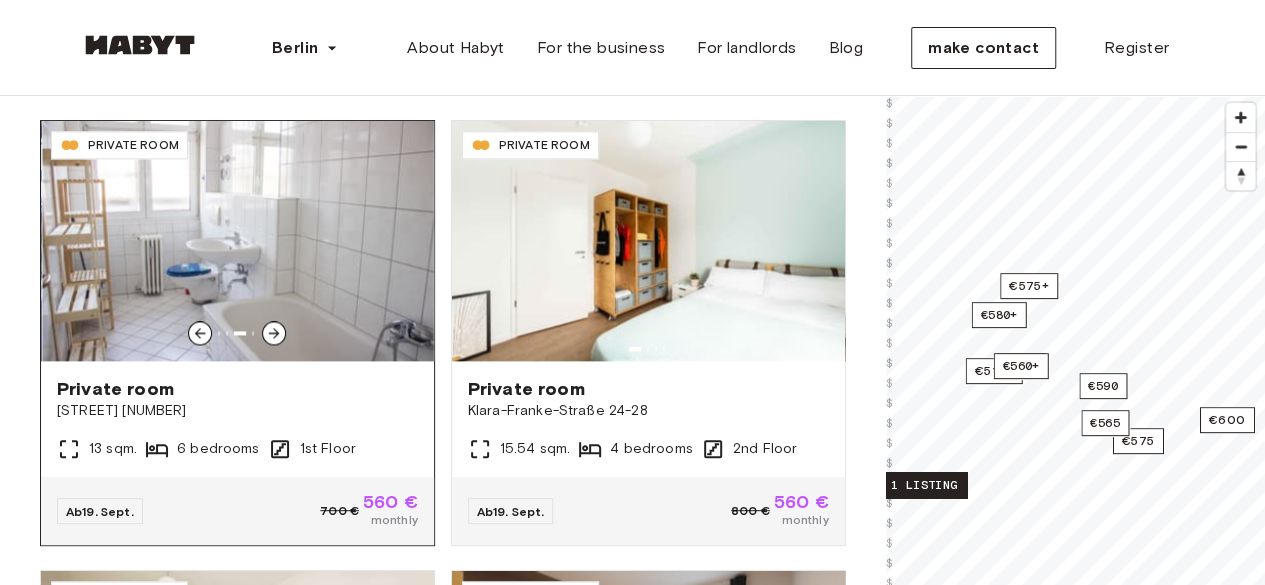 click 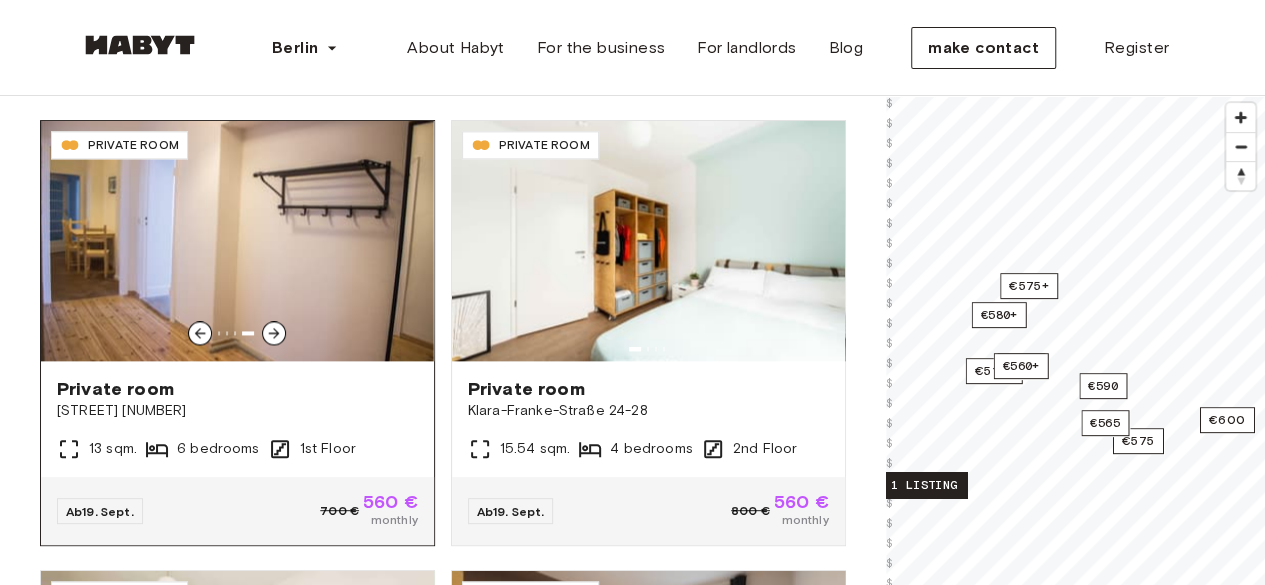 click 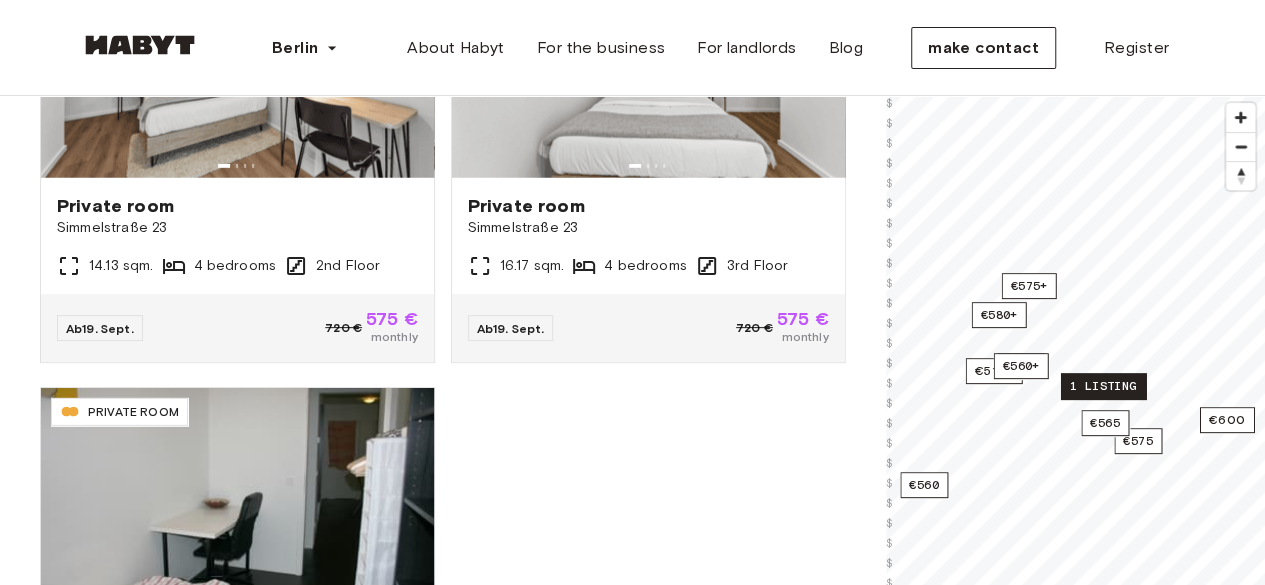 scroll, scrollTop: 3040, scrollLeft: 0, axis: vertical 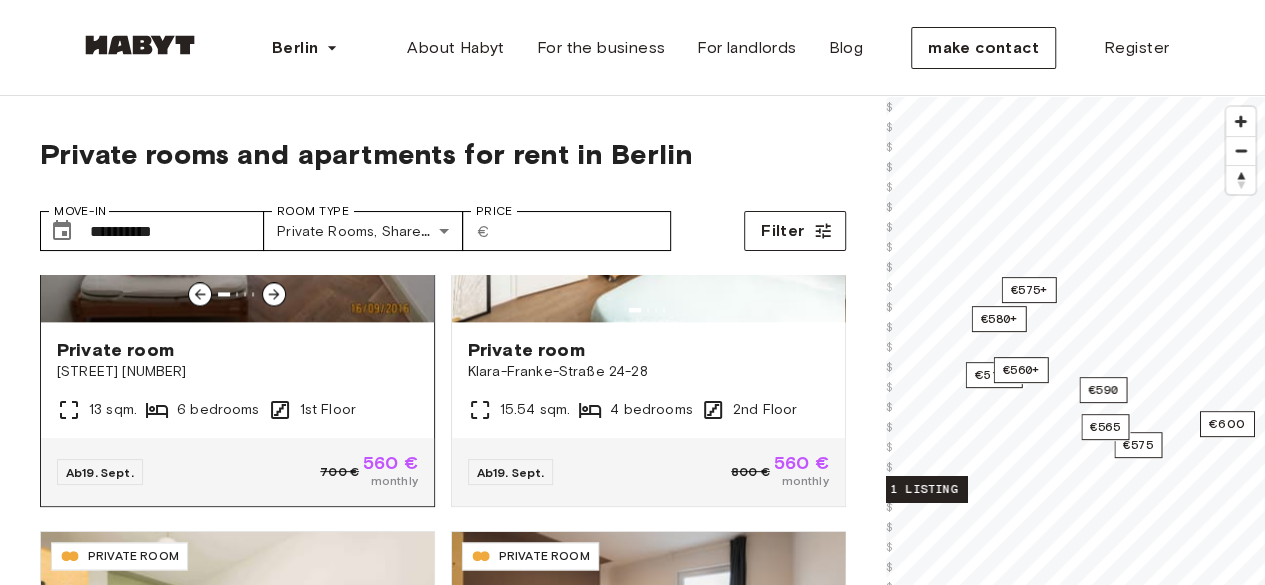 click on "Private room [STREET] [NUMBER] 13 sqm. 6 bedrooms 1st Floor" at bounding box center [237, 380] 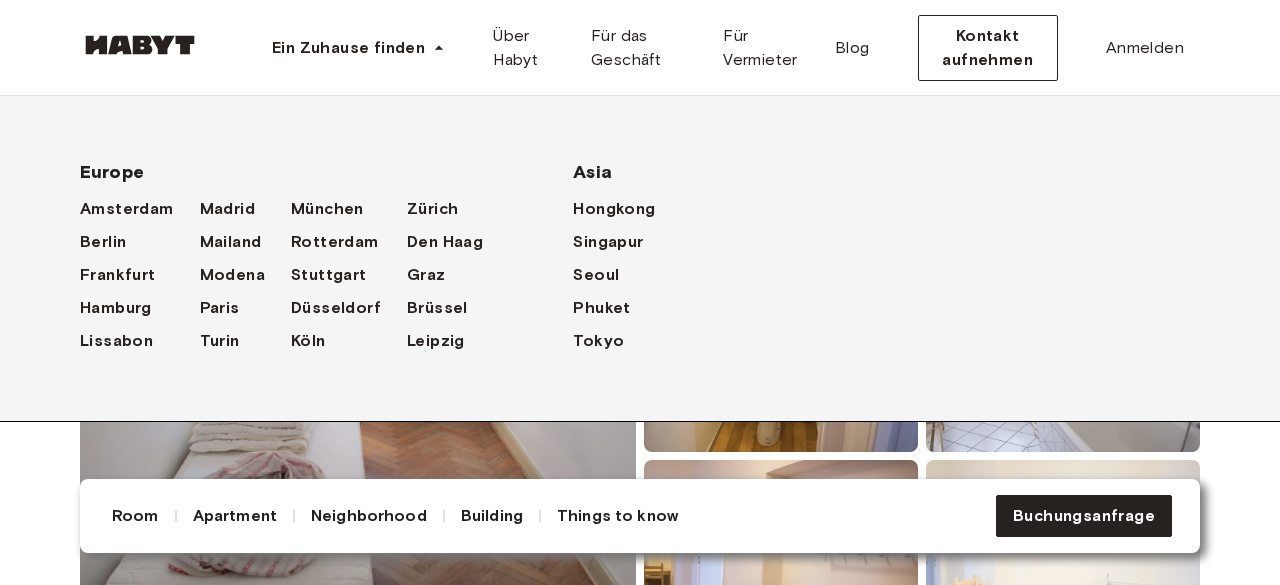 scroll, scrollTop: 54, scrollLeft: 0, axis: vertical 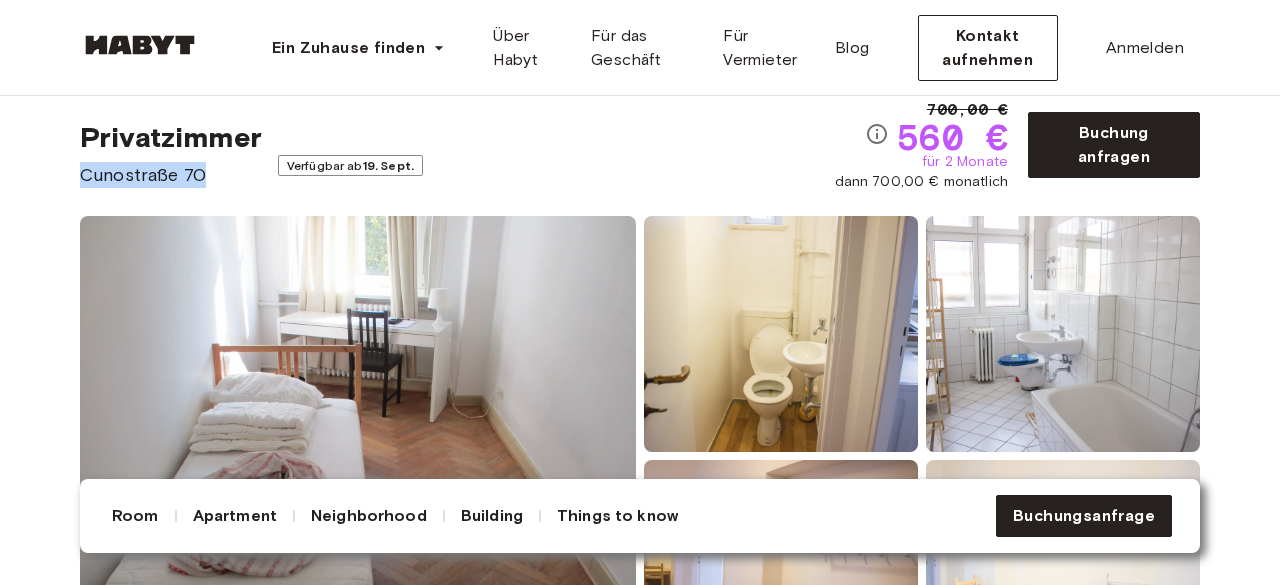 drag, startPoint x: 83, startPoint y: 167, endPoint x: 232, endPoint y: 167, distance: 149 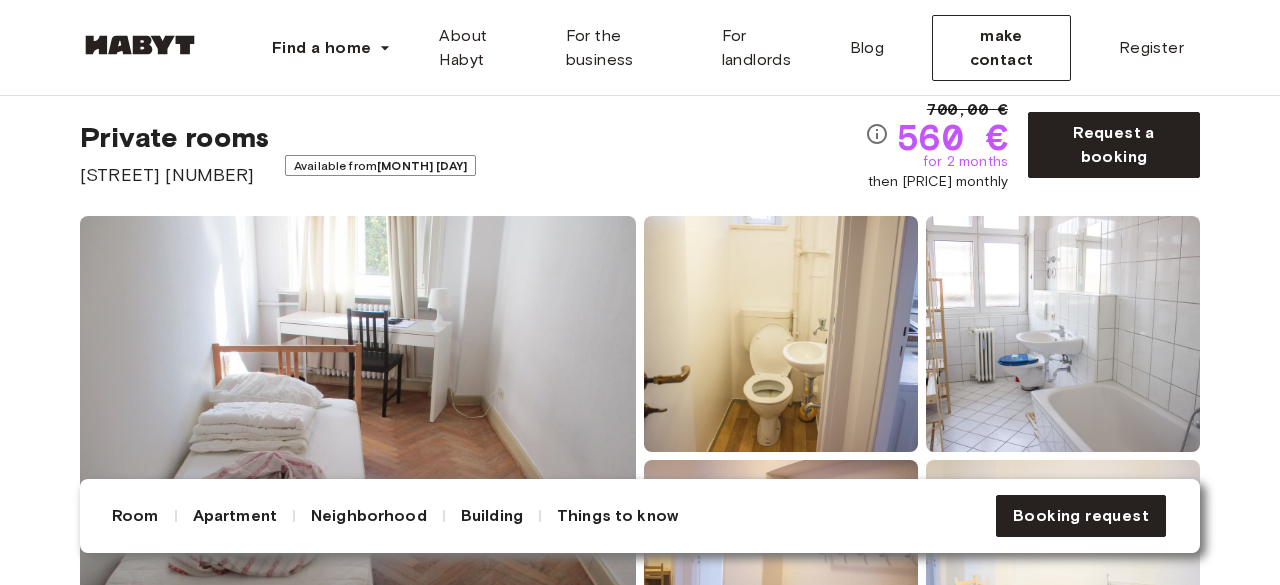 click on "Private rooms Cunostrasse 70 Available from  September 19th" at bounding box center [472, 154] 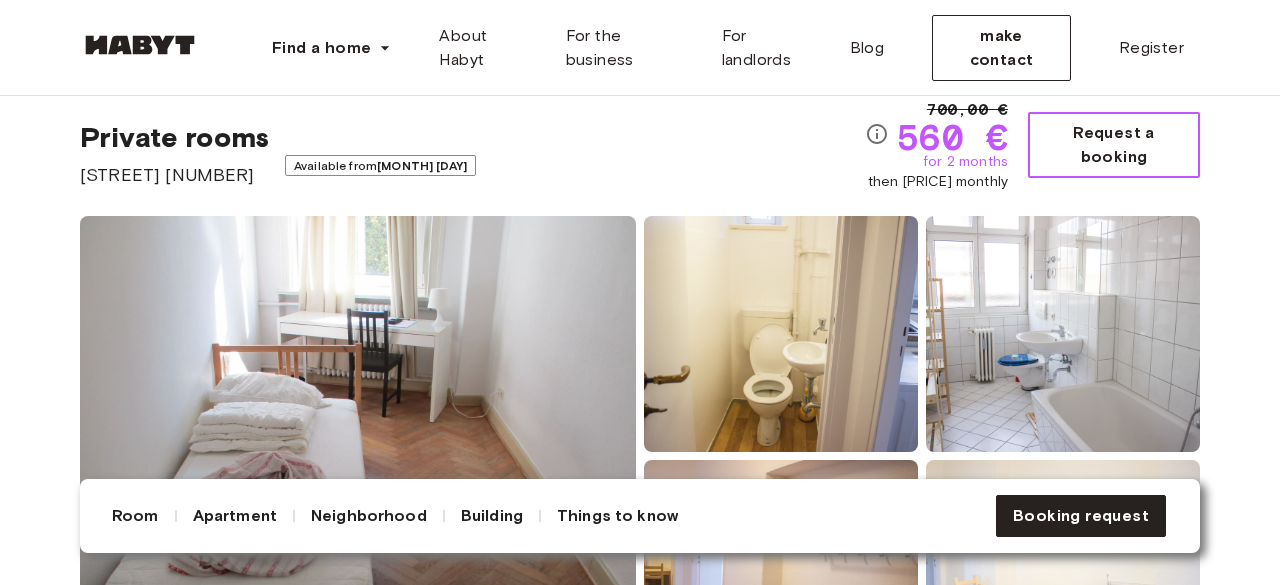 click on "Request a booking" at bounding box center [1114, 145] 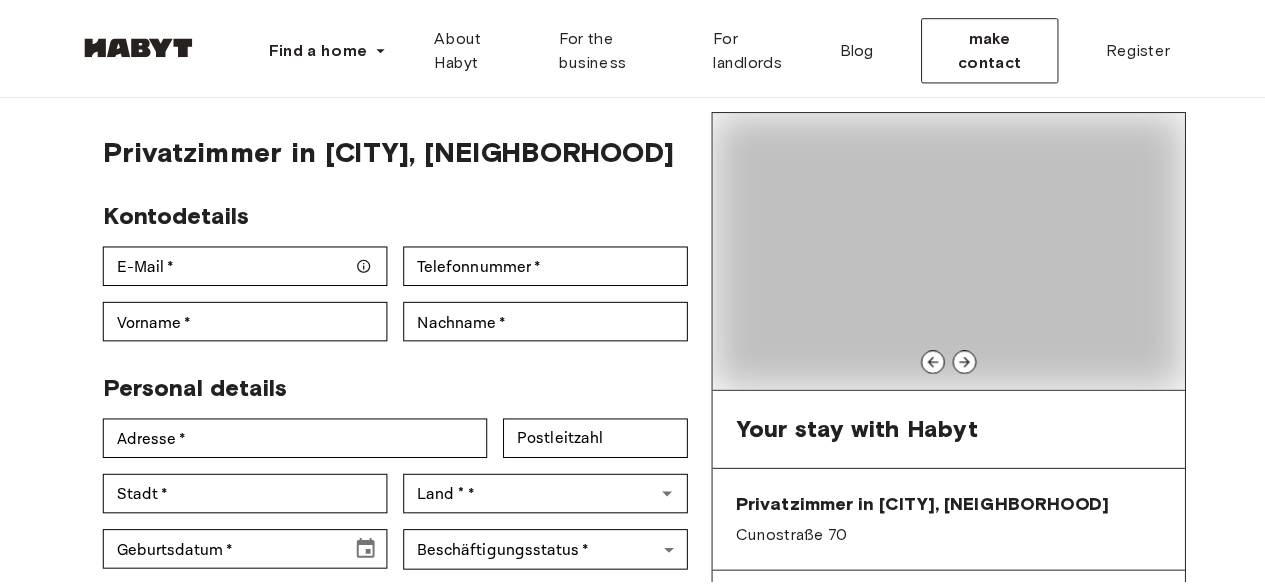 scroll, scrollTop: 0, scrollLeft: 0, axis: both 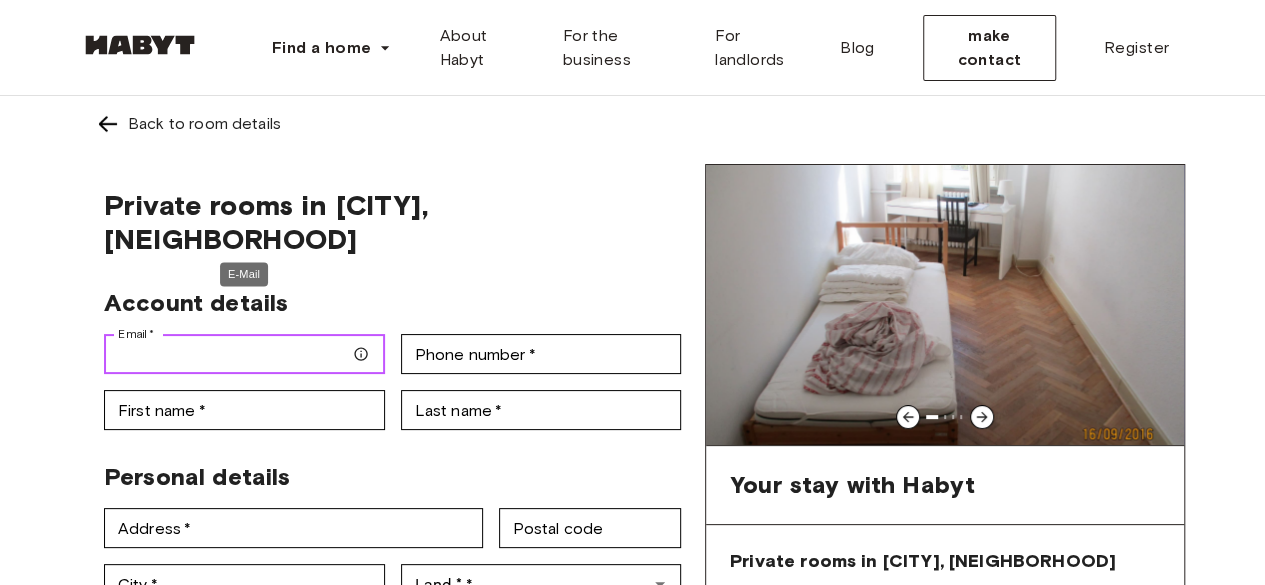 click on "Email    *" at bounding box center (244, 354) 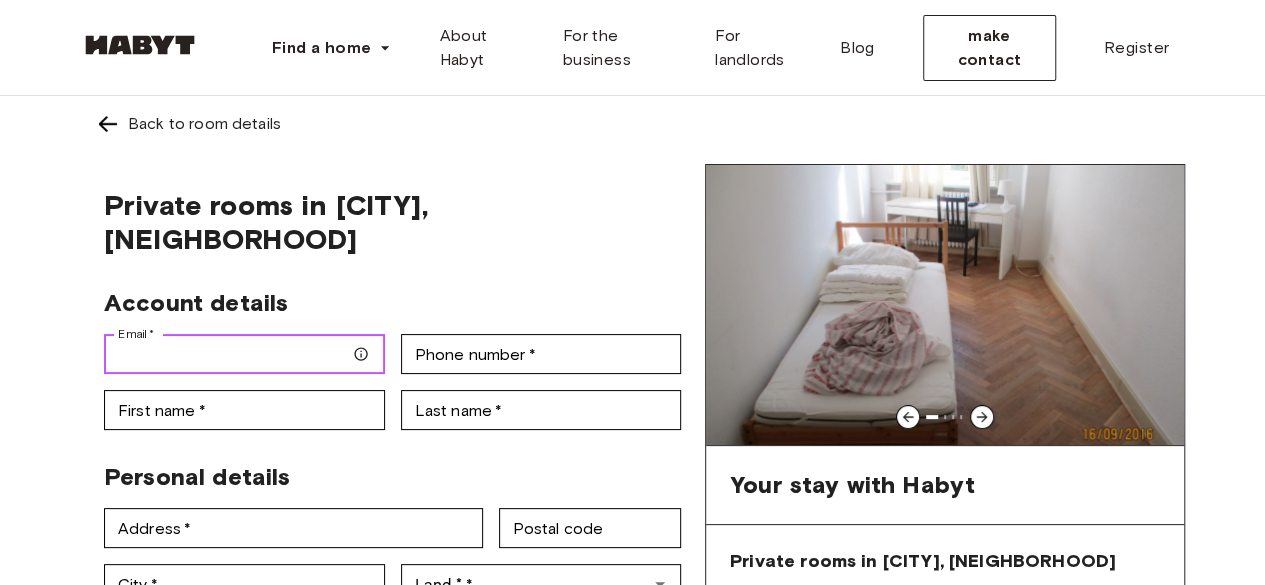 type on "**********" 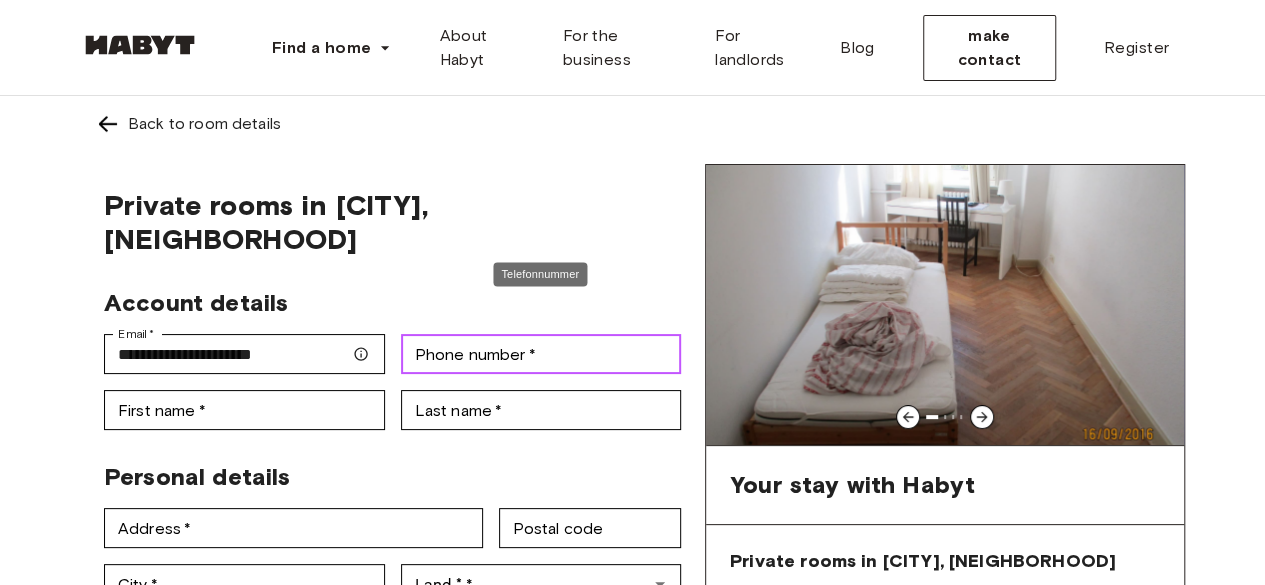 click on "Phone number    *" at bounding box center [541, 354] 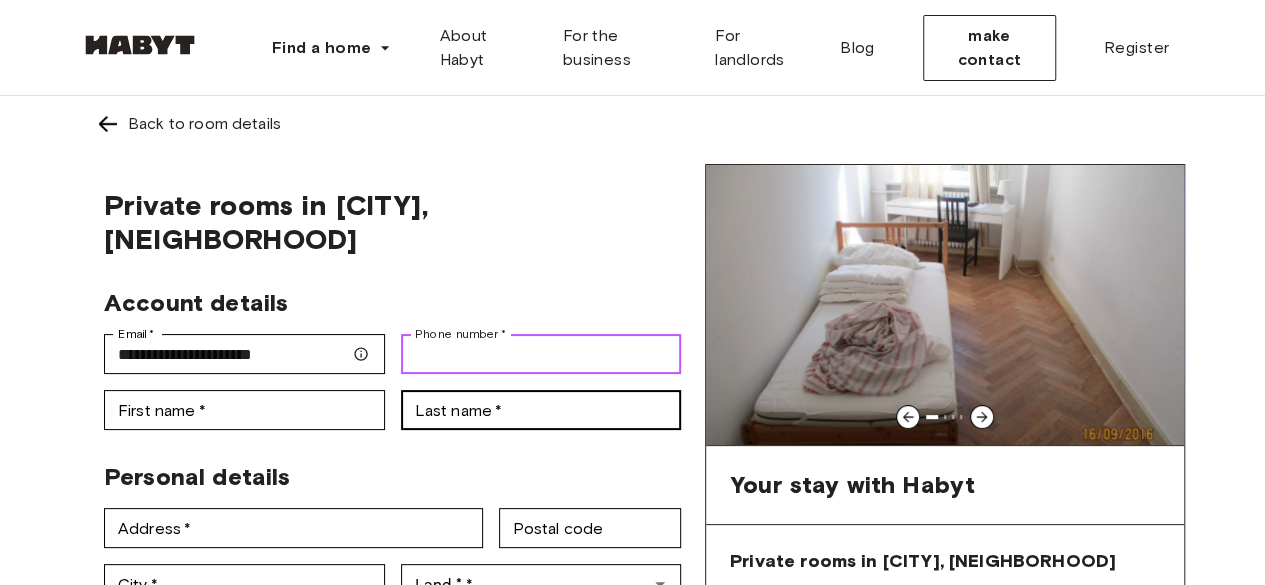type on "**********" 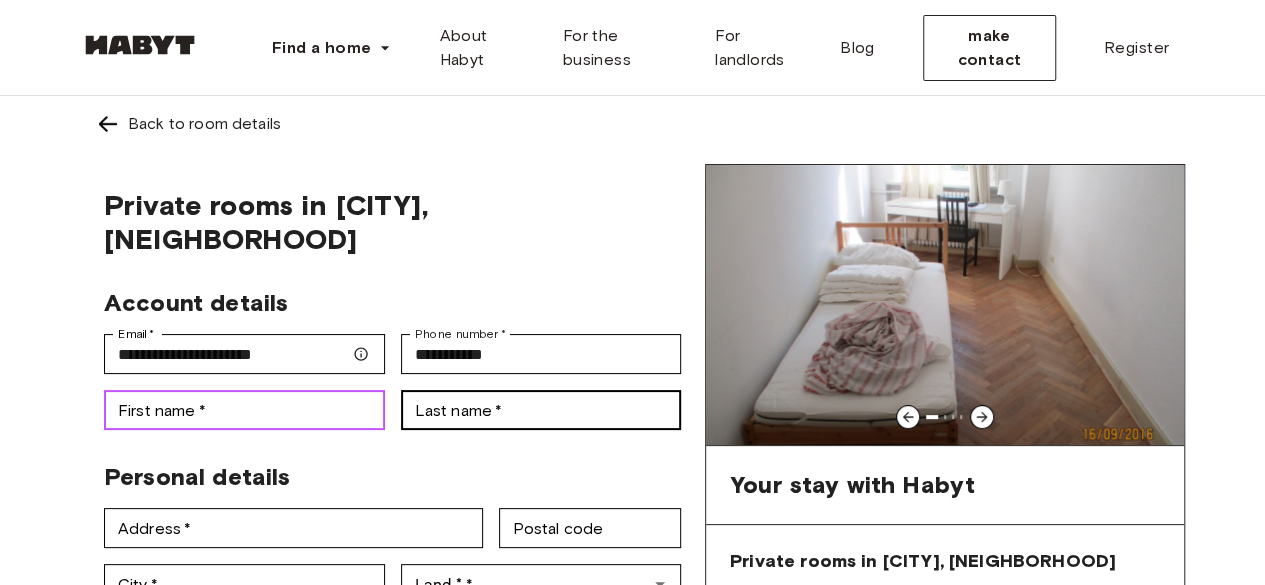 type on "*******" 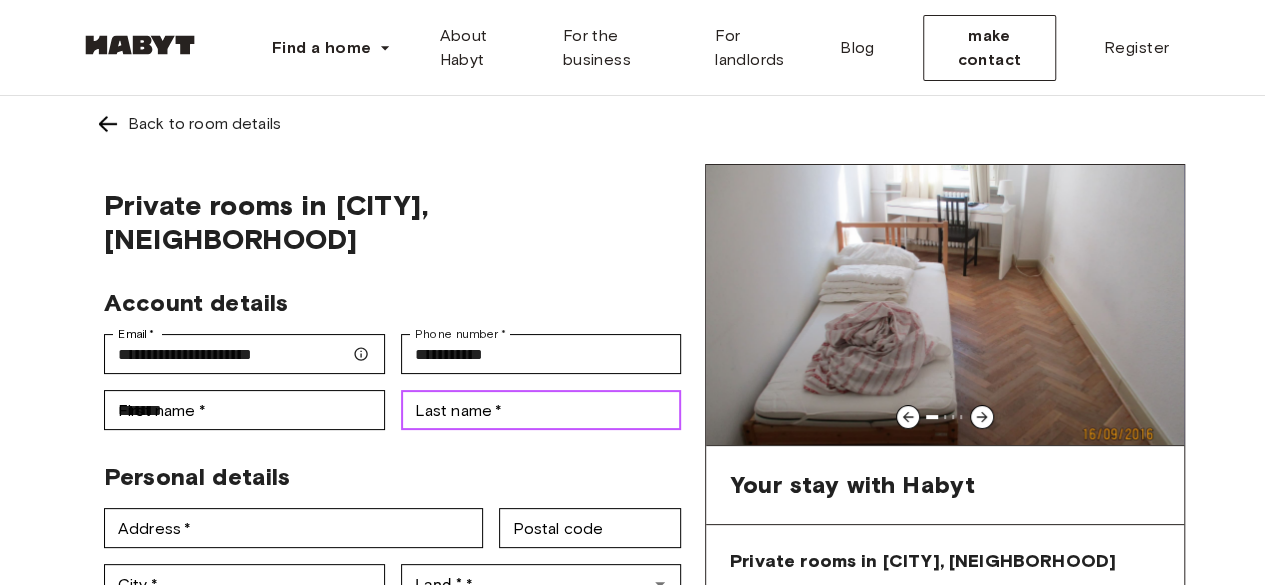 type on "*" 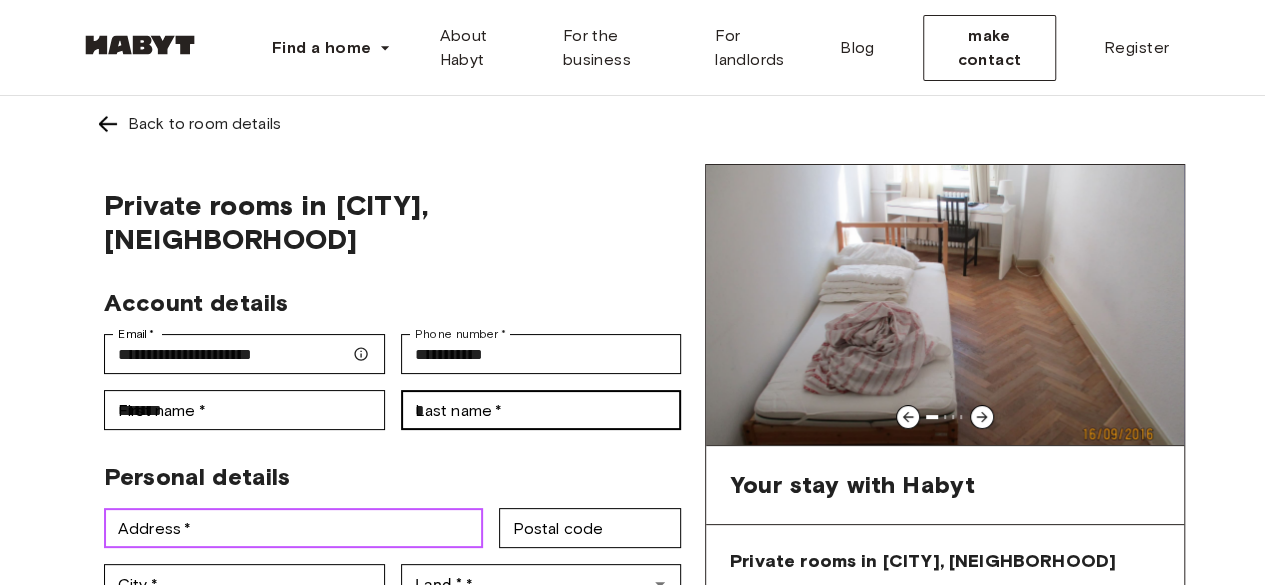 type on "**********" 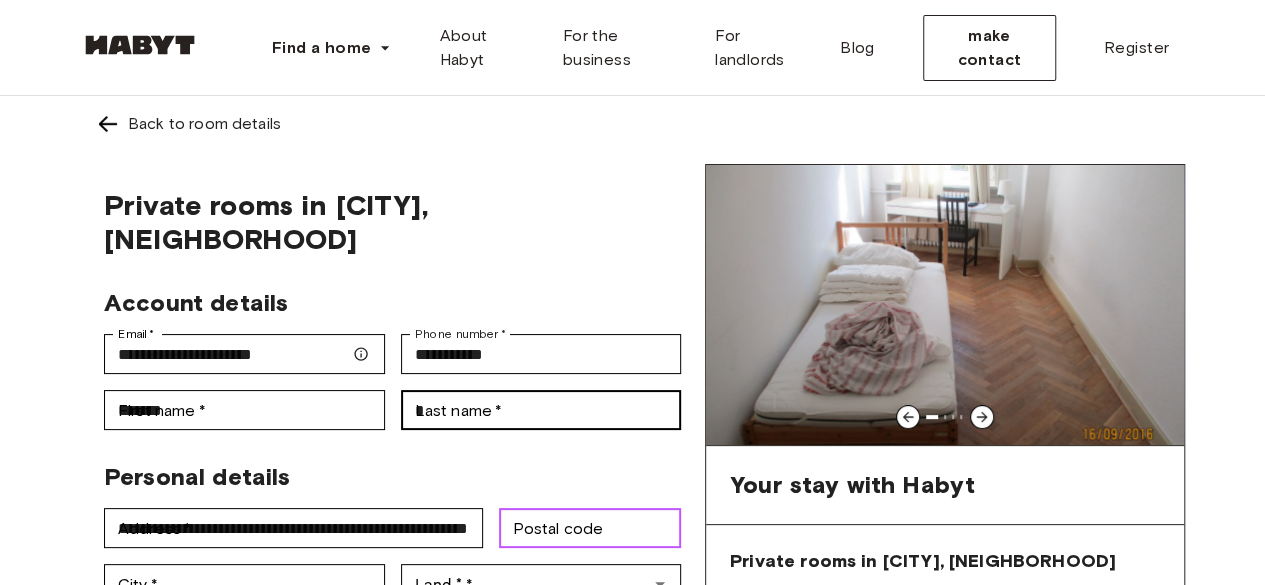 type on "******" 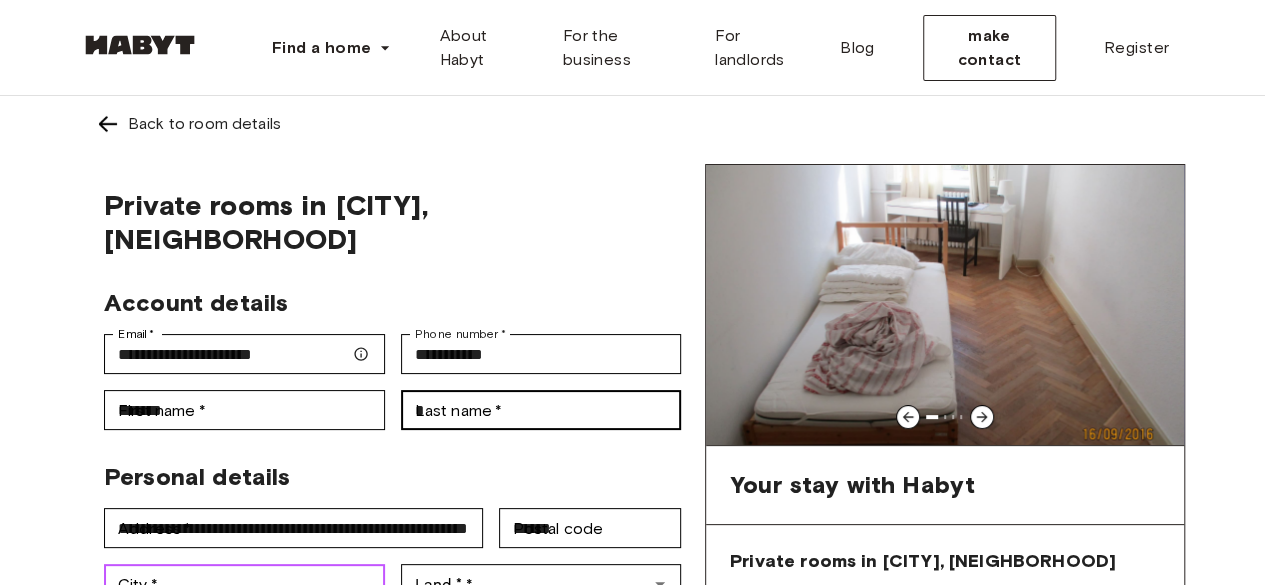 type on "*********" 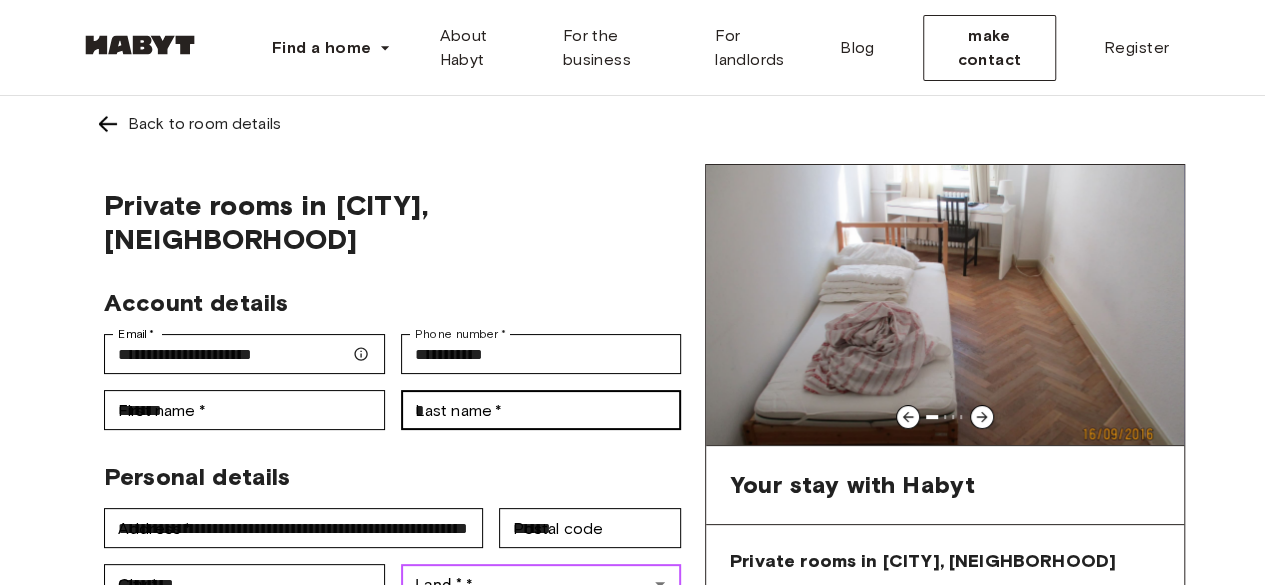 type on "*****" 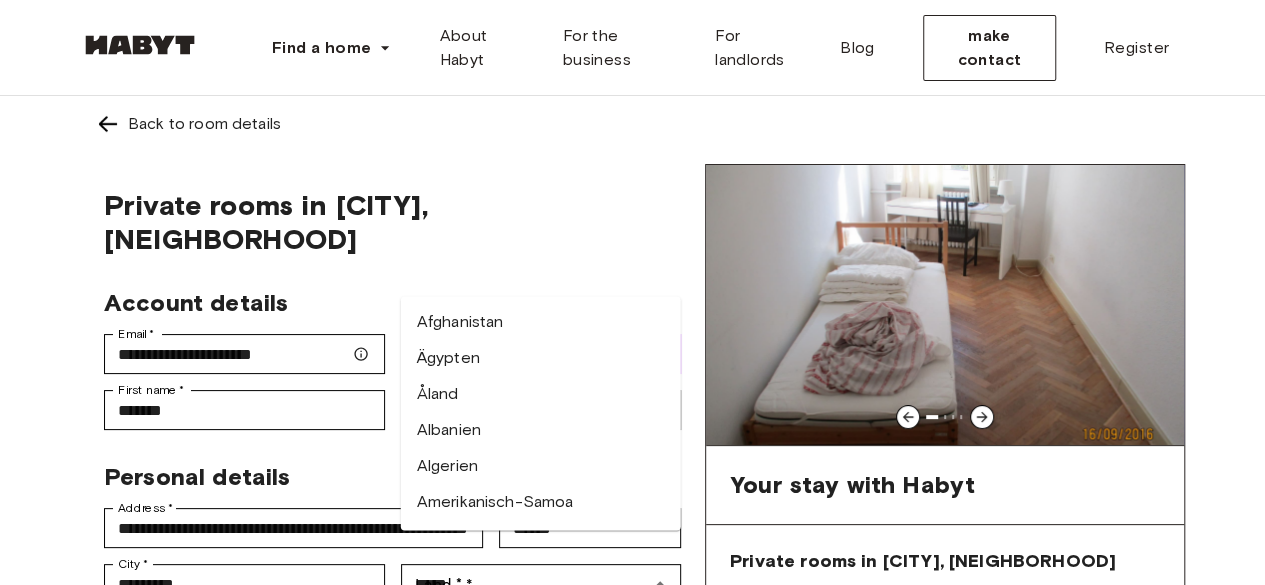type 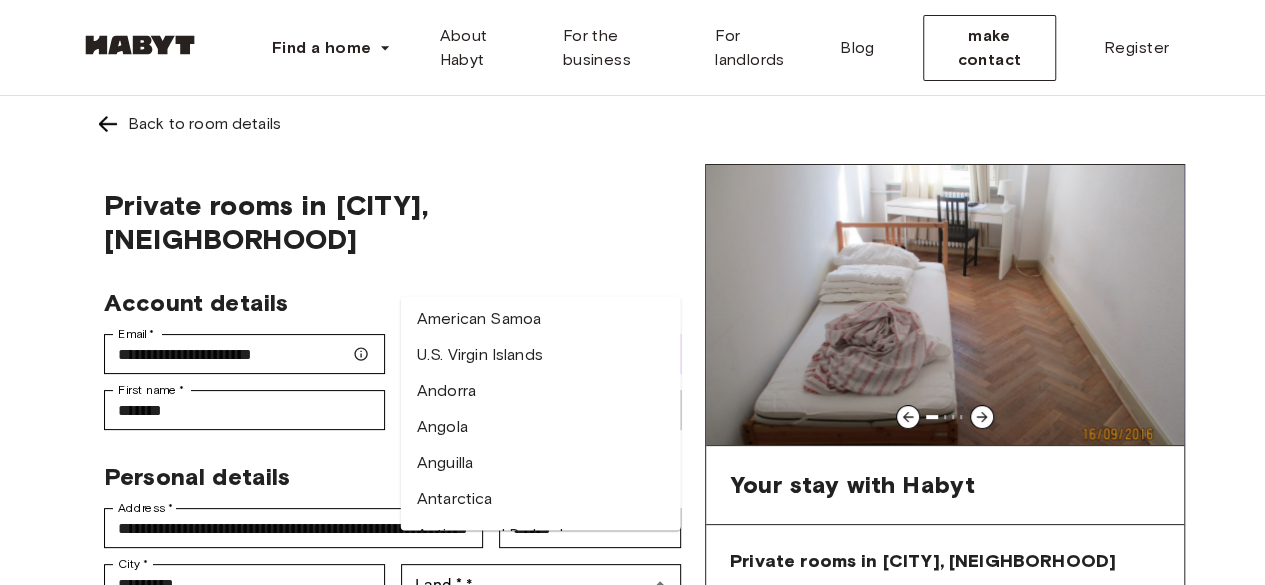 scroll, scrollTop: 186, scrollLeft: 0, axis: vertical 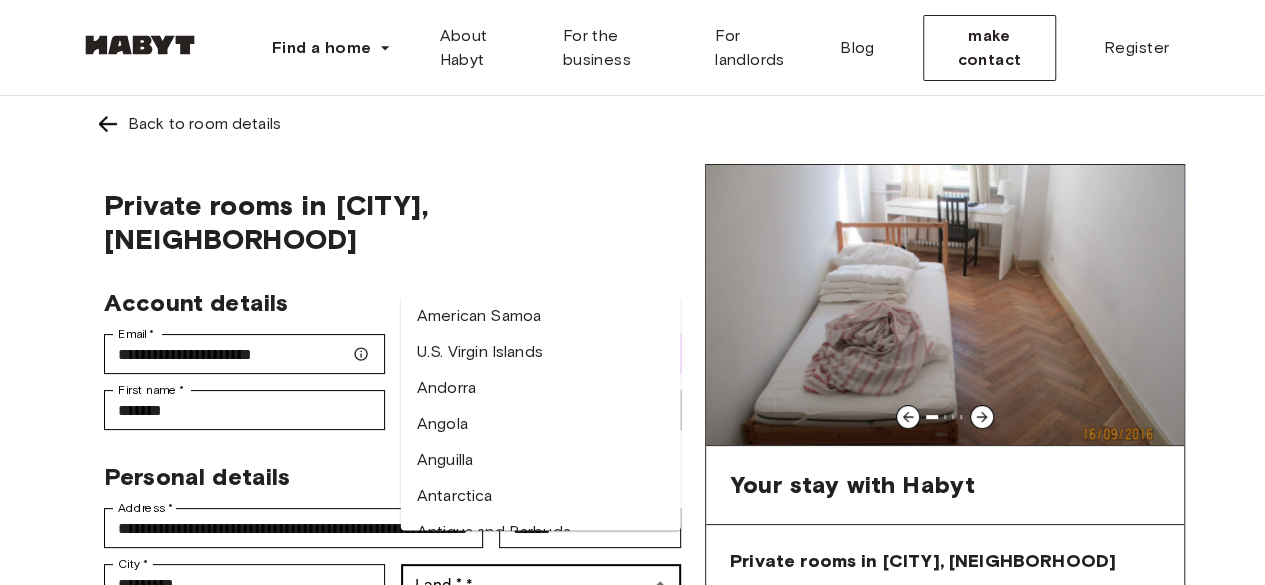 type on "**********" 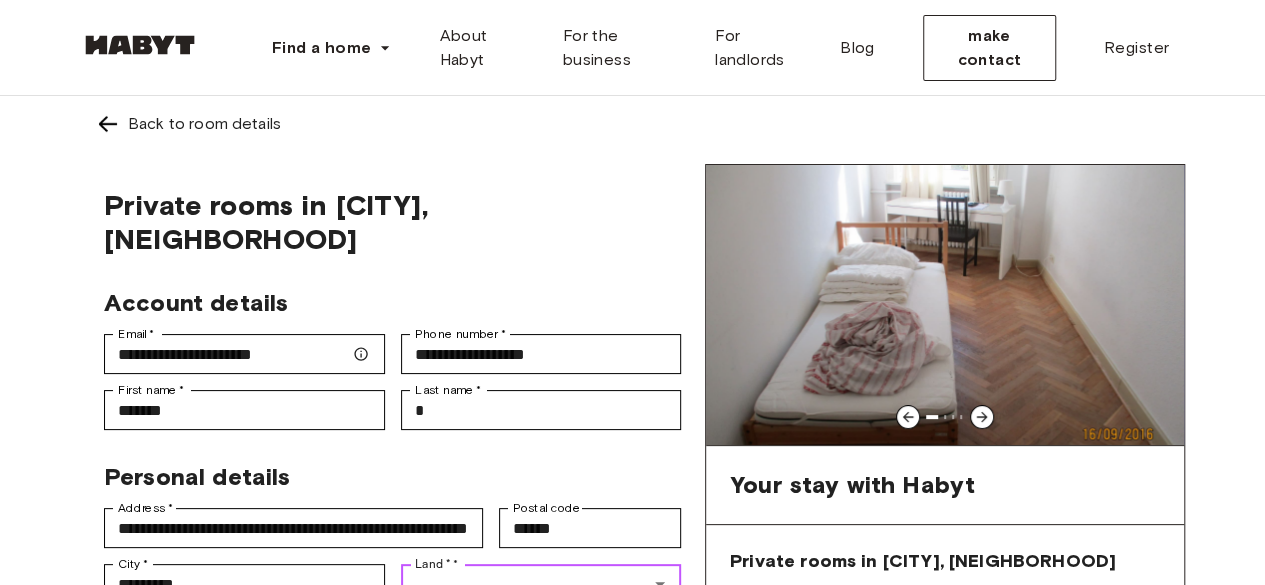 click on "Land *   *" at bounding box center (525, 584) 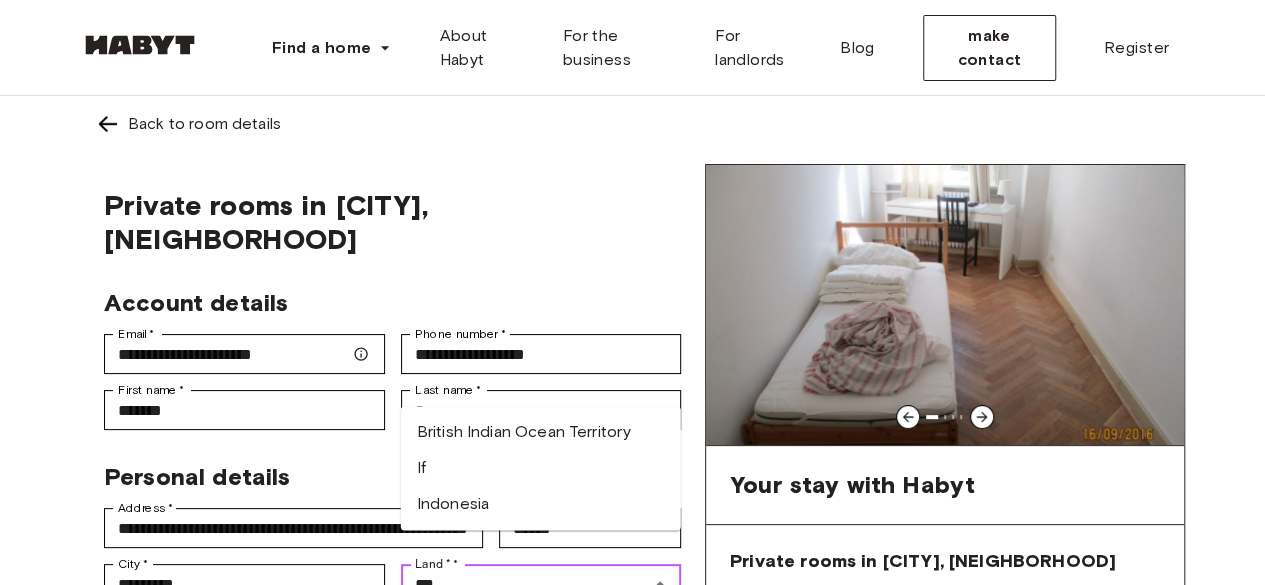 click on "If" at bounding box center [541, 468] 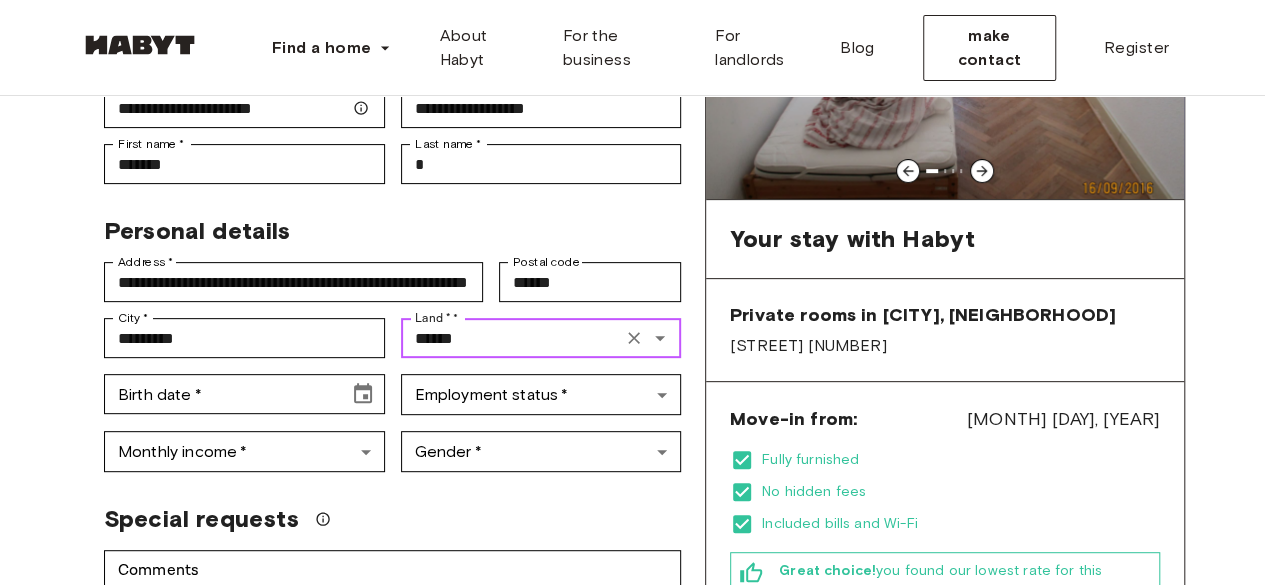 scroll, scrollTop: 262, scrollLeft: 0, axis: vertical 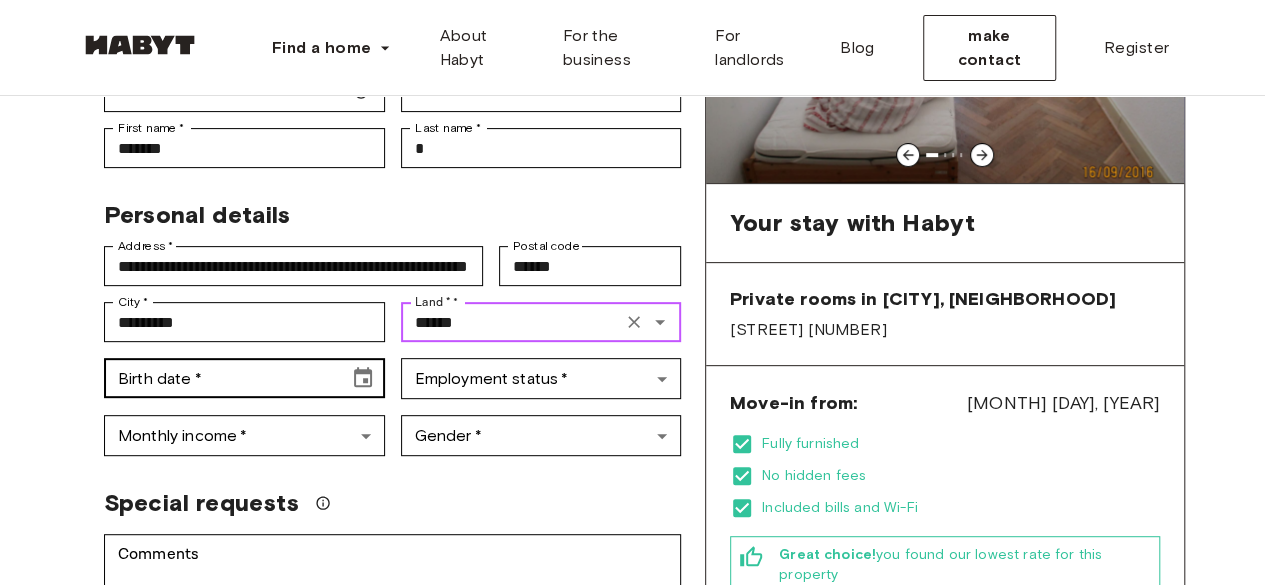 type on "******" 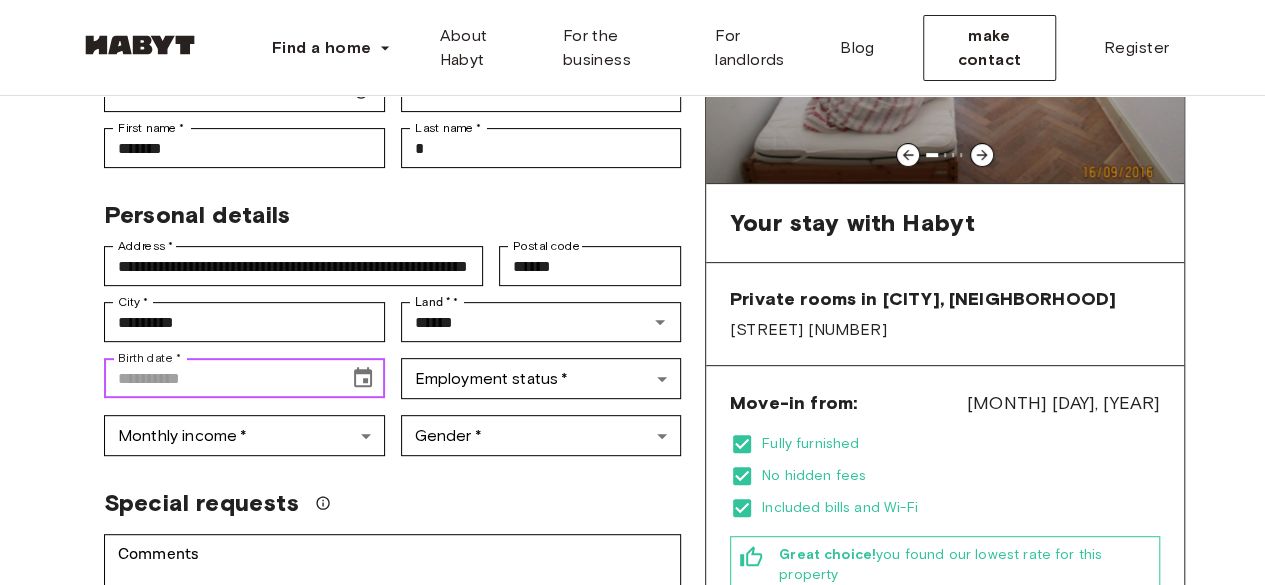 click on "Birth date    *" at bounding box center (219, 378) 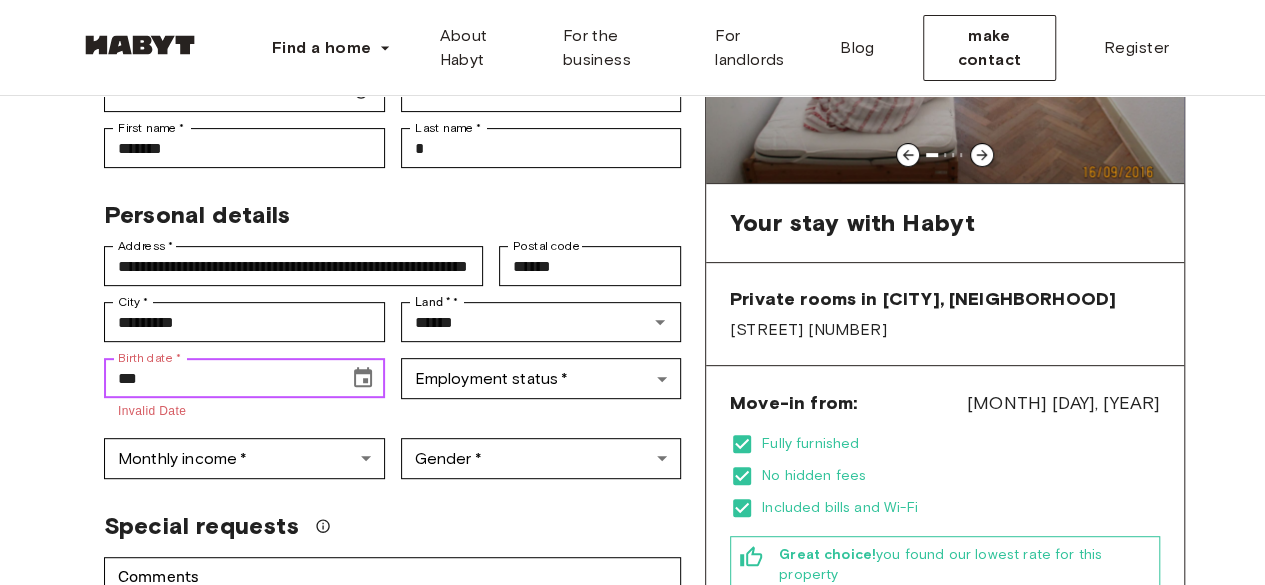 type on "***" 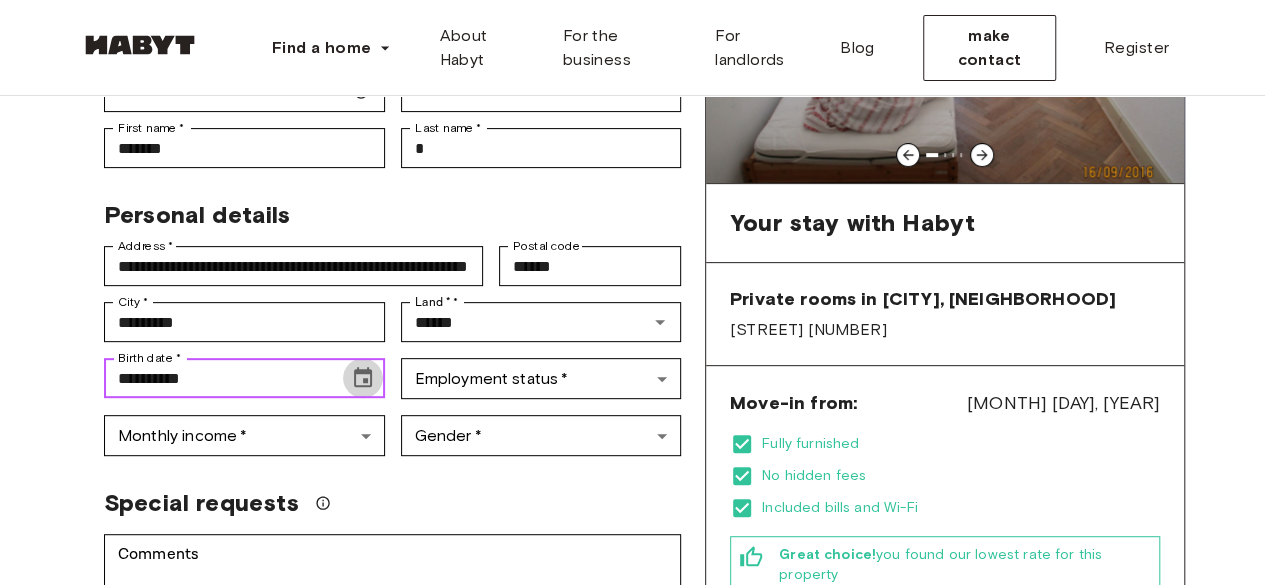 click 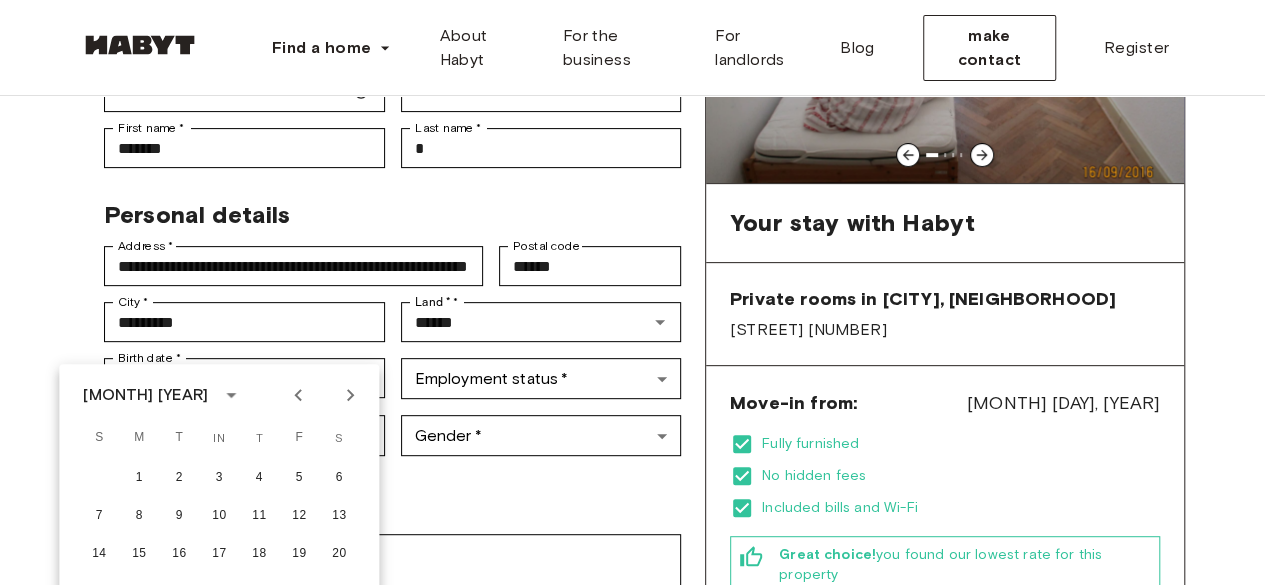 click on "December 1902" at bounding box center [145, 395] 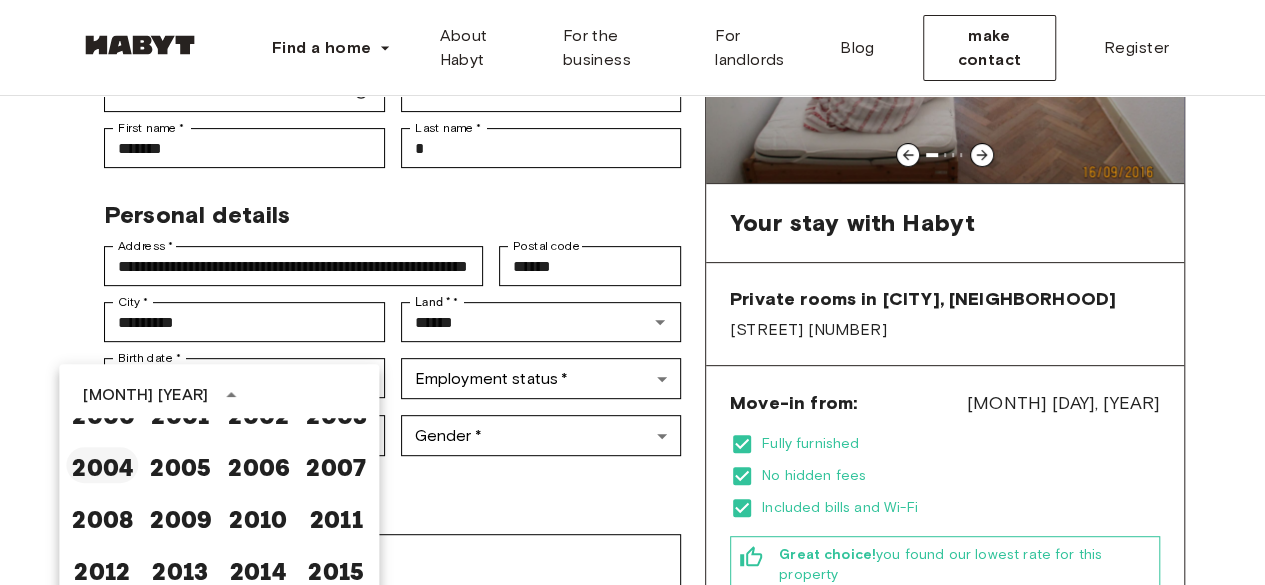 scroll, scrollTop: 1300, scrollLeft: 0, axis: vertical 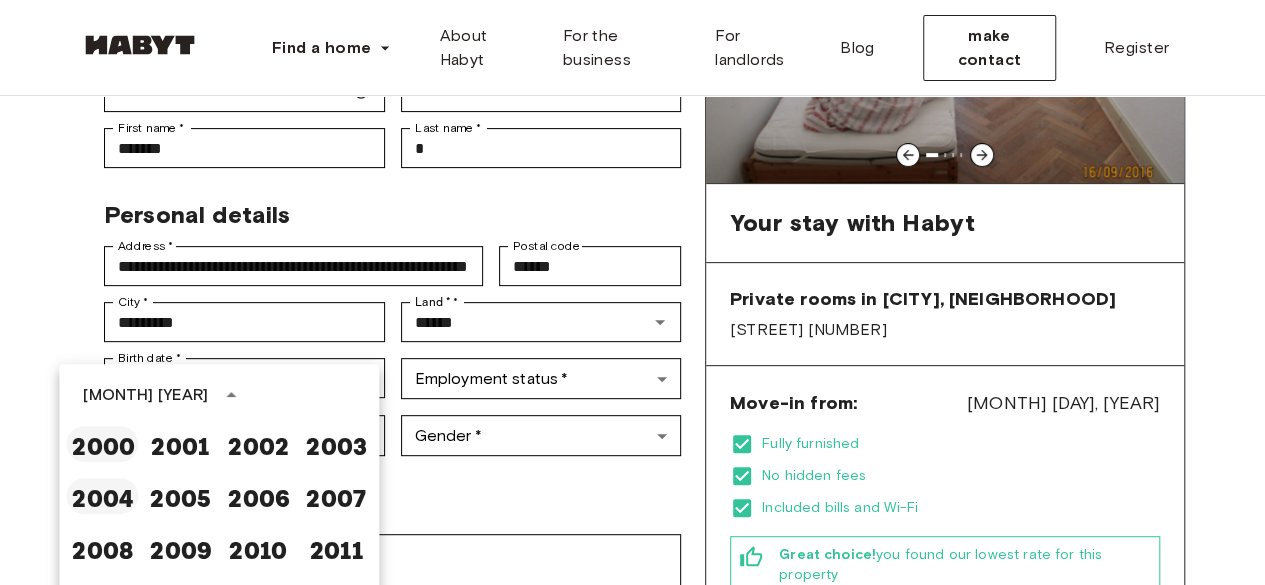 click on "2000" at bounding box center (102, 444) 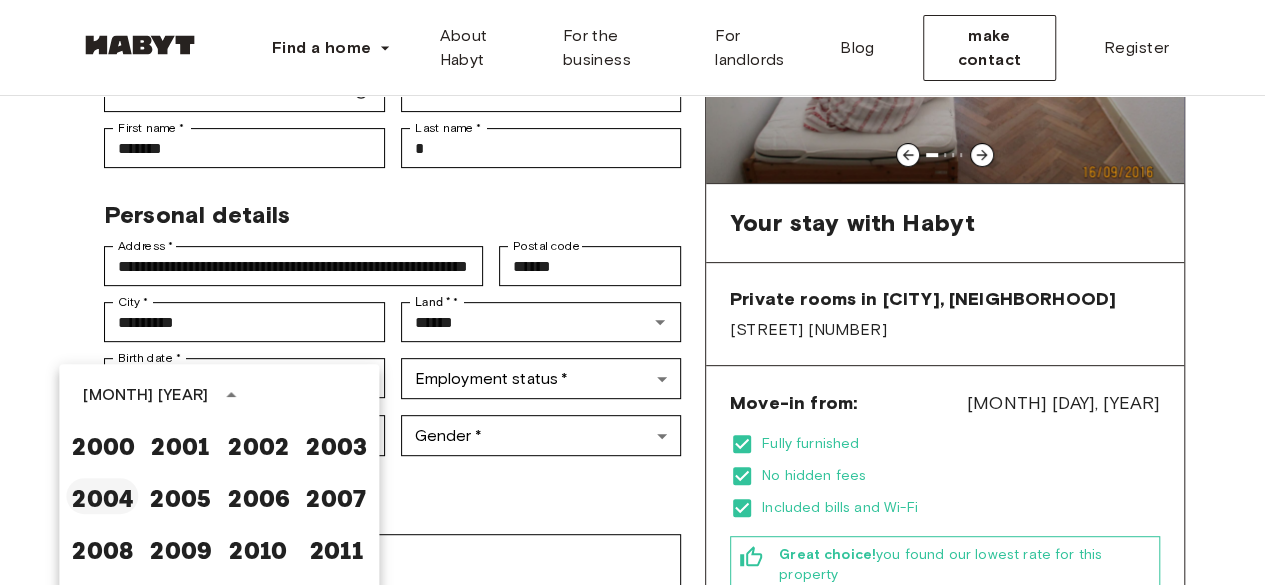 type on "**********" 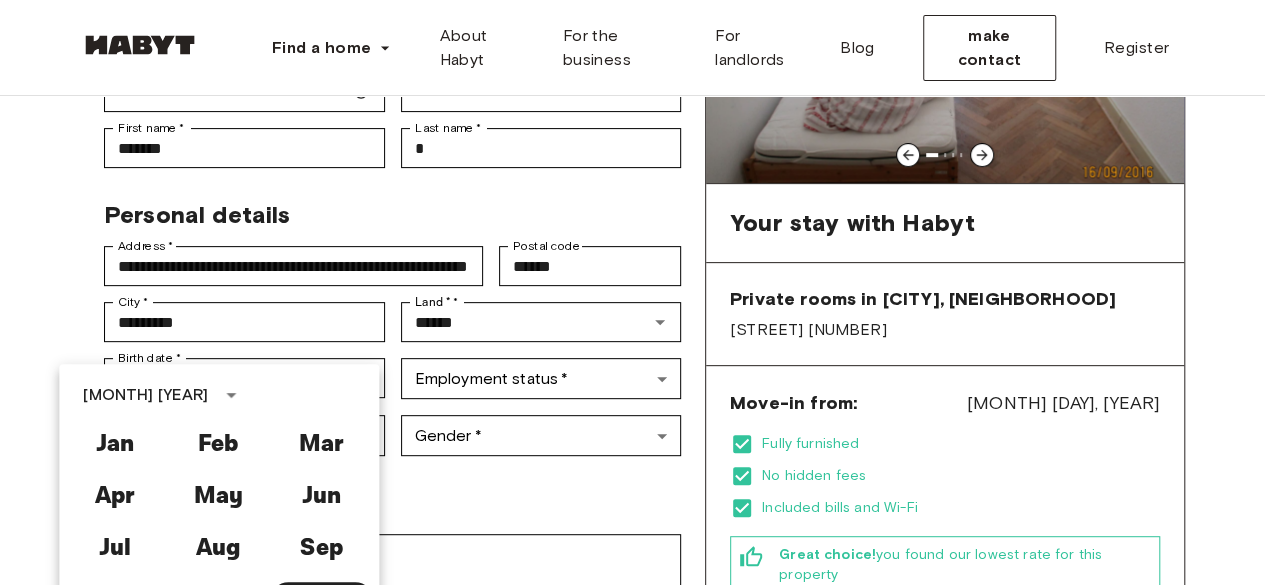 scroll, scrollTop: 294, scrollLeft: 0, axis: vertical 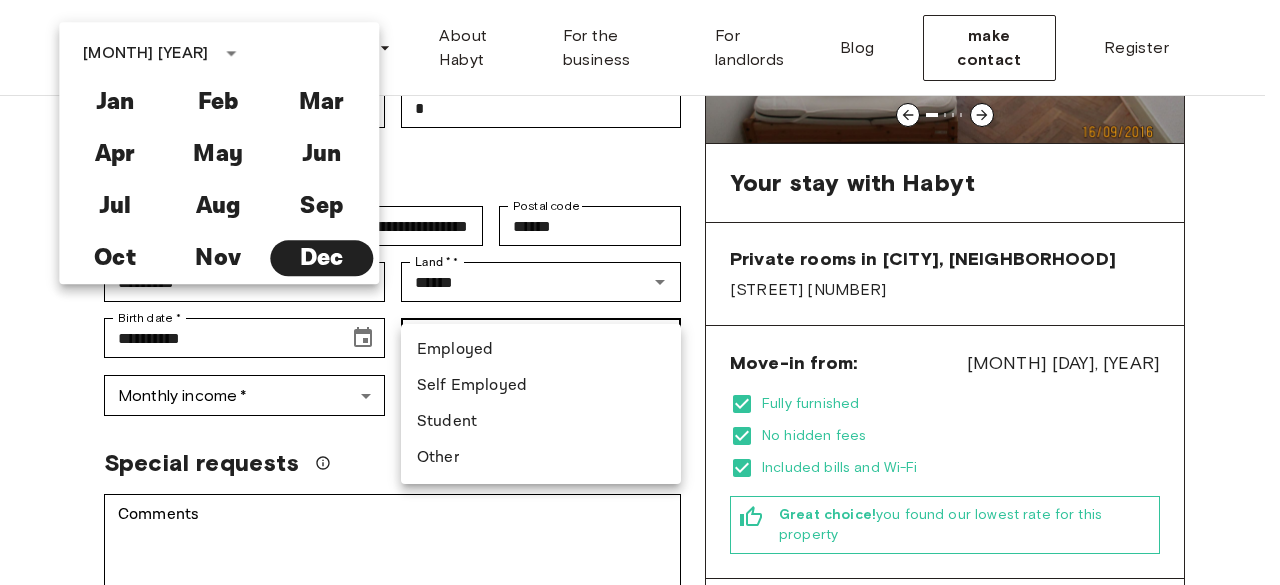 click on "**********" at bounding box center [640, 880] 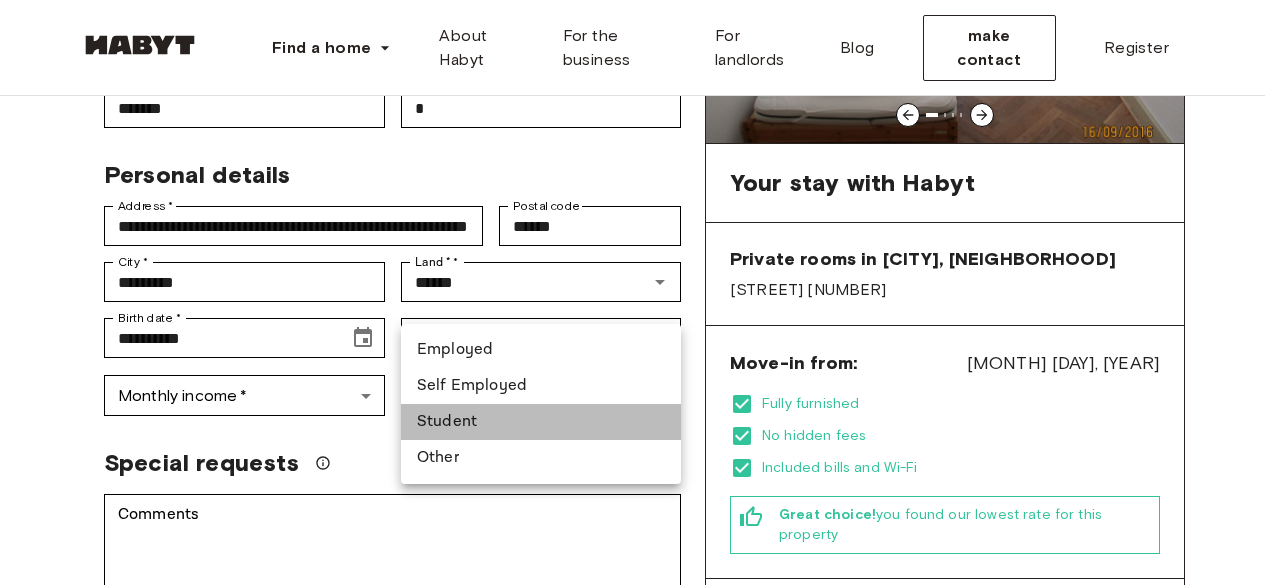 click on "Student" at bounding box center (541, 422) 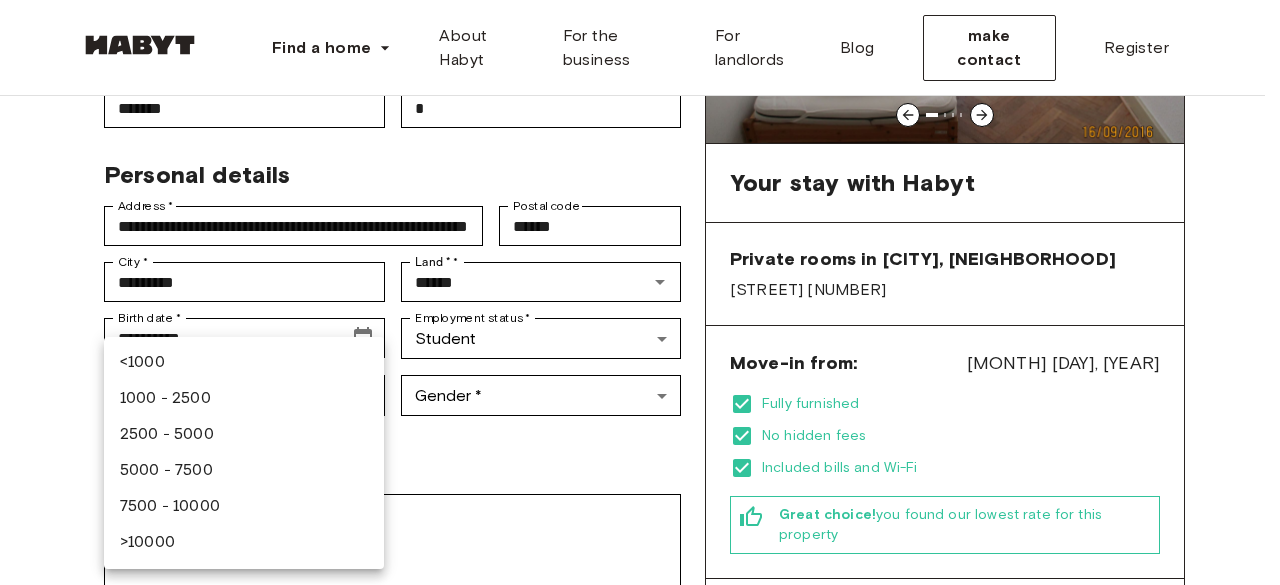 click on "**********" at bounding box center (640, 880) 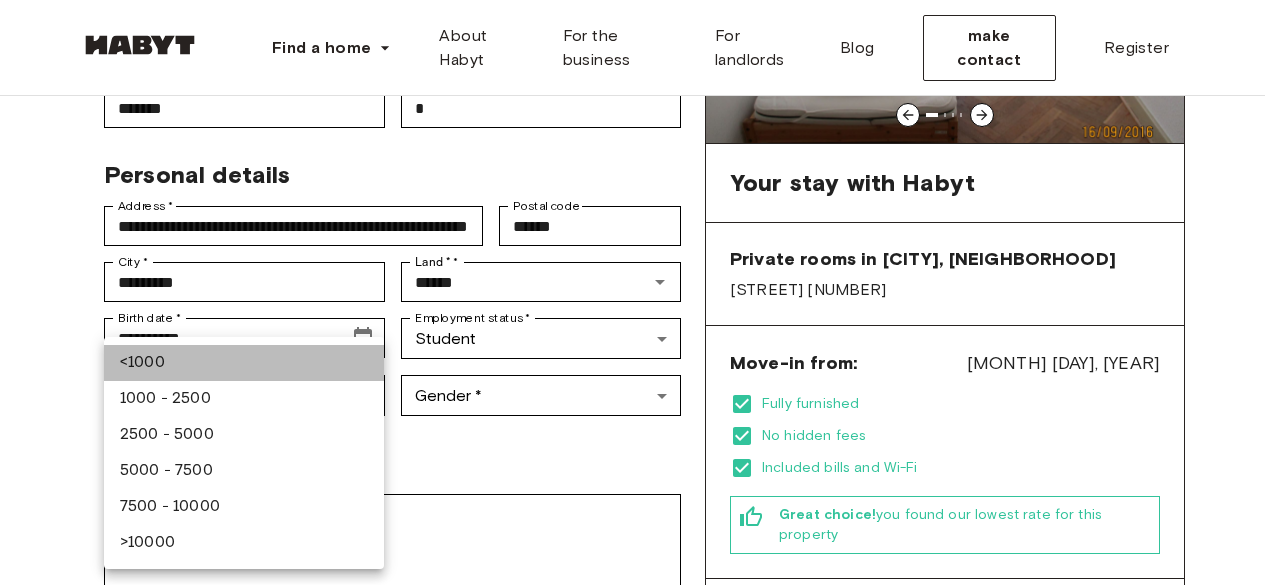 click on "<1000" at bounding box center (244, 363) 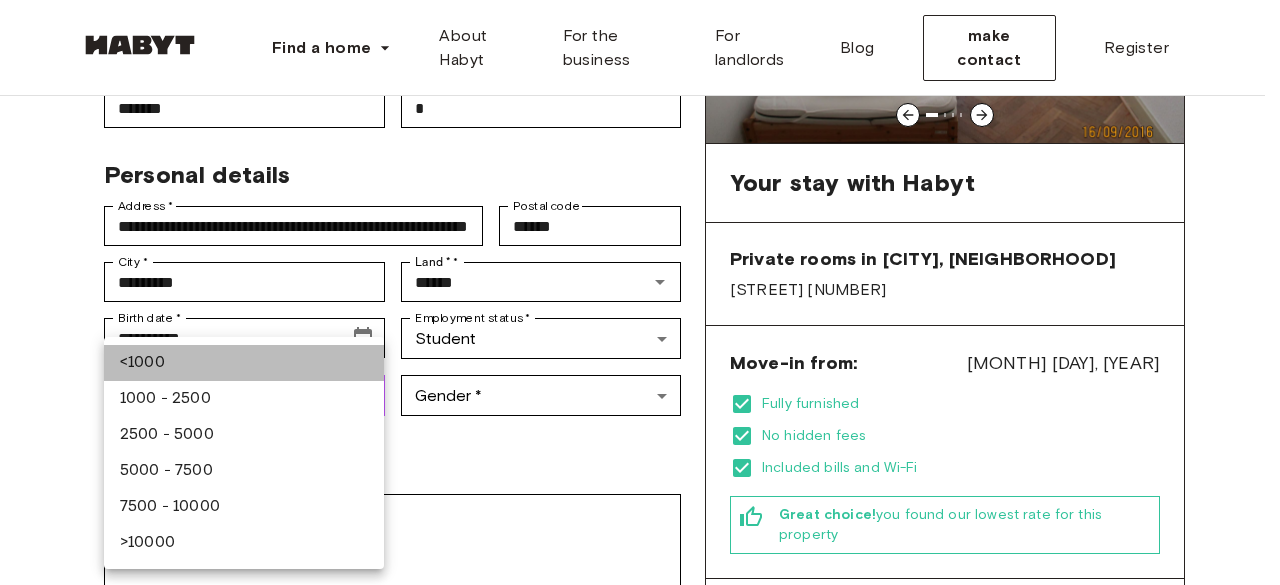 type on "******" 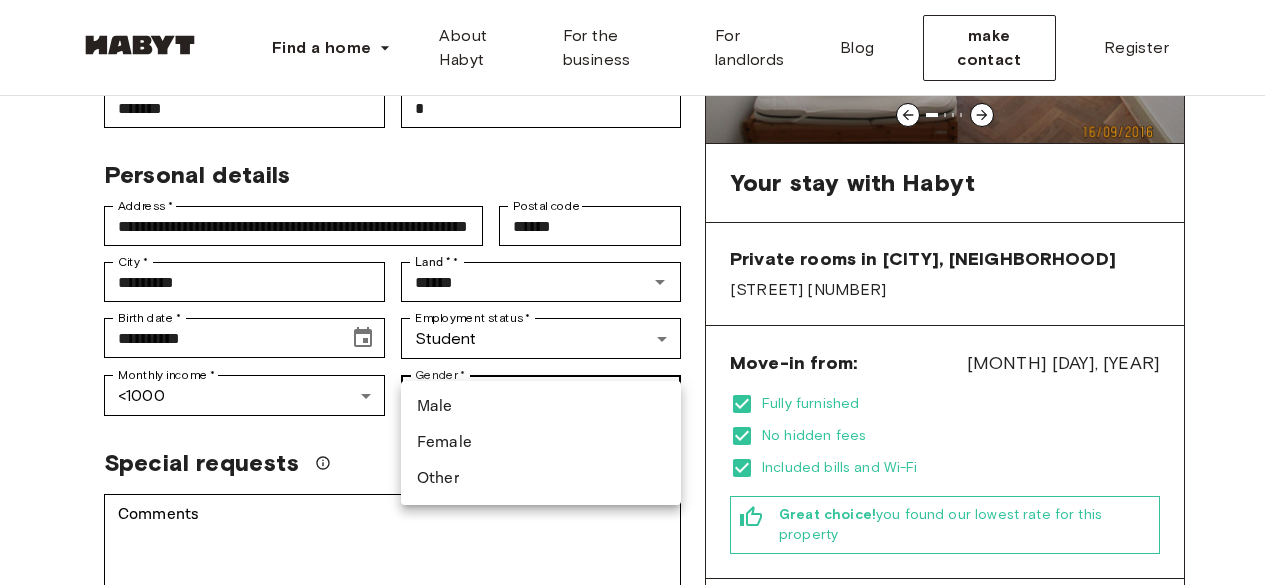 click on "**********" at bounding box center [640, 880] 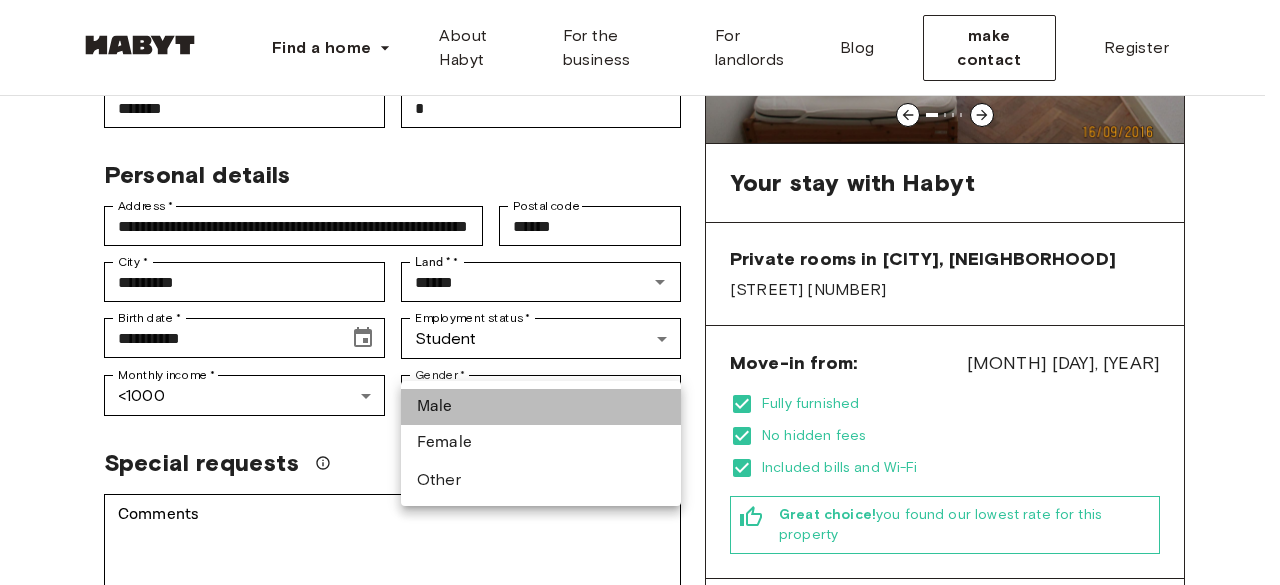 click on "Male" at bounding box center [541, 407] 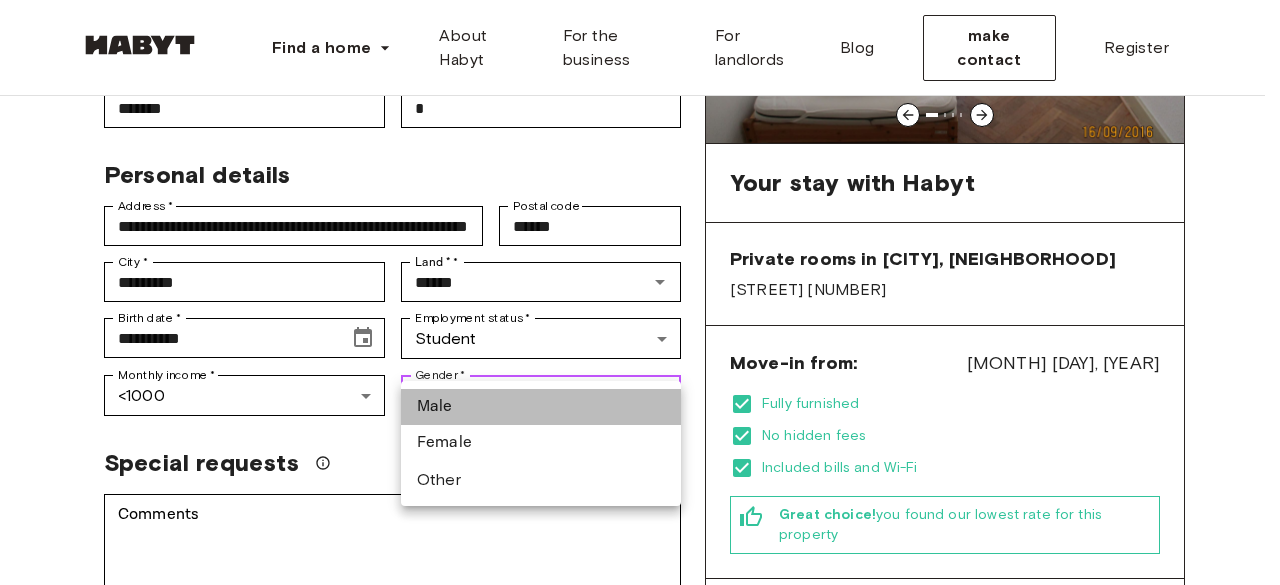type on "****" 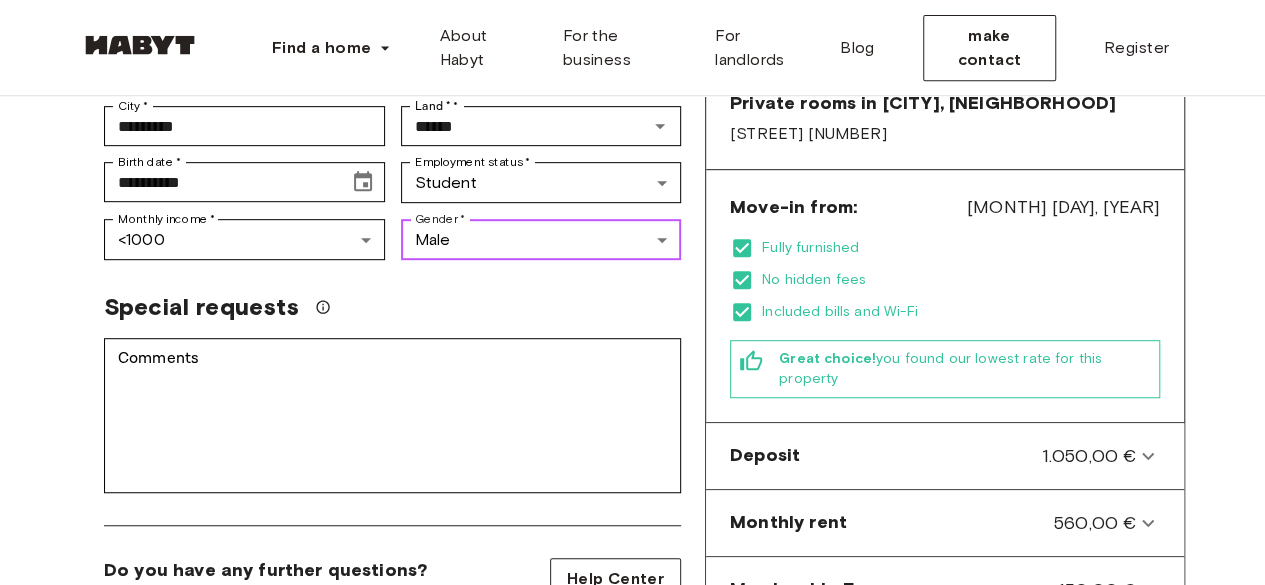 scroll, scrollTop: 464, scrollLeft: 0, axis: vertical 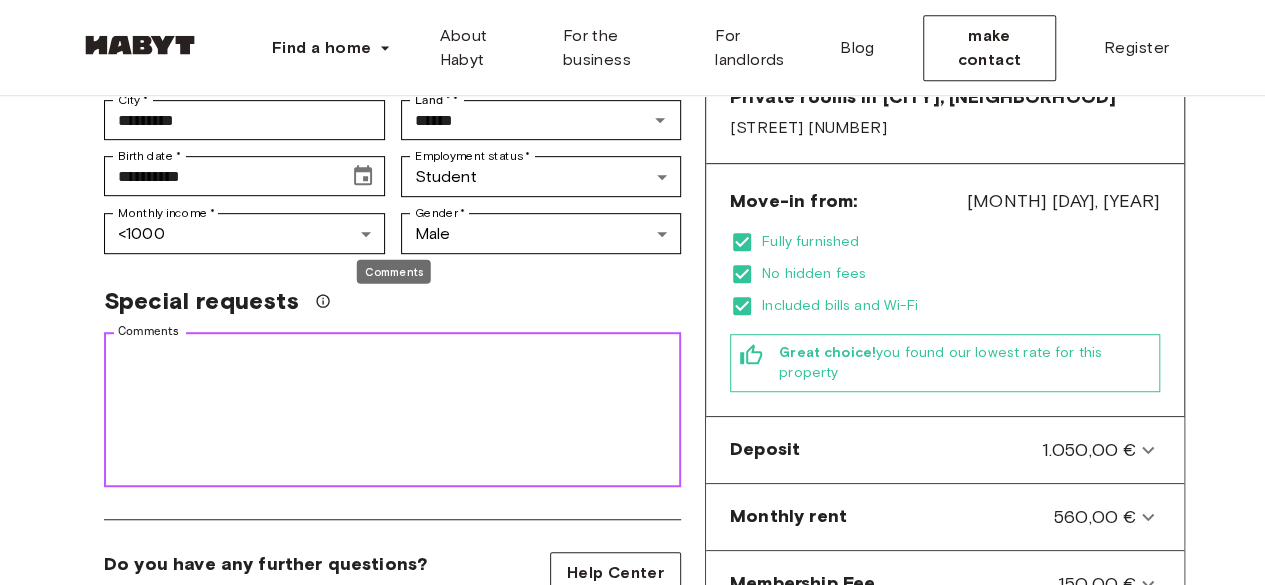 click on "Comments" at bounding box center [392, 410] 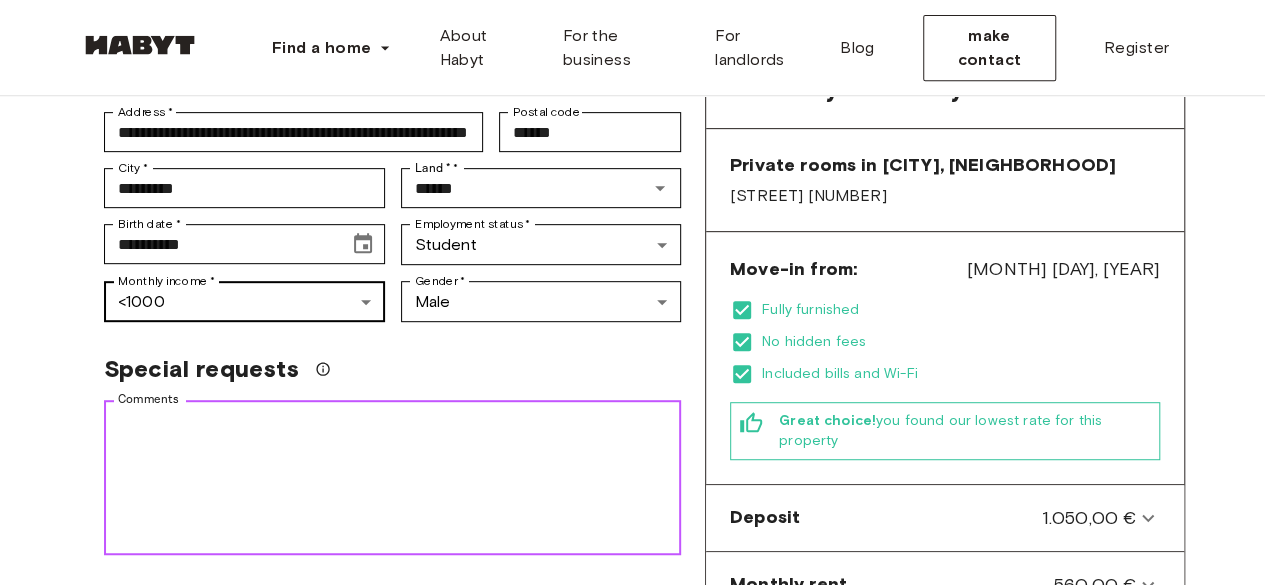 scroll, scrollTop: 364, scrollLeft: 0, axis: vertical 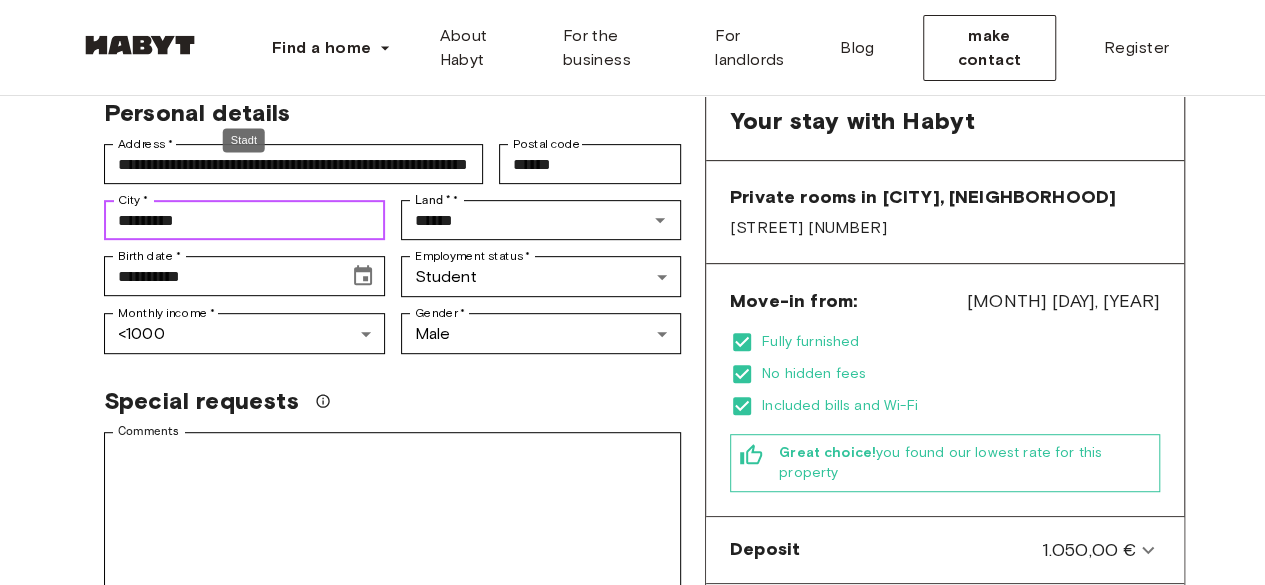click on "*********" at bounding box center [244, 220] 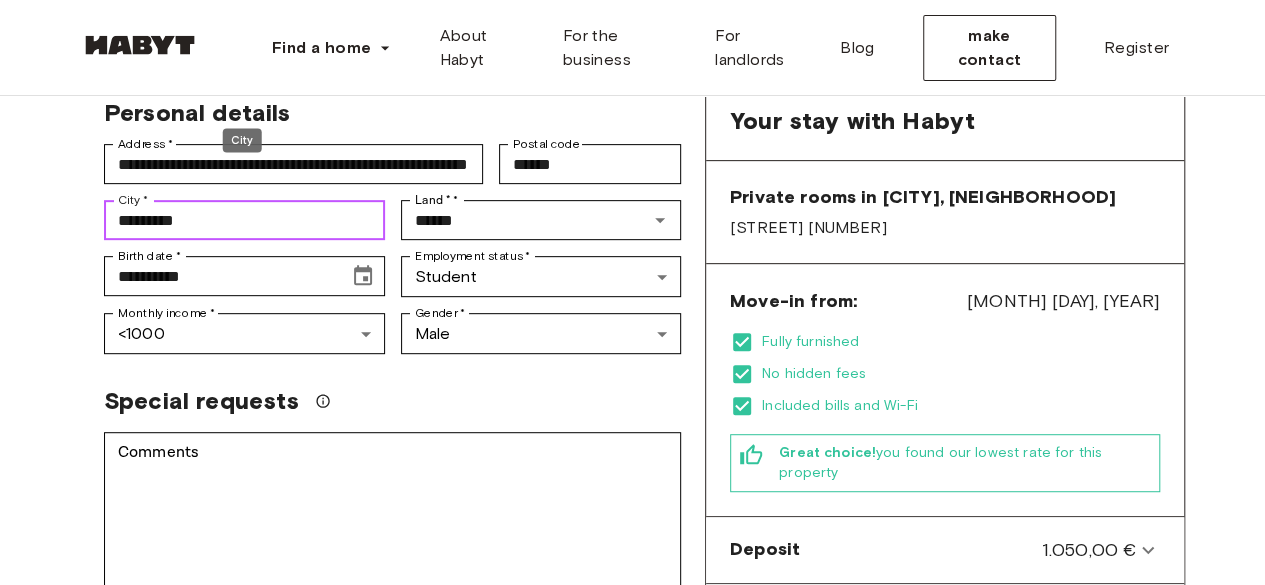 click on "*********" at bounding box center (244, 220) 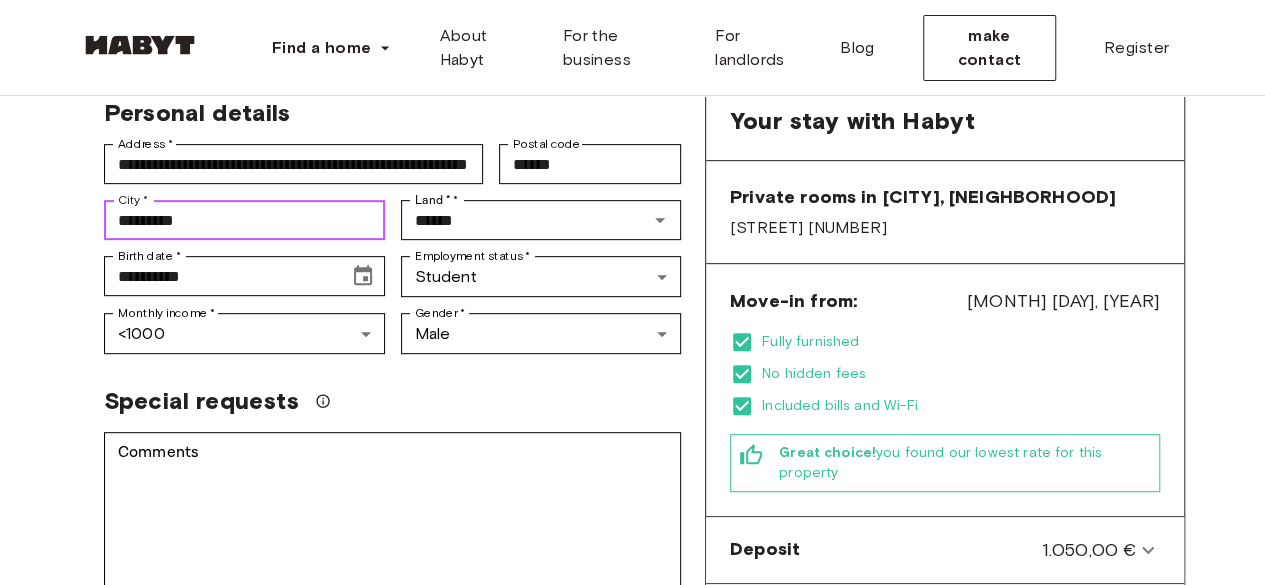 type on "**********" 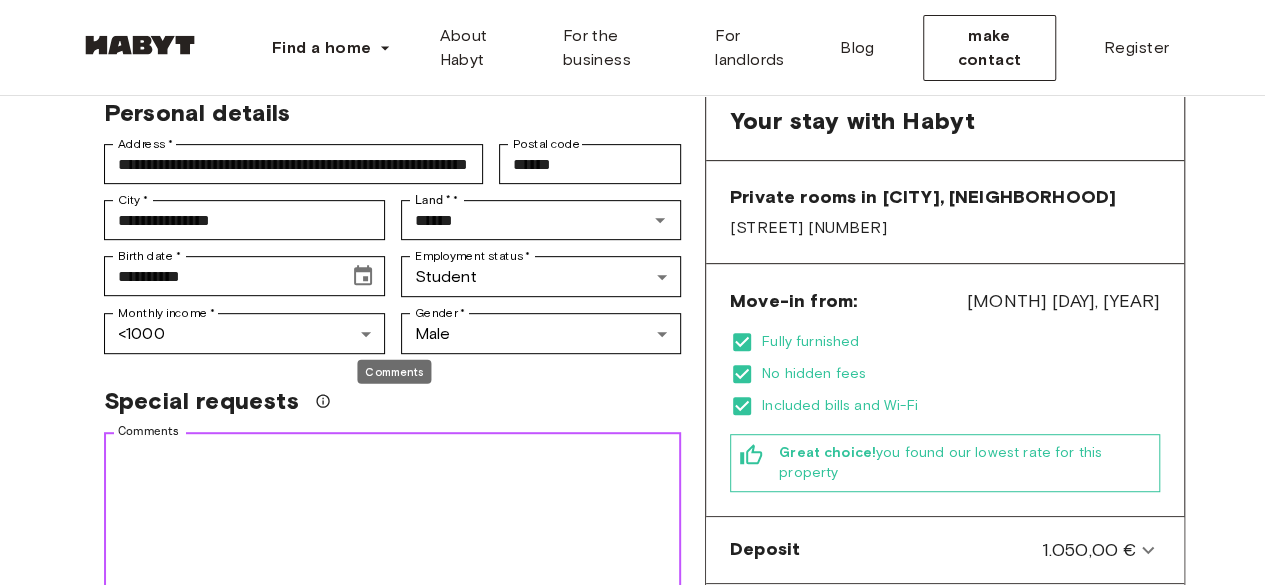 click on "Comments" at bounding box center [392, 510] 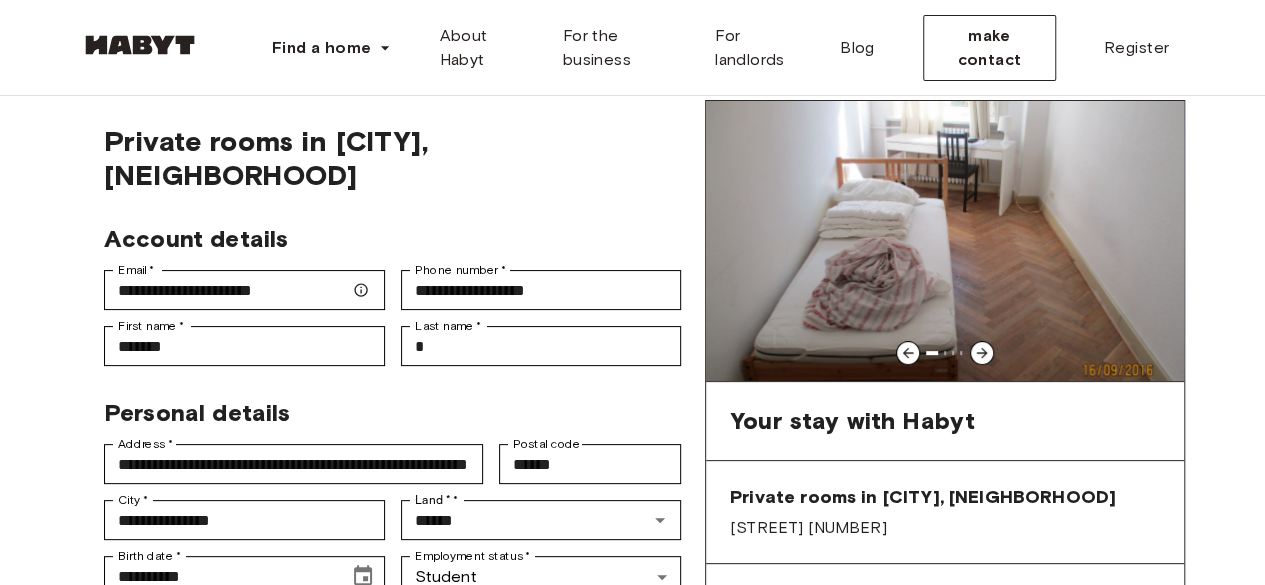 scroll, scrollTop: 0, scrollLeft: 0, axis: both 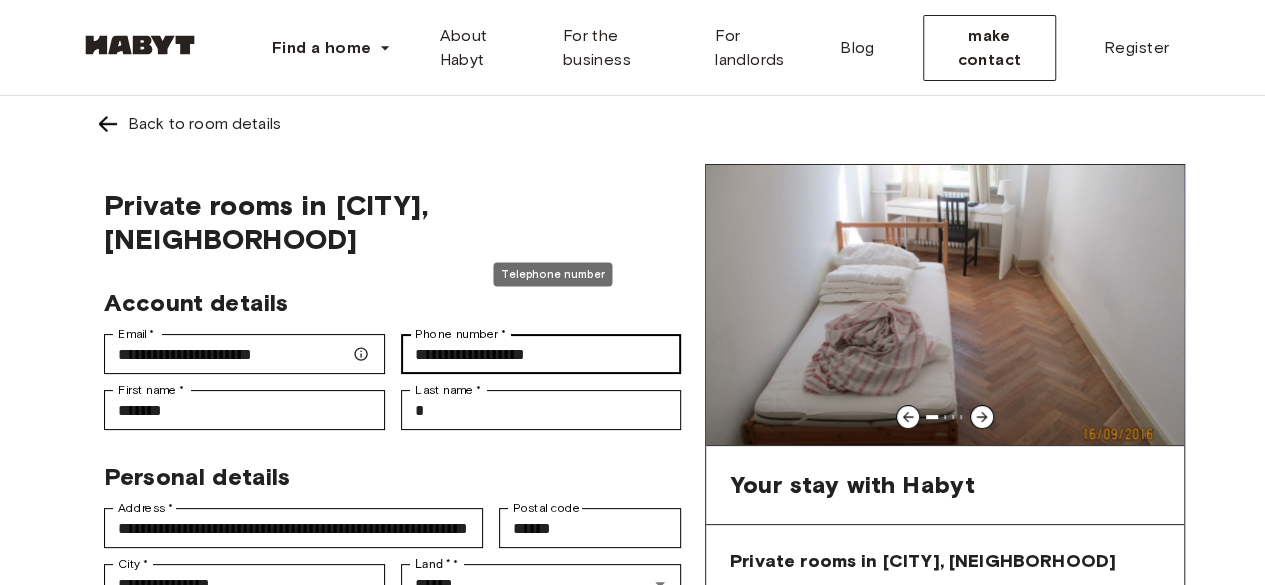 type on "**********" 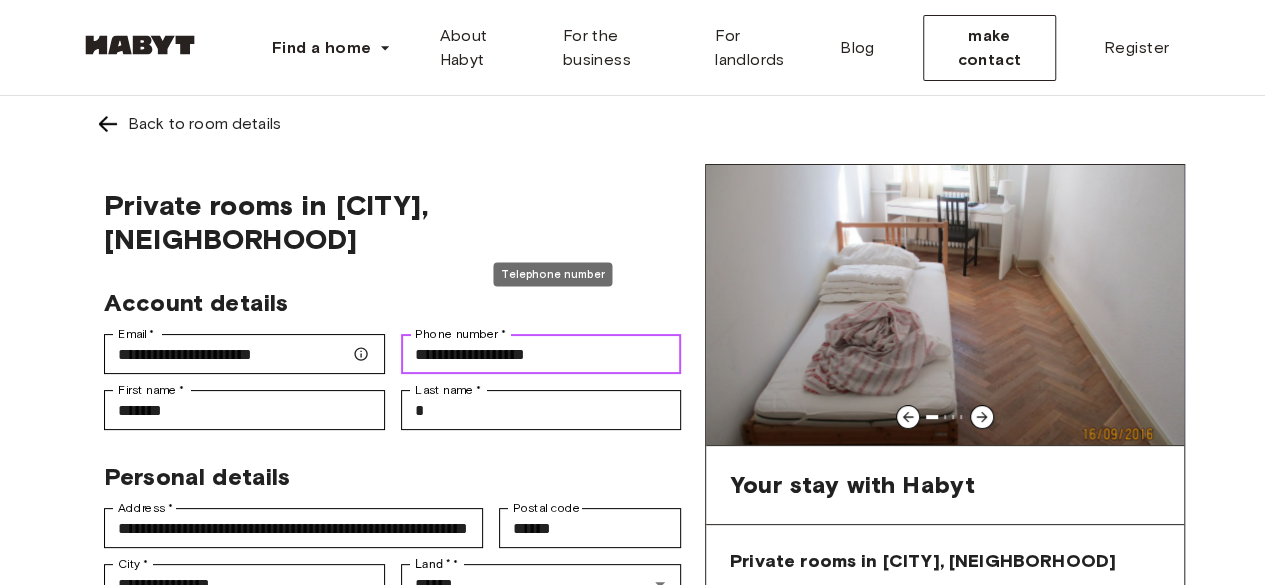 click on "**********" at bounding box center [541, 354] 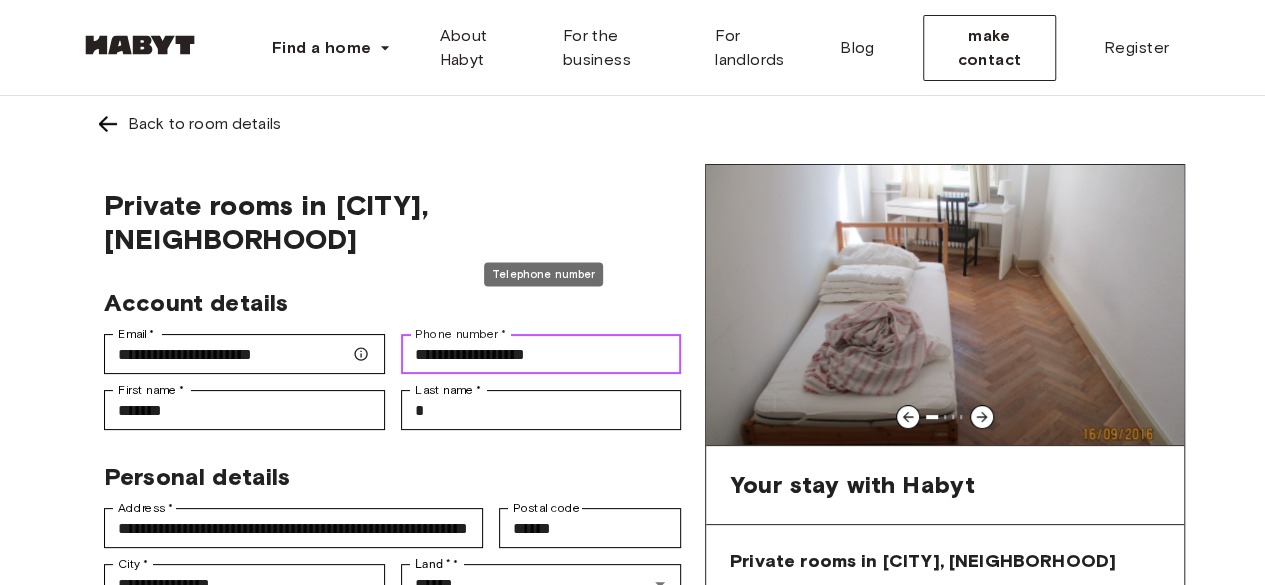 click on "**********" at bounding box center [541, 354] 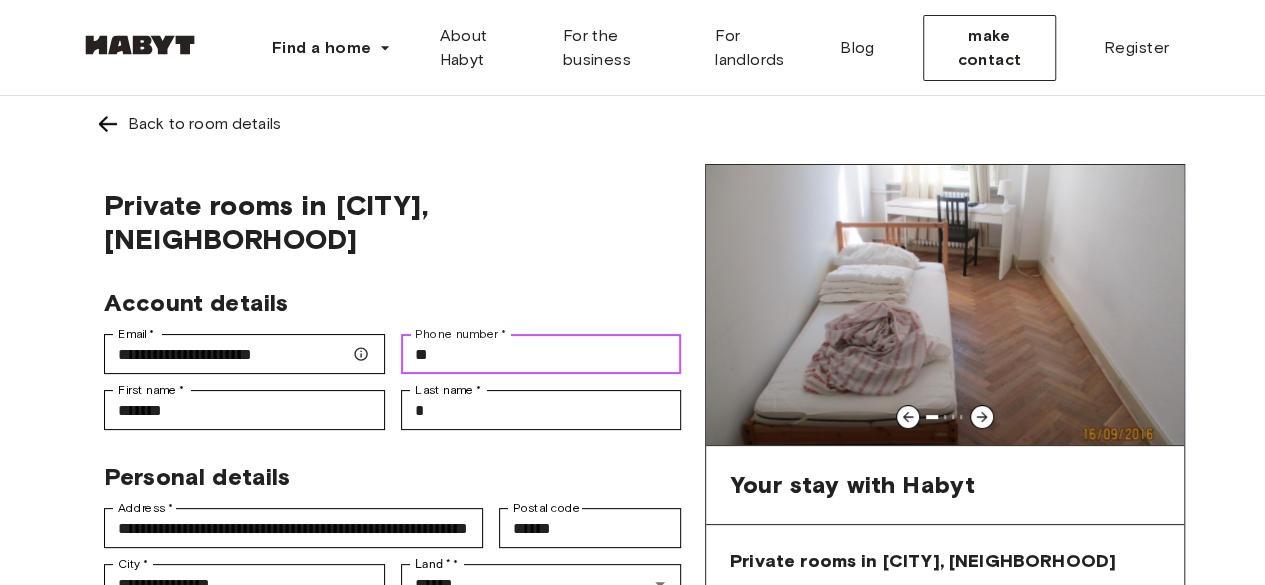 type on "**********" 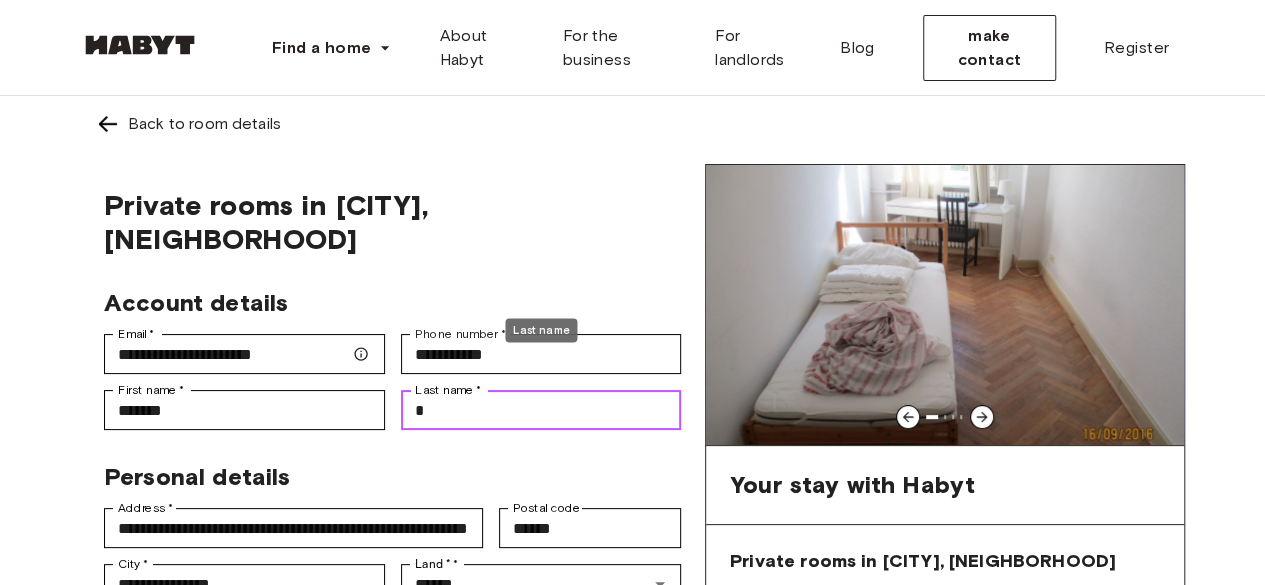 click on "*" at bounding box center (541, 410) 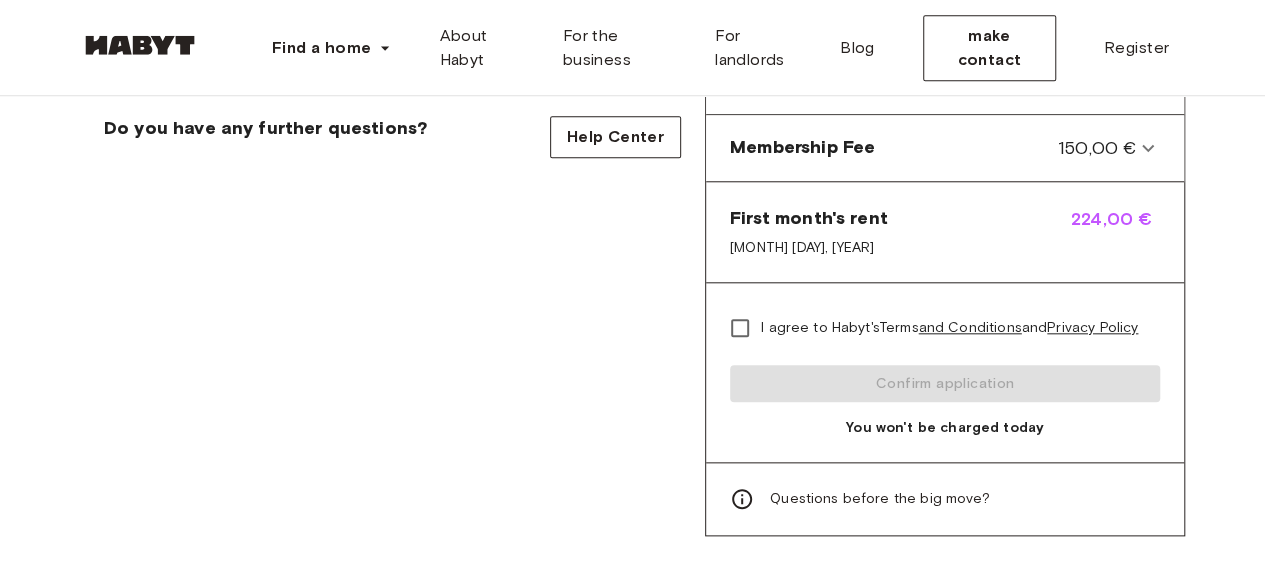 scroll, scrollTop: 1100, scrollLeft: 0, axis: vertical 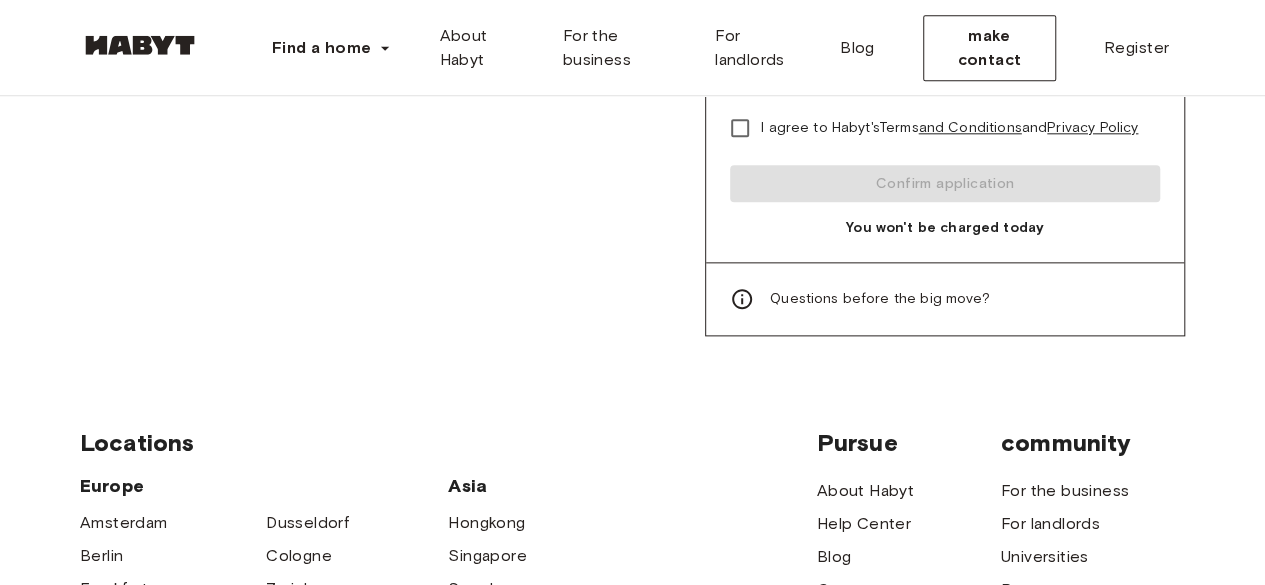 type on "**********" 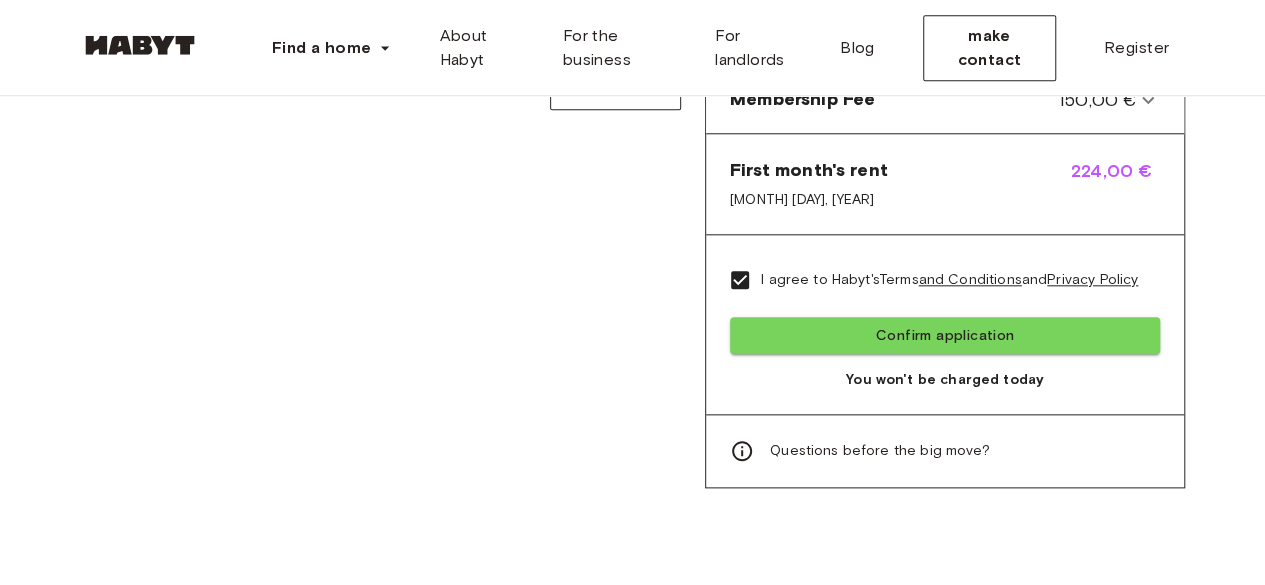 scroll, scrollTop: 700, scrollLeft: 0, axis: vertical 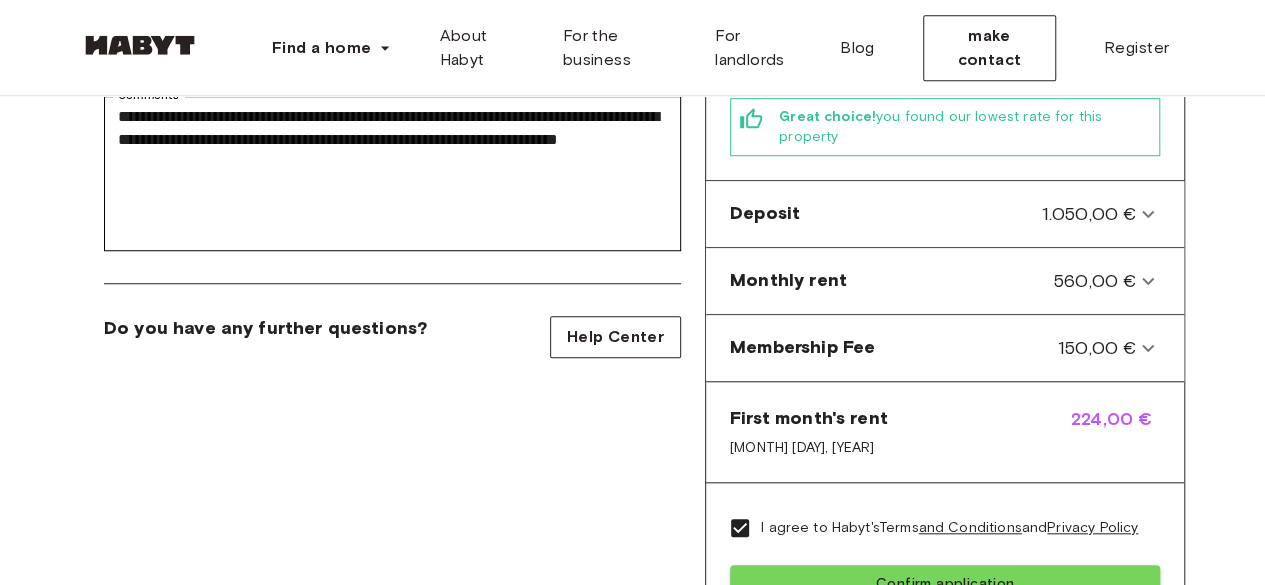 click on "[MONTH] [DAY], [YEAR]" at bounding box center [802, 447] 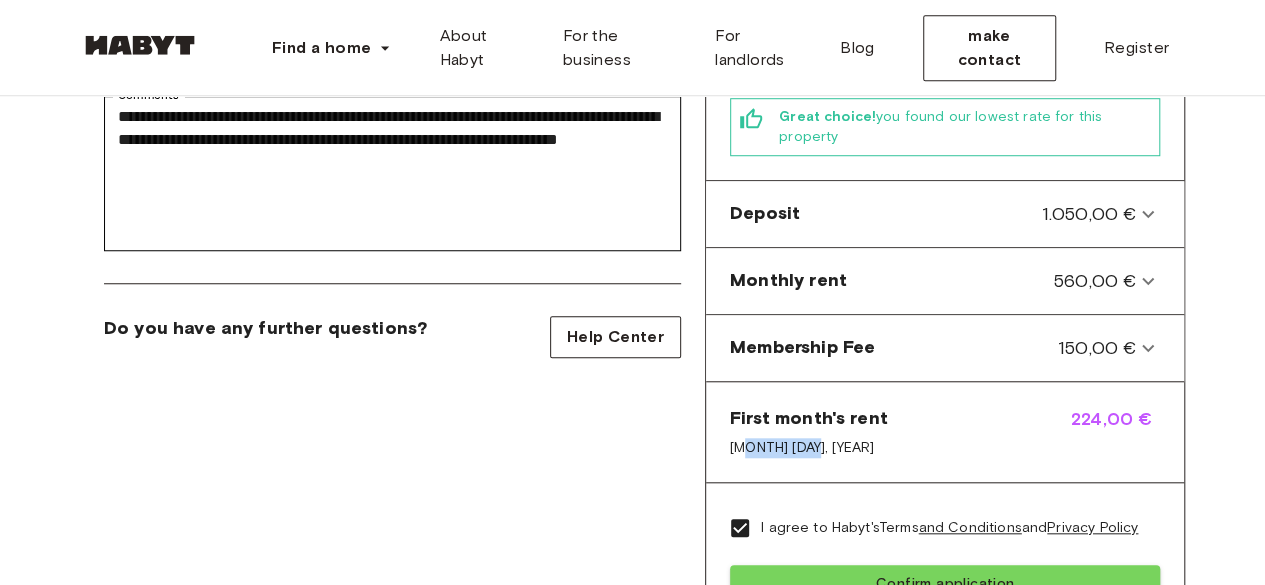 drag, startPoint x: 828, startPoint y: 433, endPoint x: 747, endPoint y: 443, distance: 81.61495 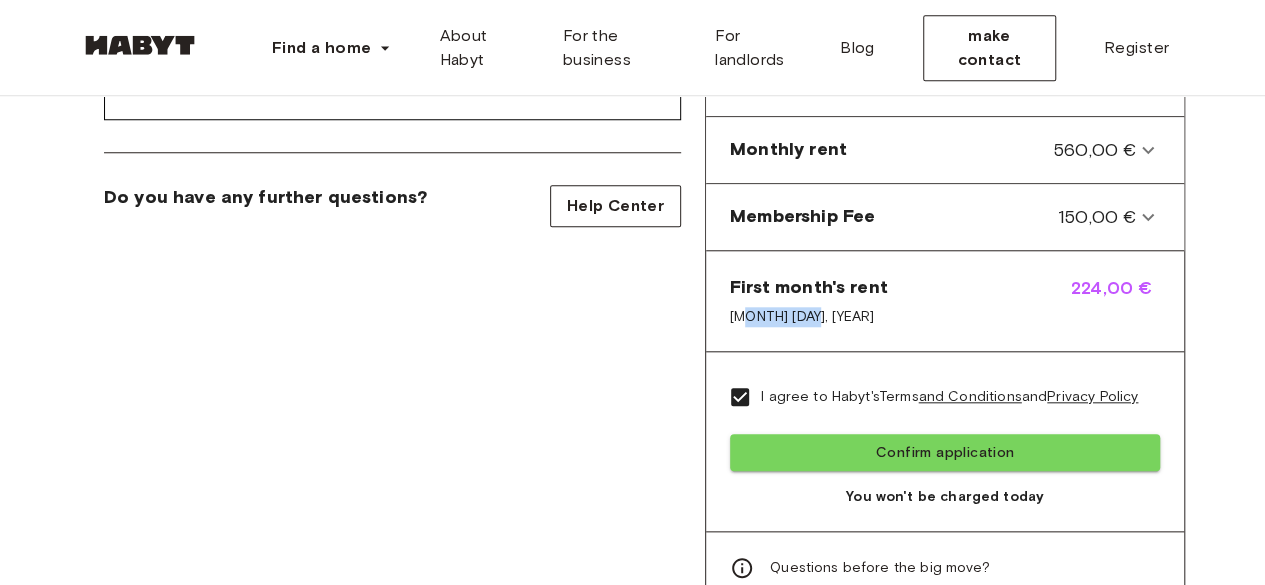 scroll, scrollTop: 800, scrollLeft: 0, axis: vertical 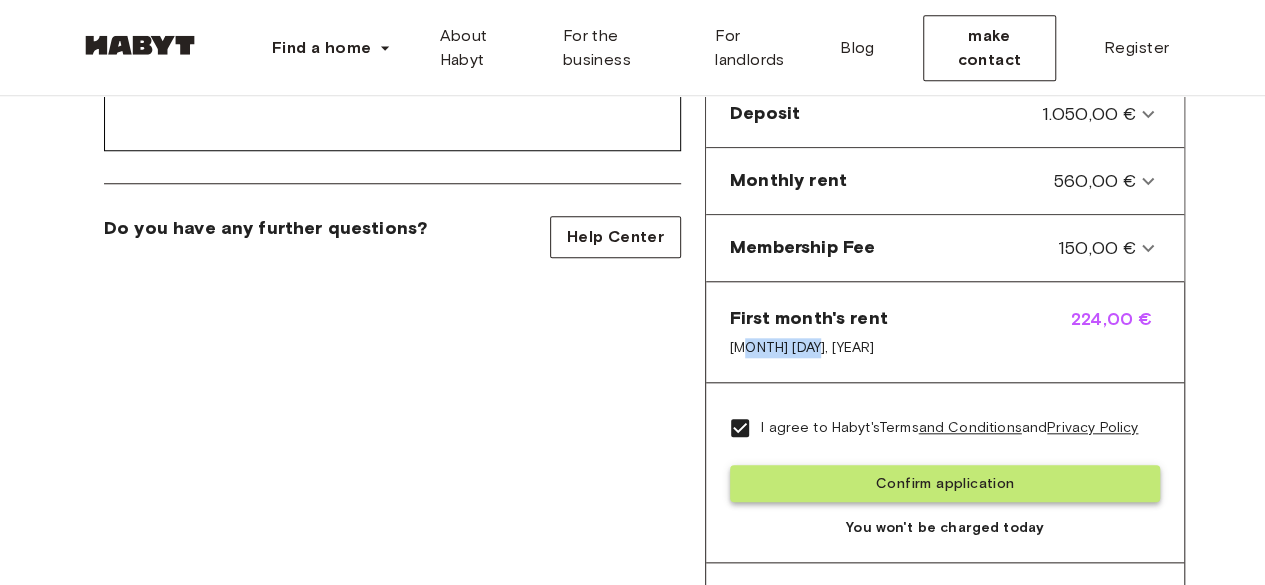click on "Confirm application" at bounding box center (945, 483) 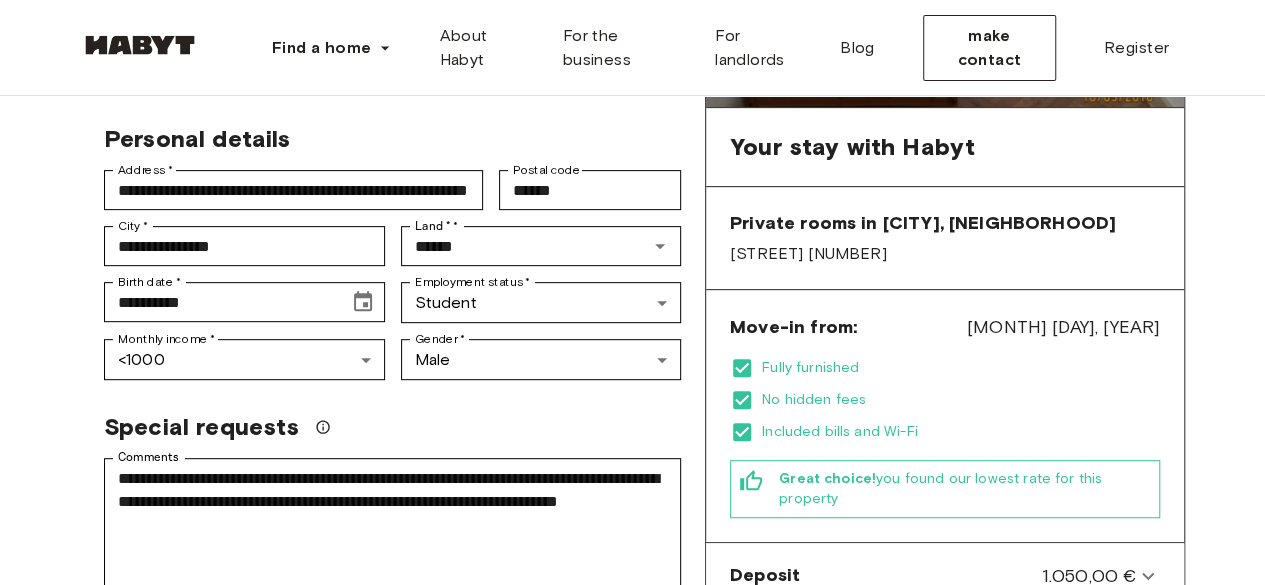 scroll, scrollTop: 300, scrollLeft: 0, axis: vertical 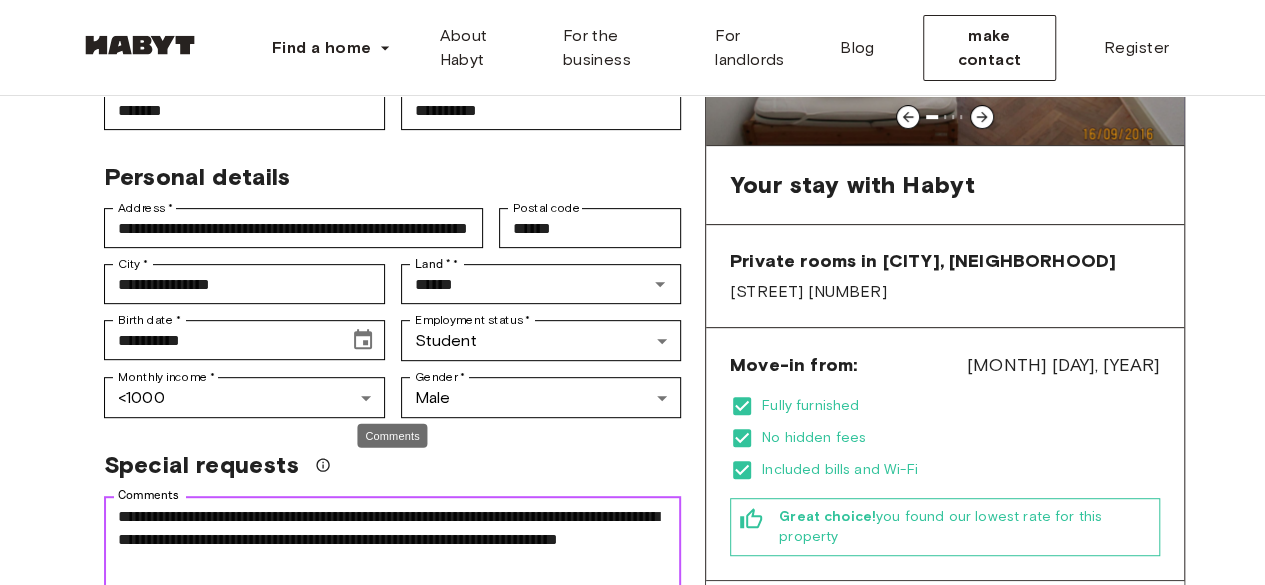 click on "**********" at bounding box center [392, 574] 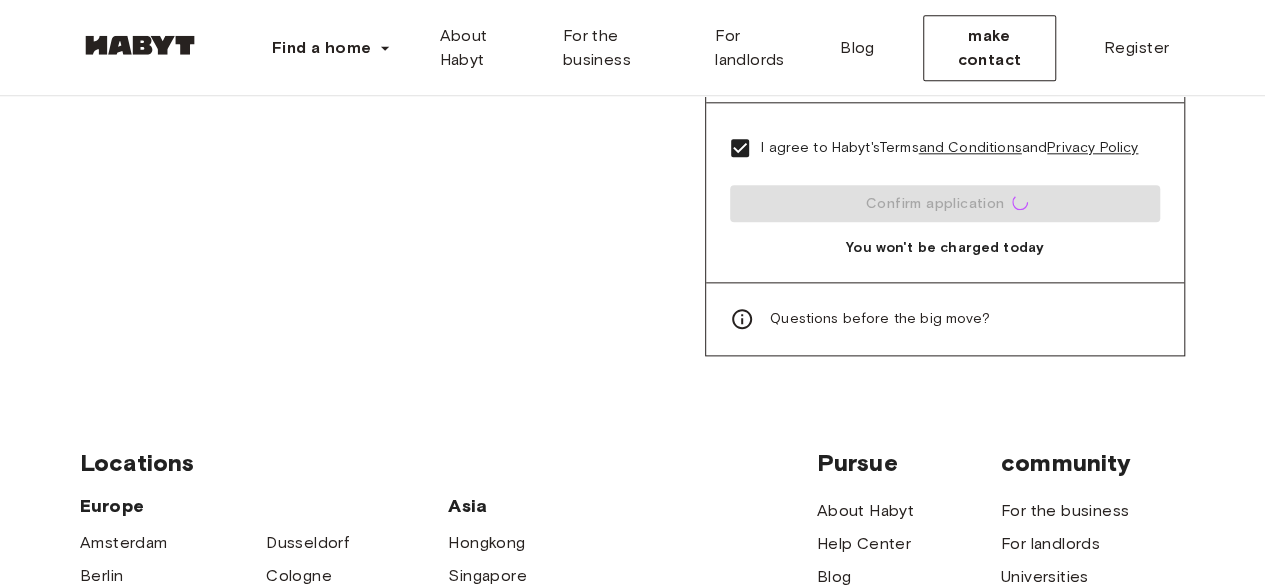 scroll, scrollTop: 1100, scrollLeft: 0, axis: vertical 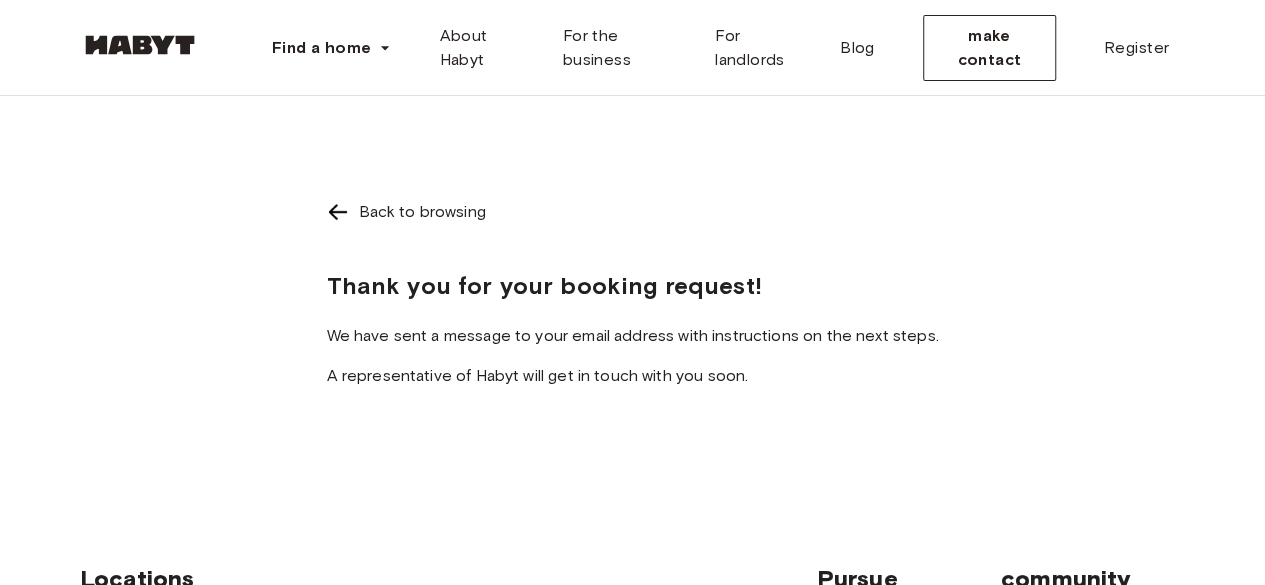 click at bounding box center (338, 212) 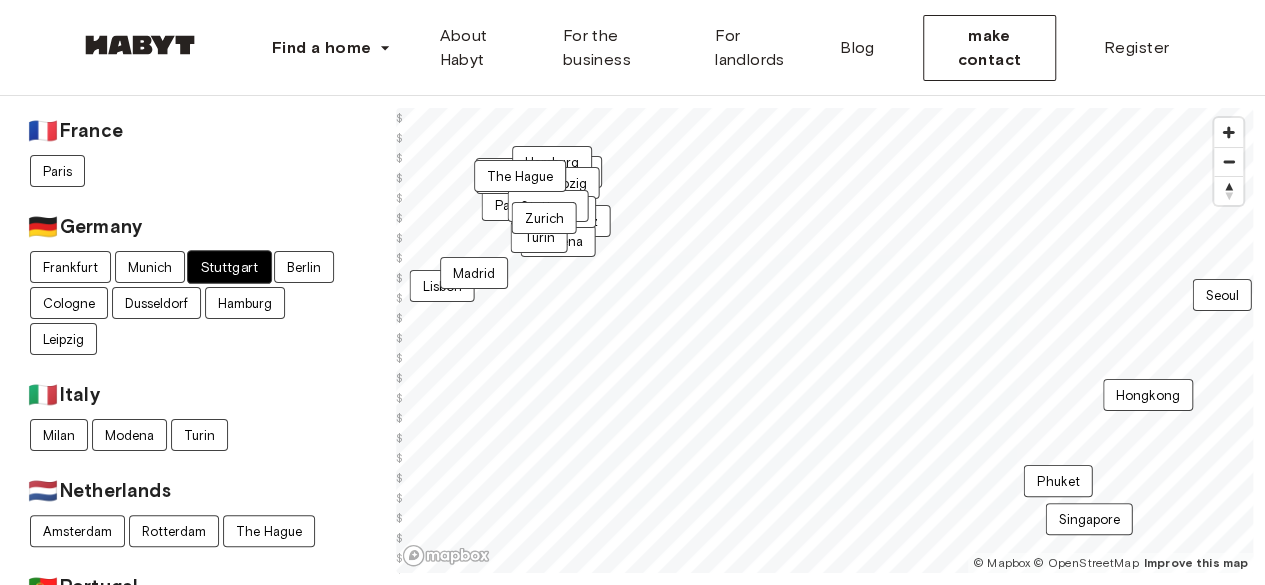 scroll, scrollTop: 200, scrollLeft: 0, axis: vertical 